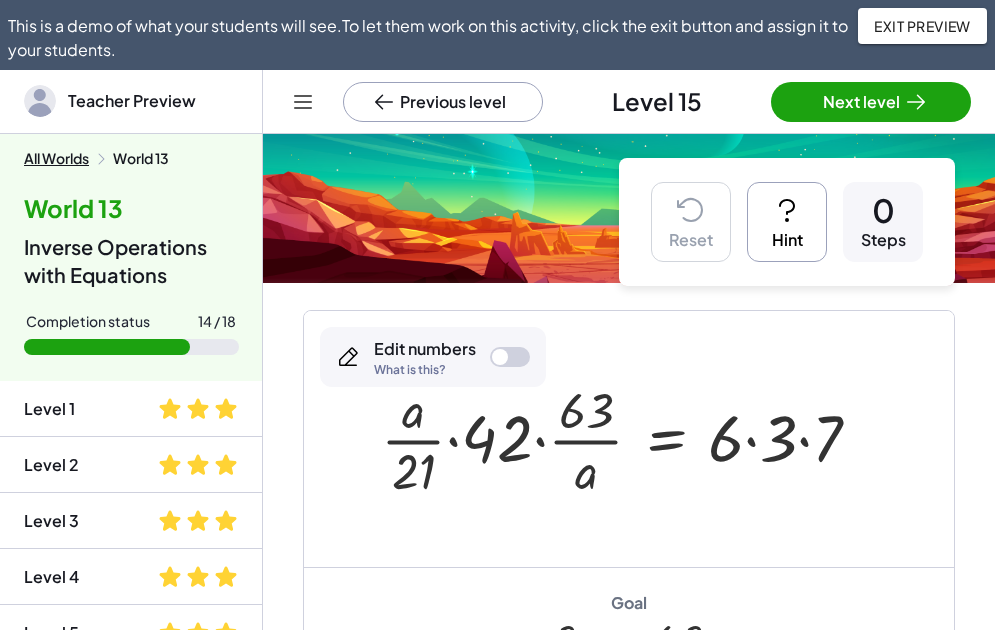 scroll, scrollTop: 0, scrollLeft: 0, axis: both 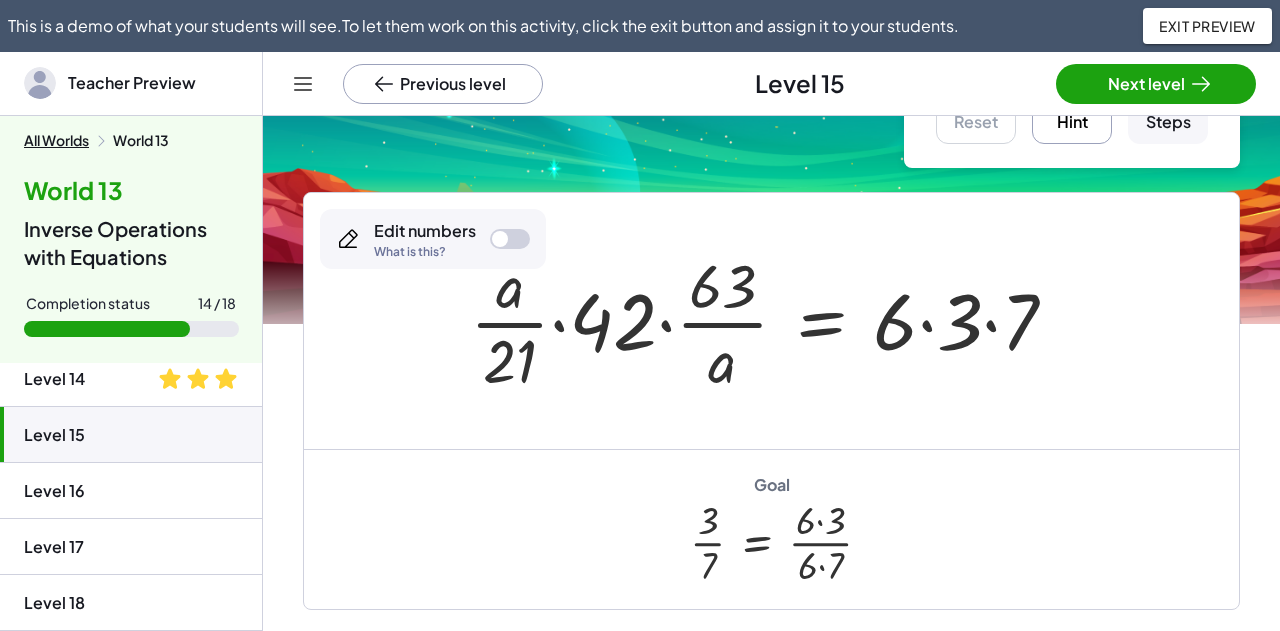 click on "Hint" at bounding box center (1072, 104) 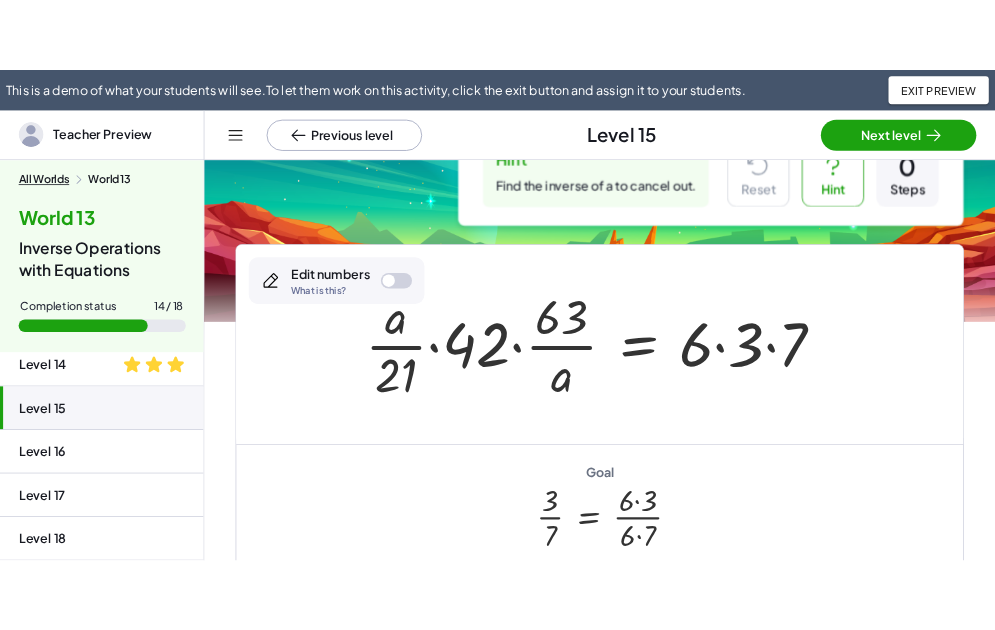 scroll, scrollTop: 110, scrollLeft: 0, axis: vertical 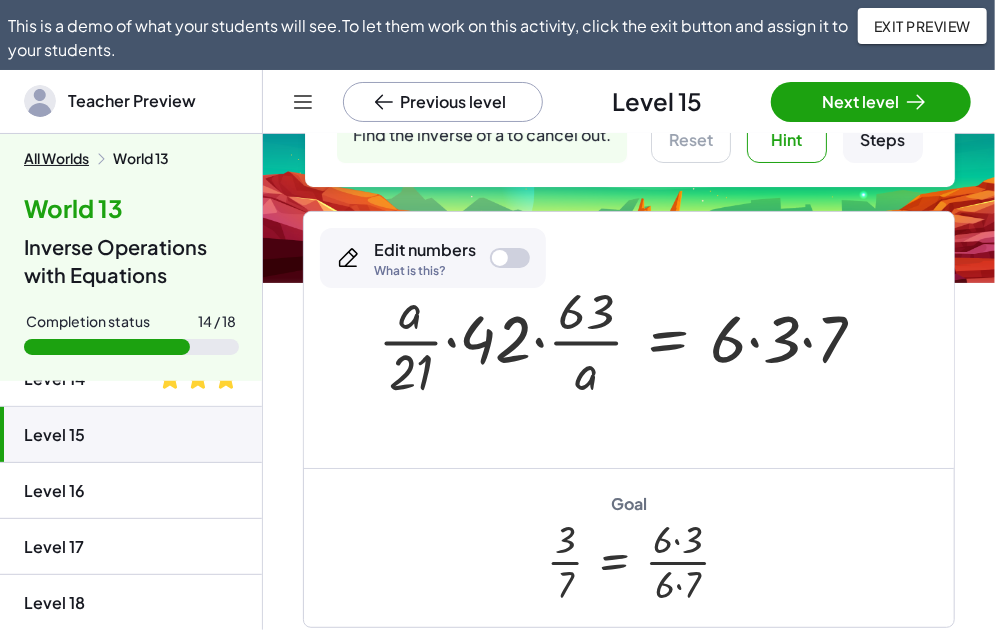 click on "Hint" at bounding box center (787, 123) 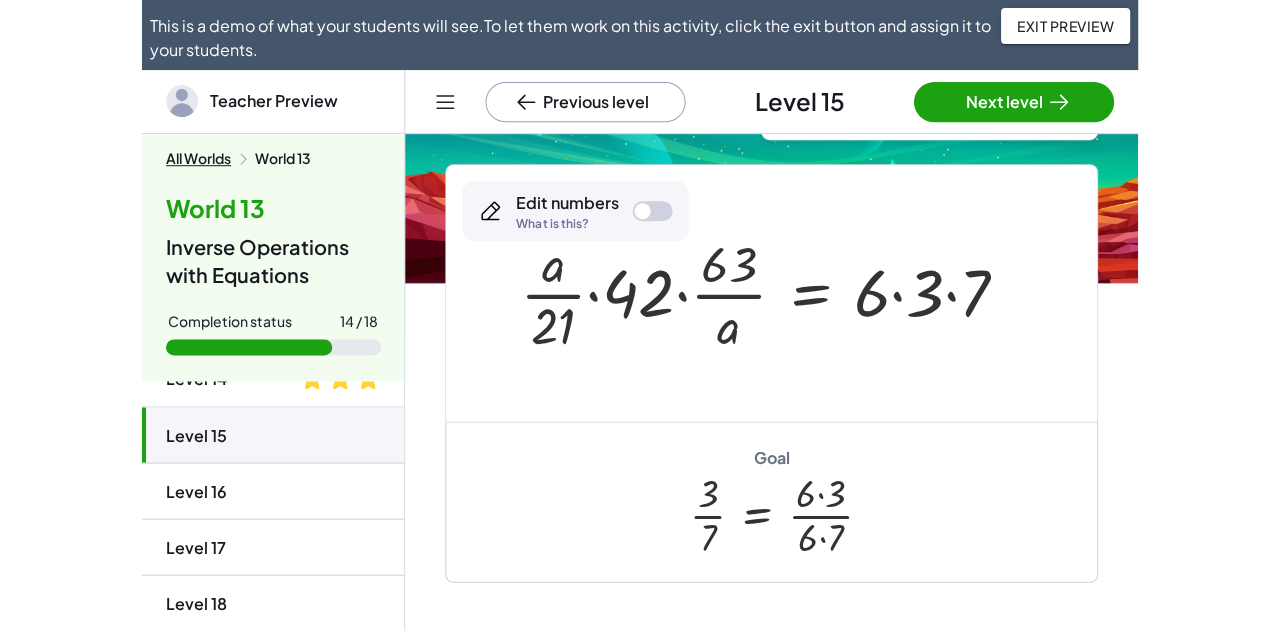scroll, scrollTop: 177, scrollLeft: 0, axis: vertical 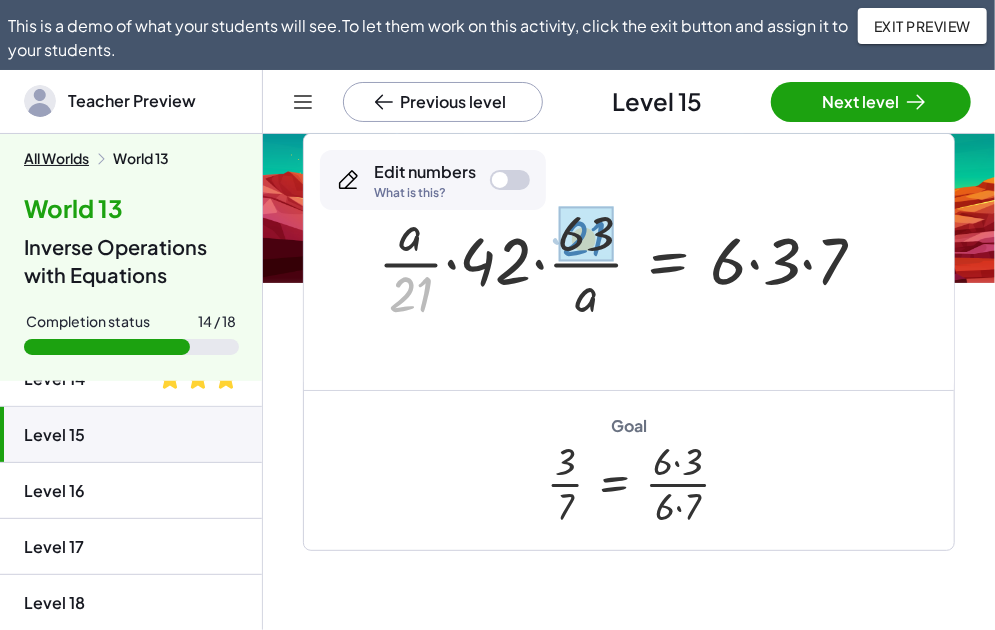 drag, startPoint x: 404, startPoint y: 309, endPoint x: 577, endPoint y: 253, distance: 181.83784 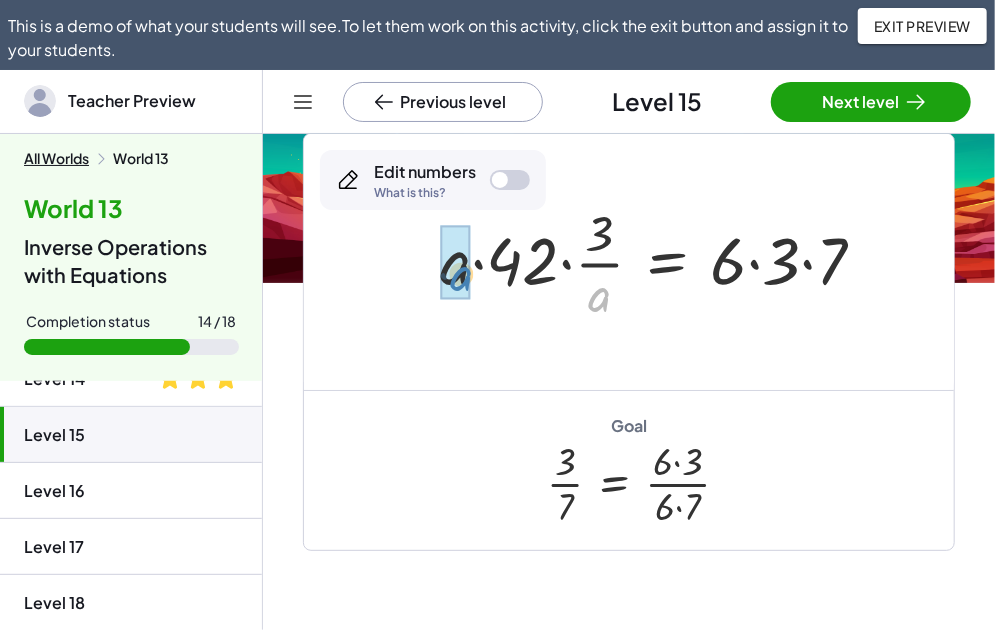 drag, startPoint x: 600, startPoint y: 302, endPoint x: 462, endPoint y: 281, distance: 139.58868 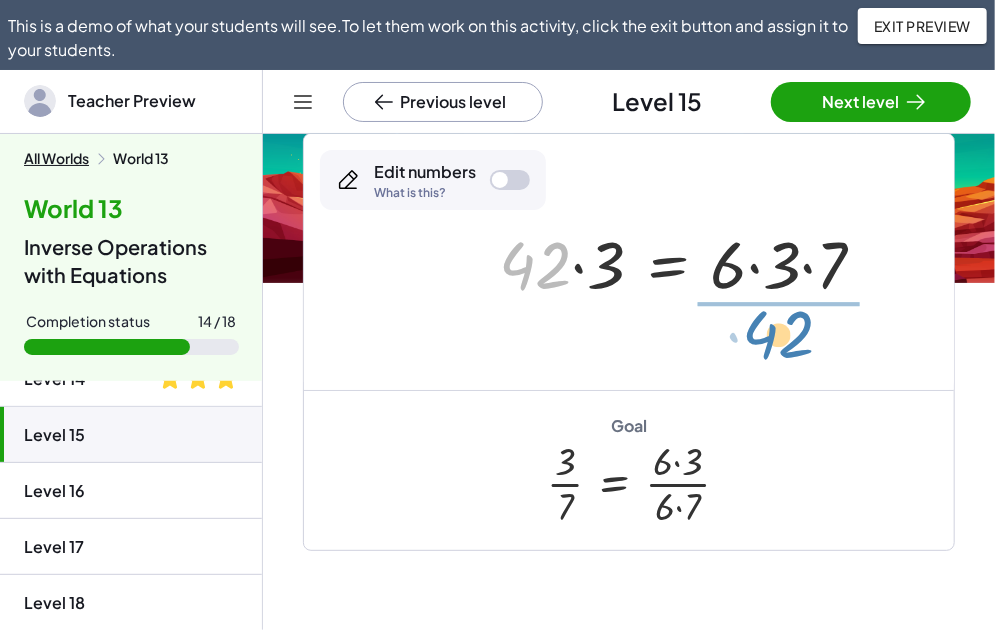 drag, startPoint x: 530, startPoint y: 259, endPoint x: 773, endPoint y: 328, distance: 252.60641 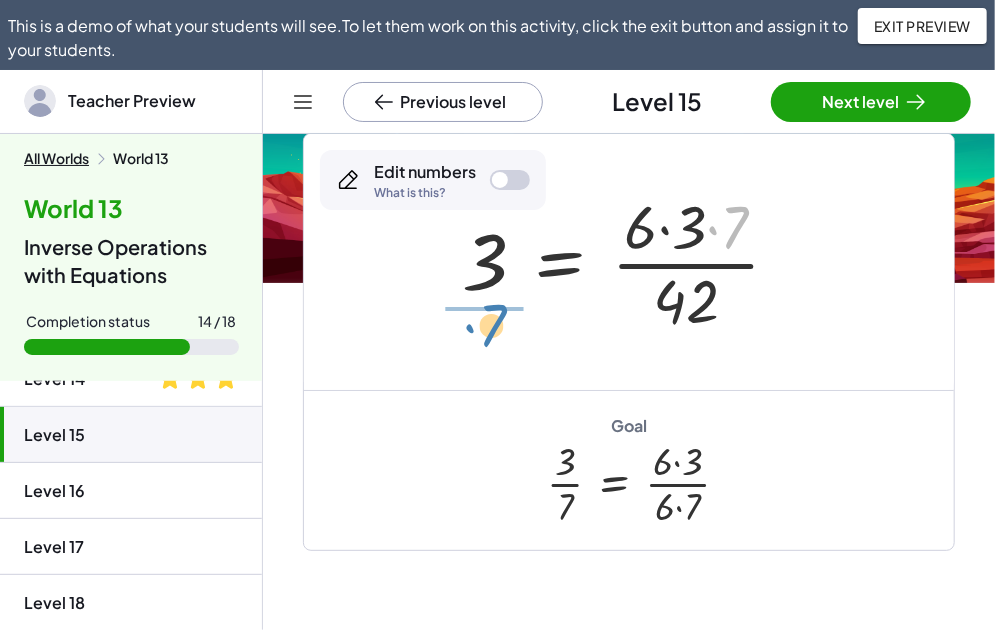 drag, startPoint x: 739, startPoint y: 218, endPoint x: 496, endPoint y: 316, distance: 262.01718 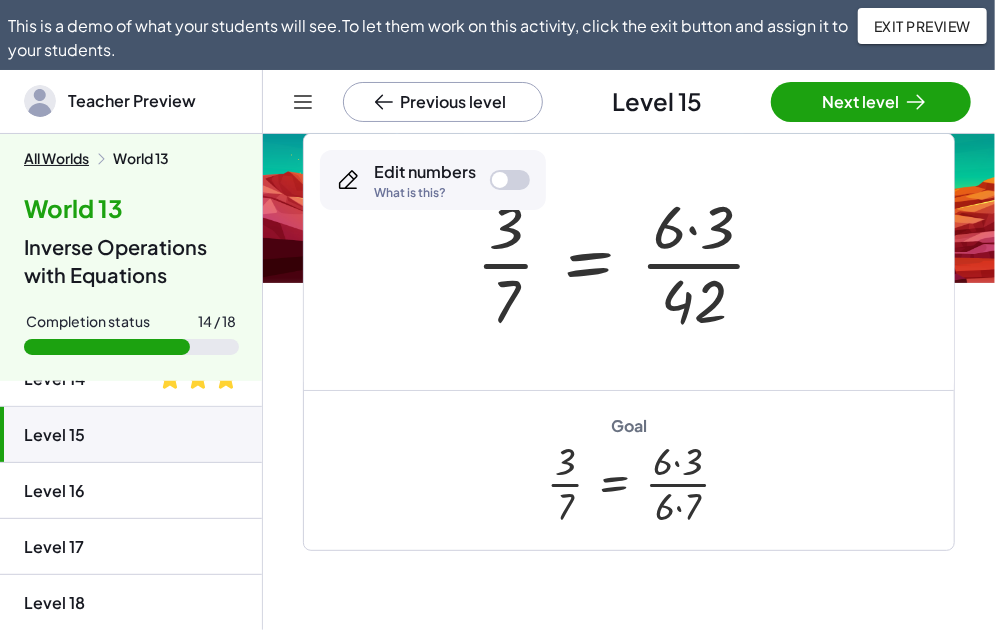 click at bounding box center (629, 262) 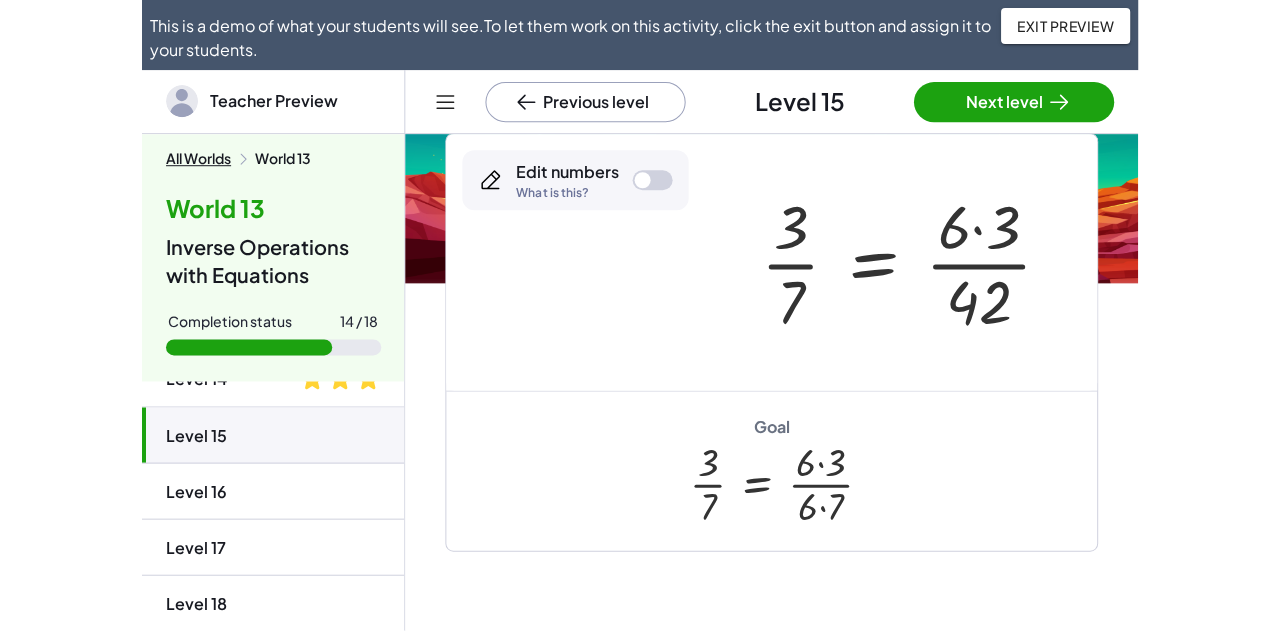 scroll, scrollTop: 740, scrollLeft: 0, axis: vertical 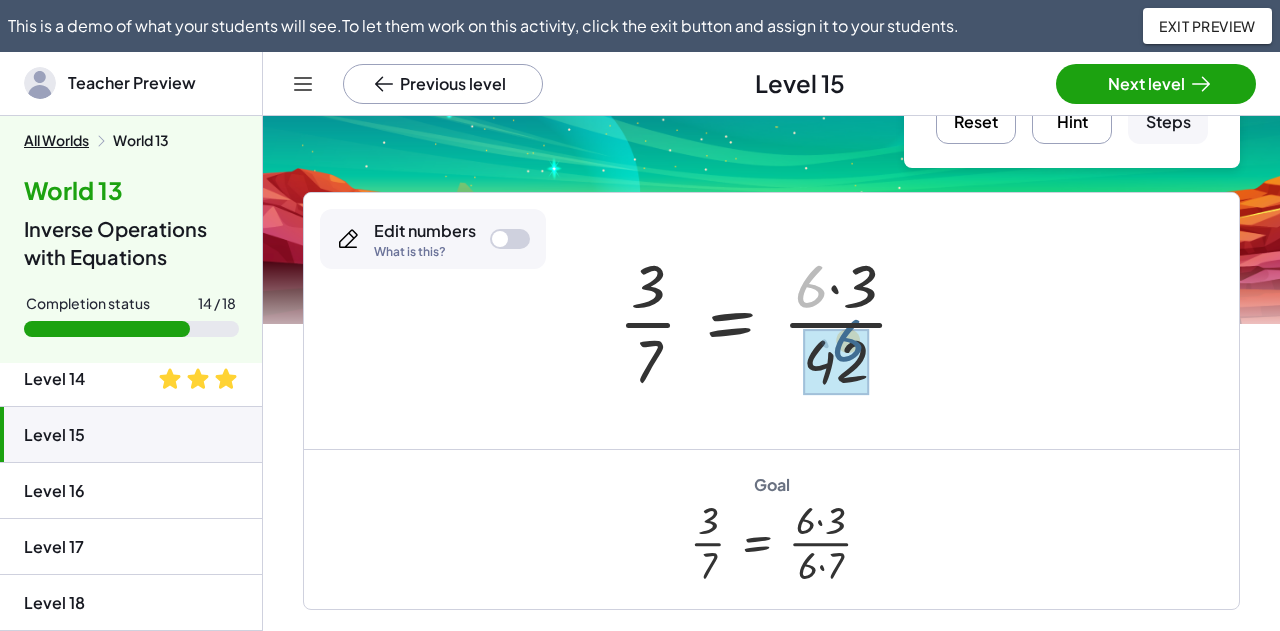 drag, startPoint x: 807, startPoint y: 297, endPoint x: 842, endPoint y: 351, distance: 64.3506 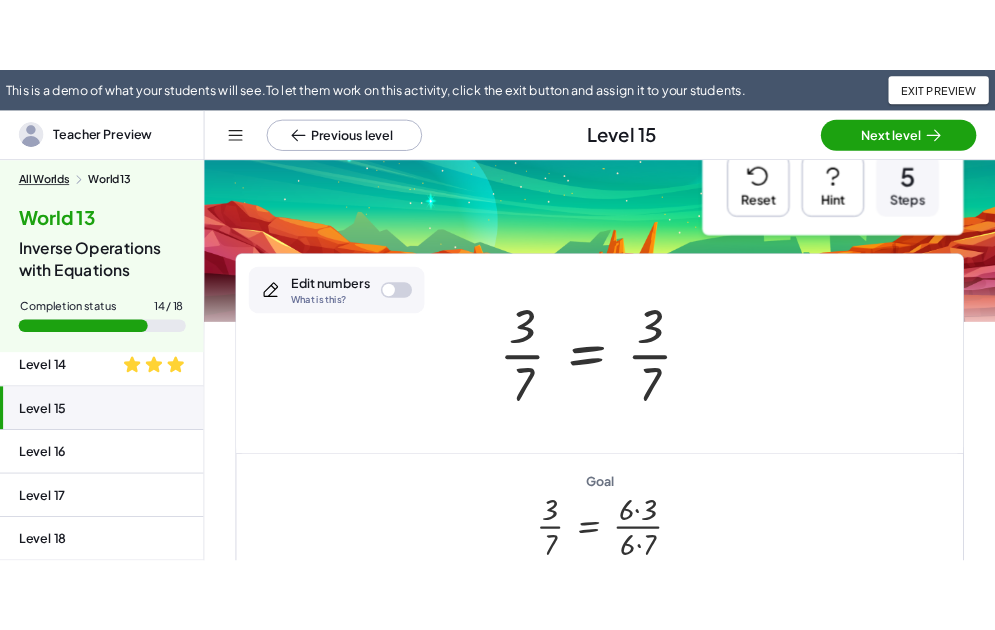scroll, scrollTop: 100, scrollLeft: 0, axis: vertical 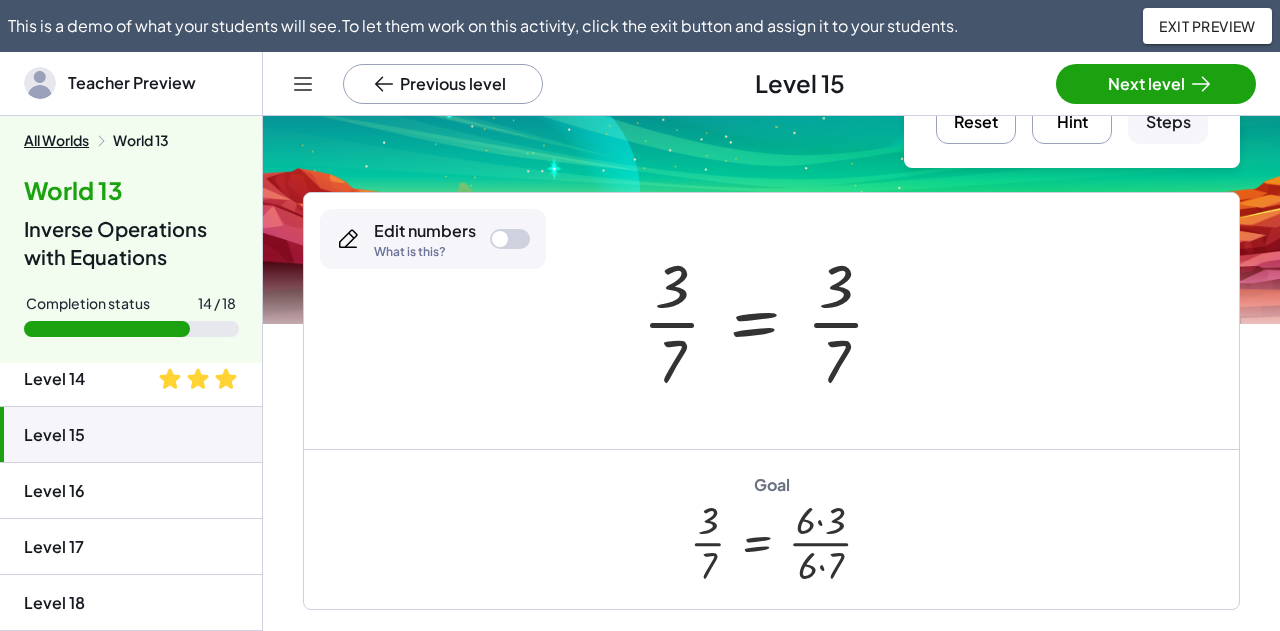 click on "Reset" at bounding box center [976, 104] 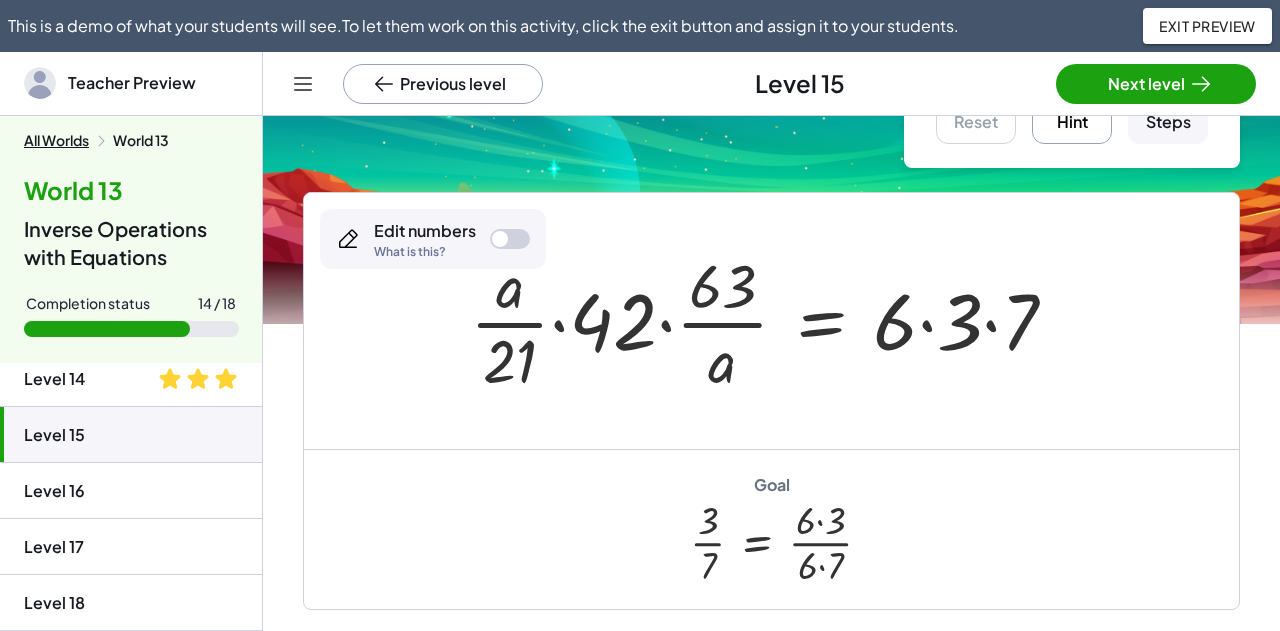 scroll, scrollTop: 758, scrollLeft: 0, axis: vertical 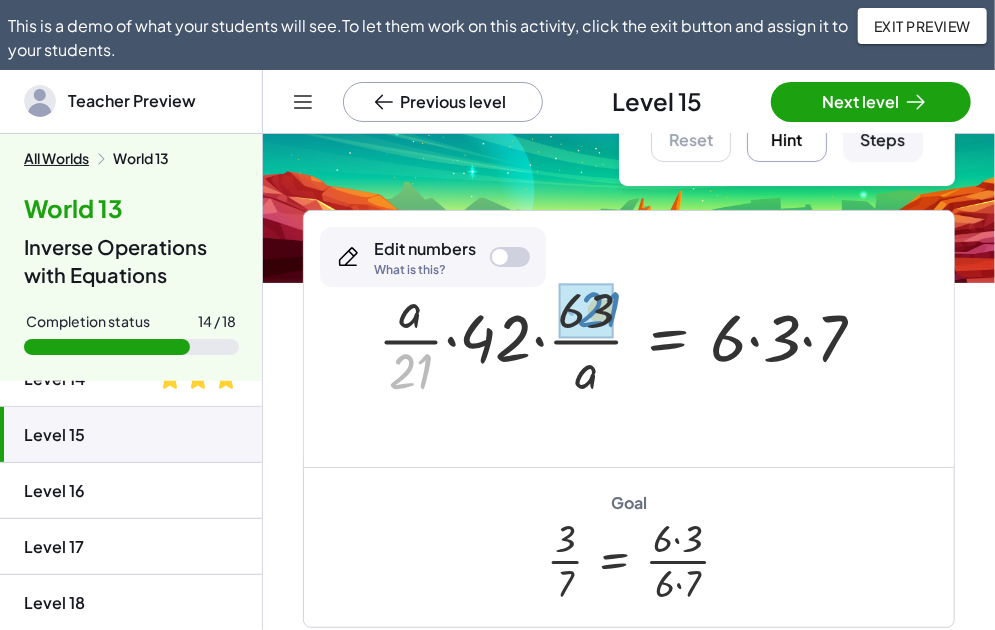 drag, startPoint x: 399, startPoint y: 380, endPoint x: 580, endPoint y: 314, distance: 192.65773 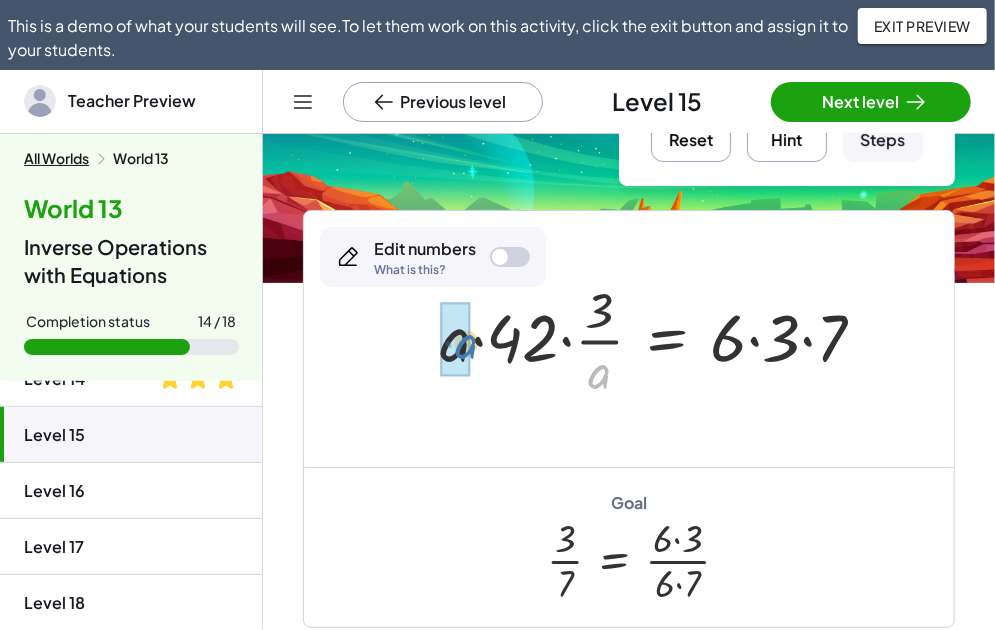 drag, startPoint x: 592, startPoint y: 373, endPoint x: 454, endPoint y: 341, distance: 141.66158 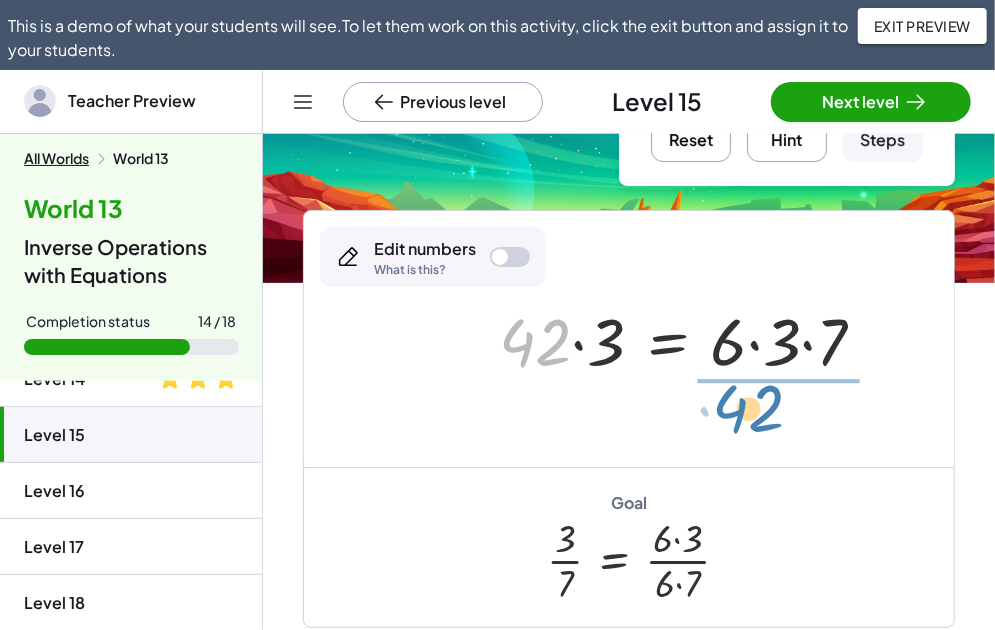 drag, startPoint x: 686, startPoint y: 399, endPoint x: 750, endPoint y: 407, distance: 64.49806 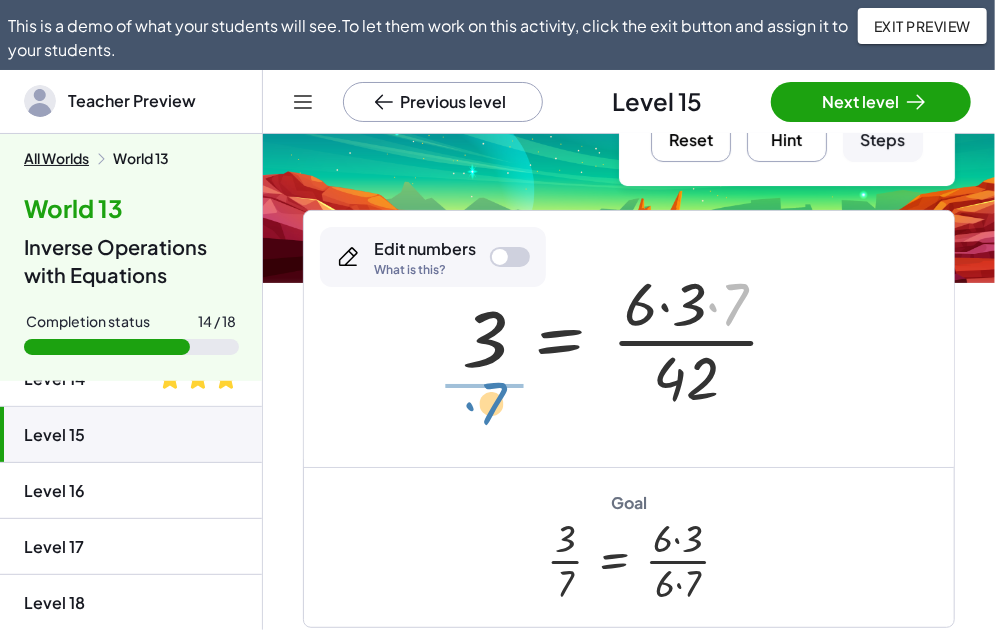 drag, startPoint x: 750, startPoint y: 304, endPoint x: 506, endPoint y: 403, distance: 263.31918 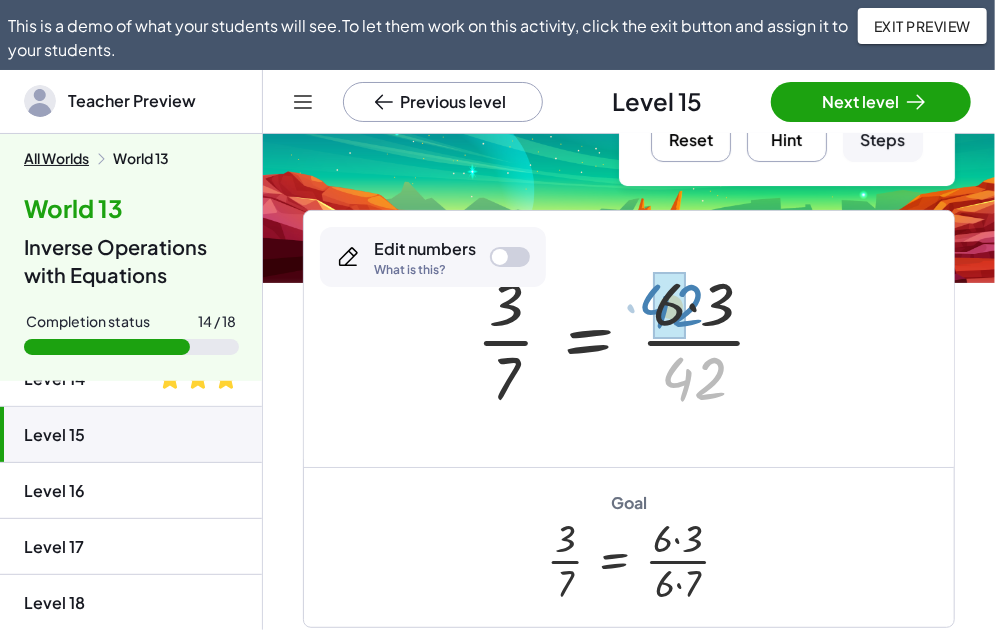 drag, startPoint x: 669, startPoint y: 394, endPoint x: 646, endPoint y: 321, distance: 76.537575 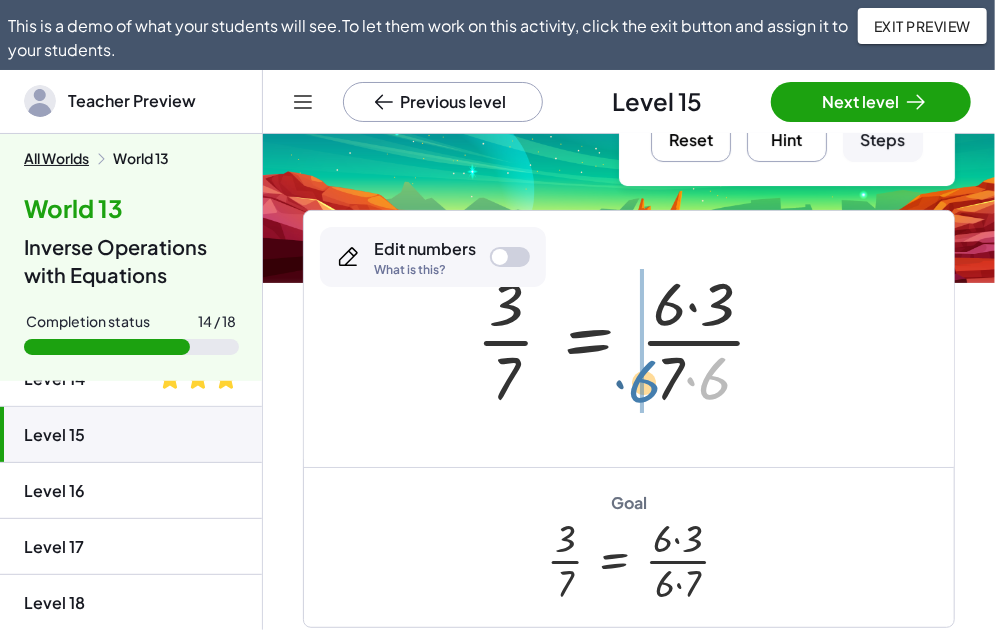 drag, startPoint x: 717, startPoint y: 391, endPoint x: 646, endPoint y: 394, distance: 71.063354 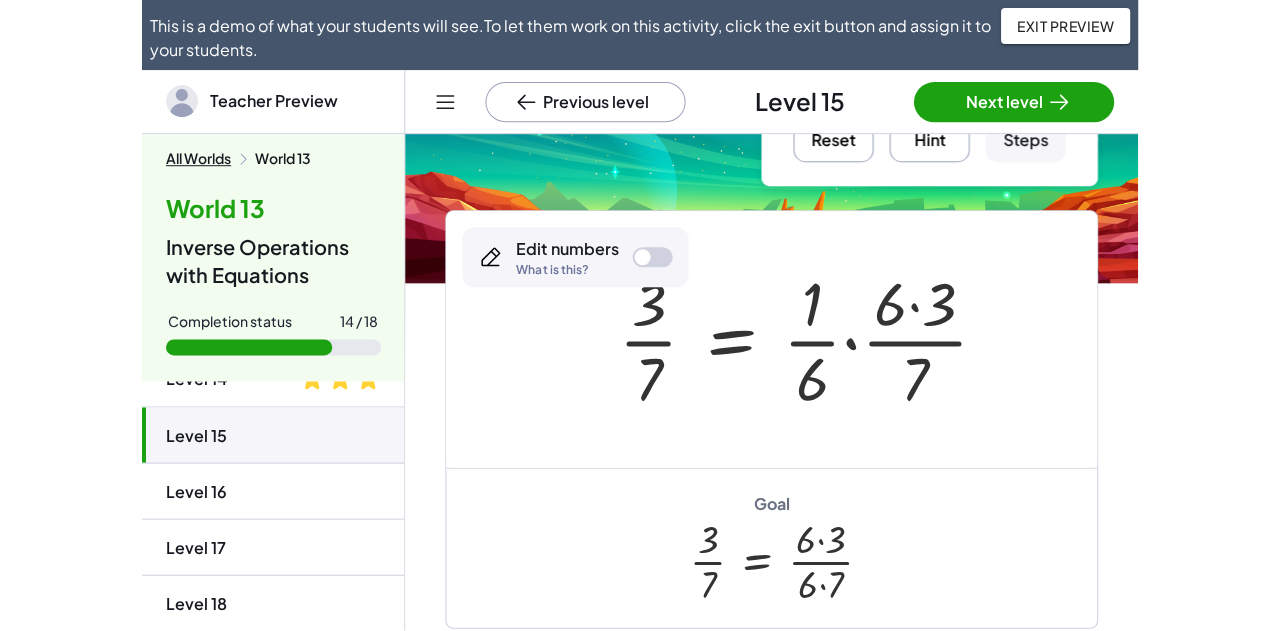 scroll, scrollTop: 740, scrollLeft: 0, axis: vertical 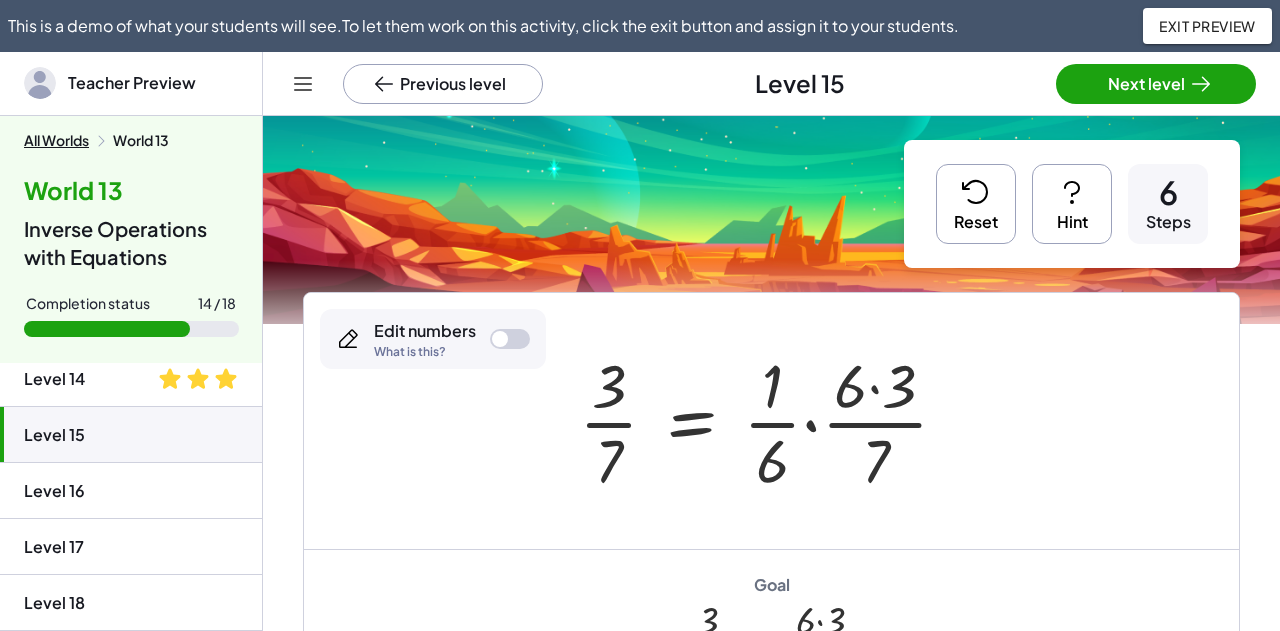 click on "Reset" at bounding box center (976, 204) 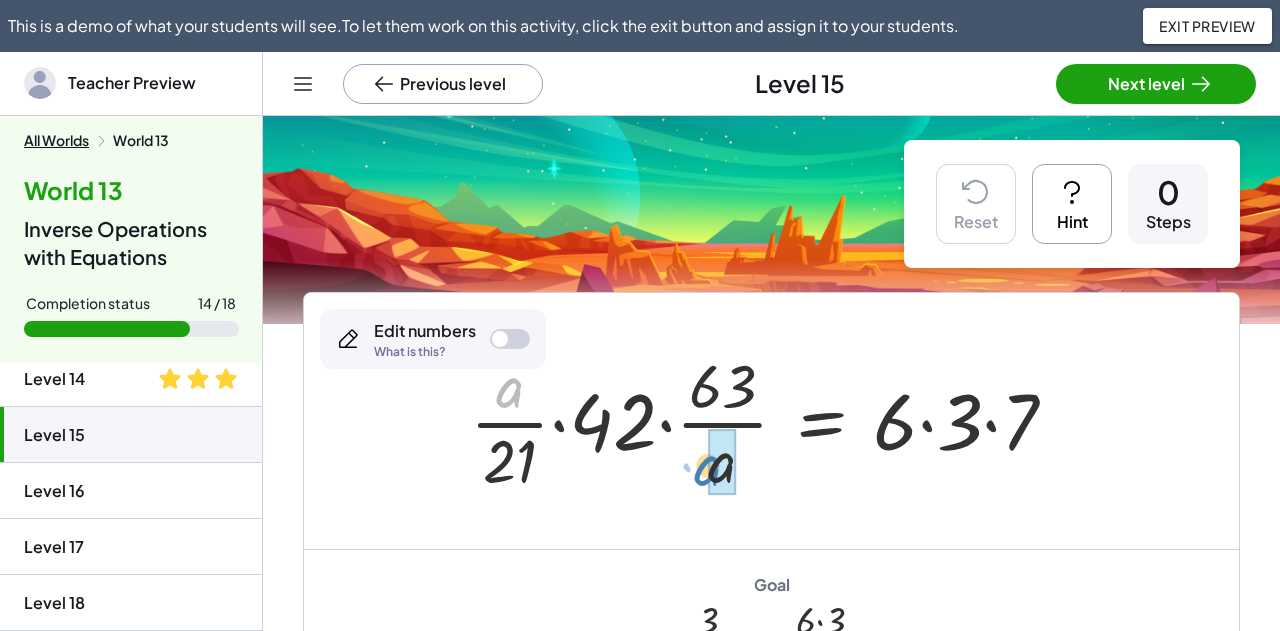 drag, startPoint x: 507, startPoint y: 392, endPoint x: 703, endPoint y: 467, distance: 209.85948 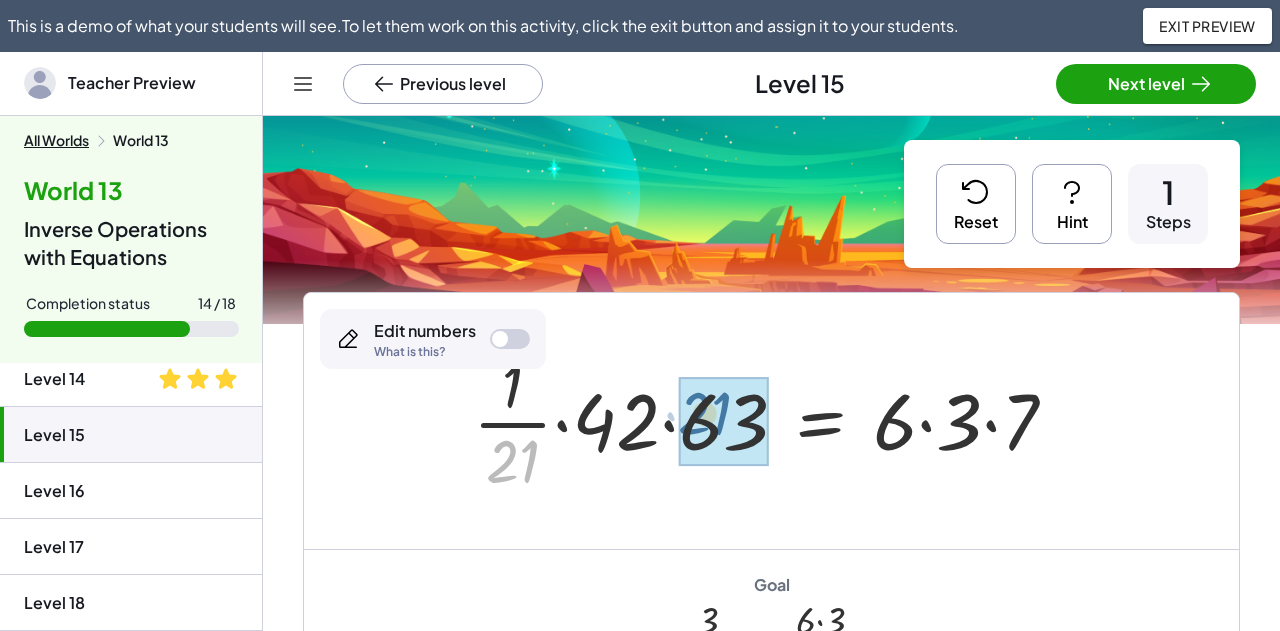drag, startPoint x: 517, startPoint y: 467, endPoint x: 714, endPoint y: 419, distance: 202.76341 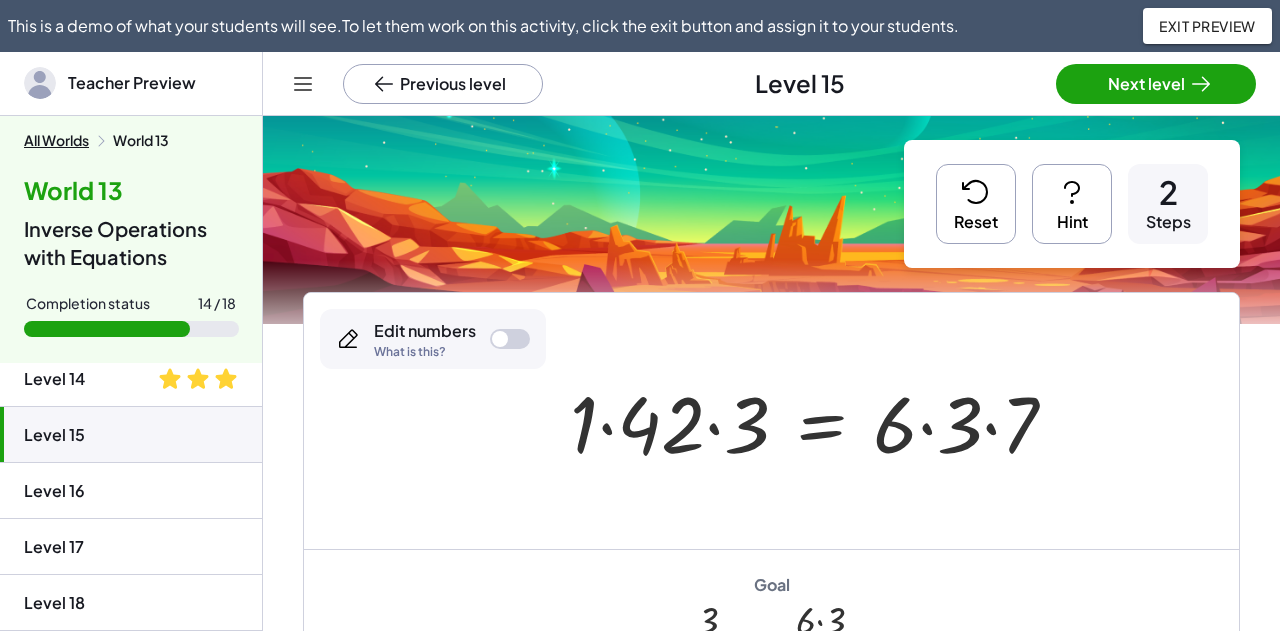 click on "Reset" at bounding box center (976, 204) 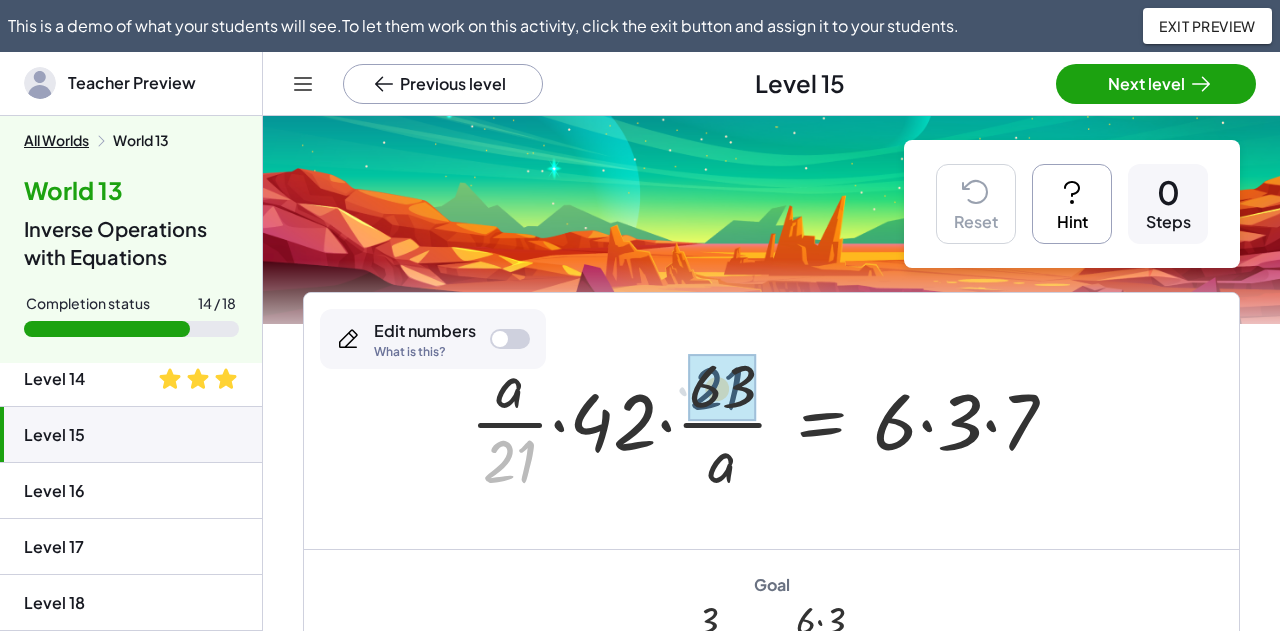 drag, startPoint x: 521, startPoint y: 469, endPoint x: 738, endPoint y: 396, distance: 228.94978 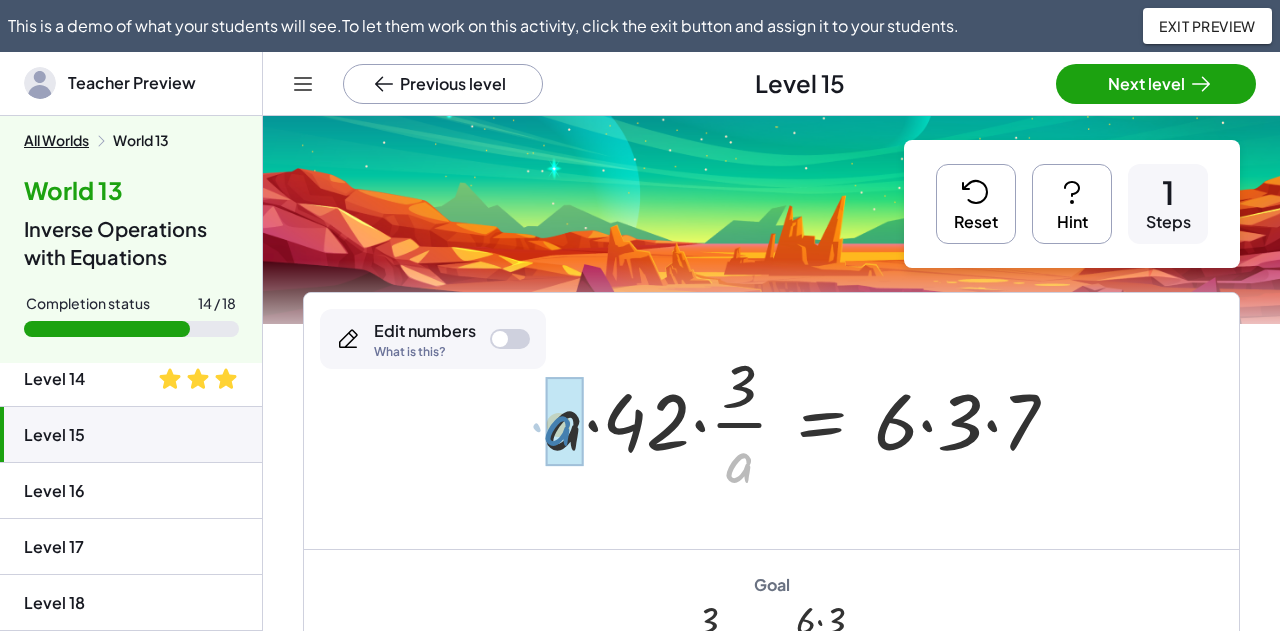 drag, startPoint x: 746, startPoint y: 457, endPoint x: 568, endPoint y: 420, distance: 181.80484 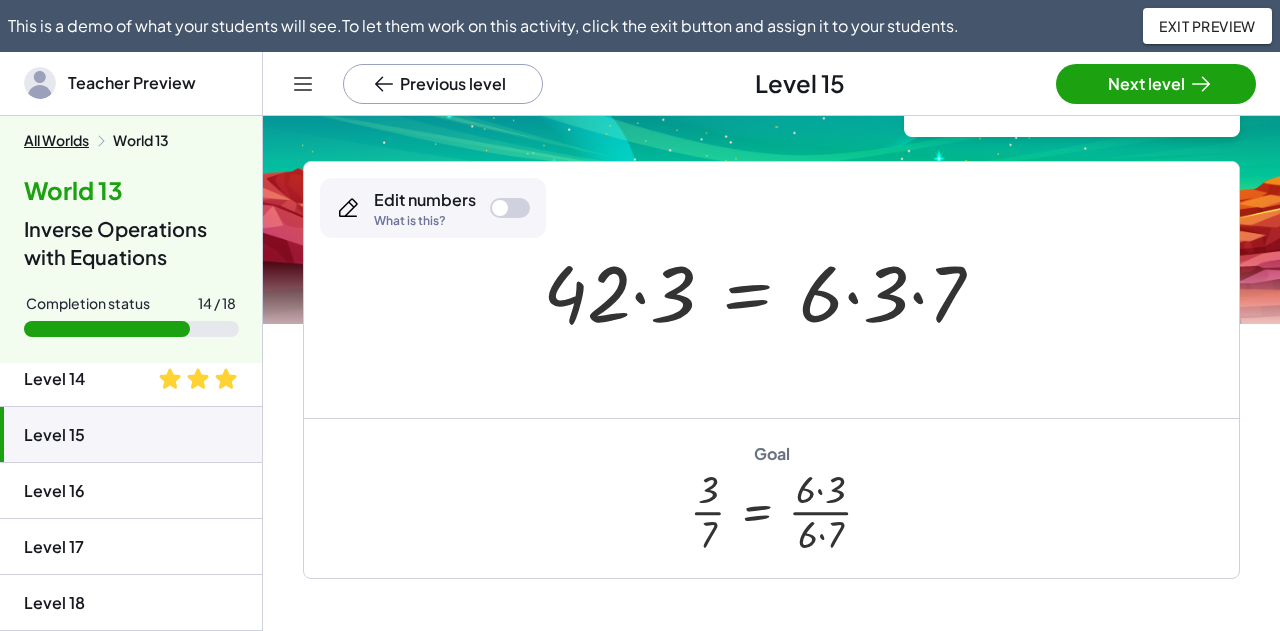 scroll, scrollTop: 100, scrollLeft: 0, axis: vertical 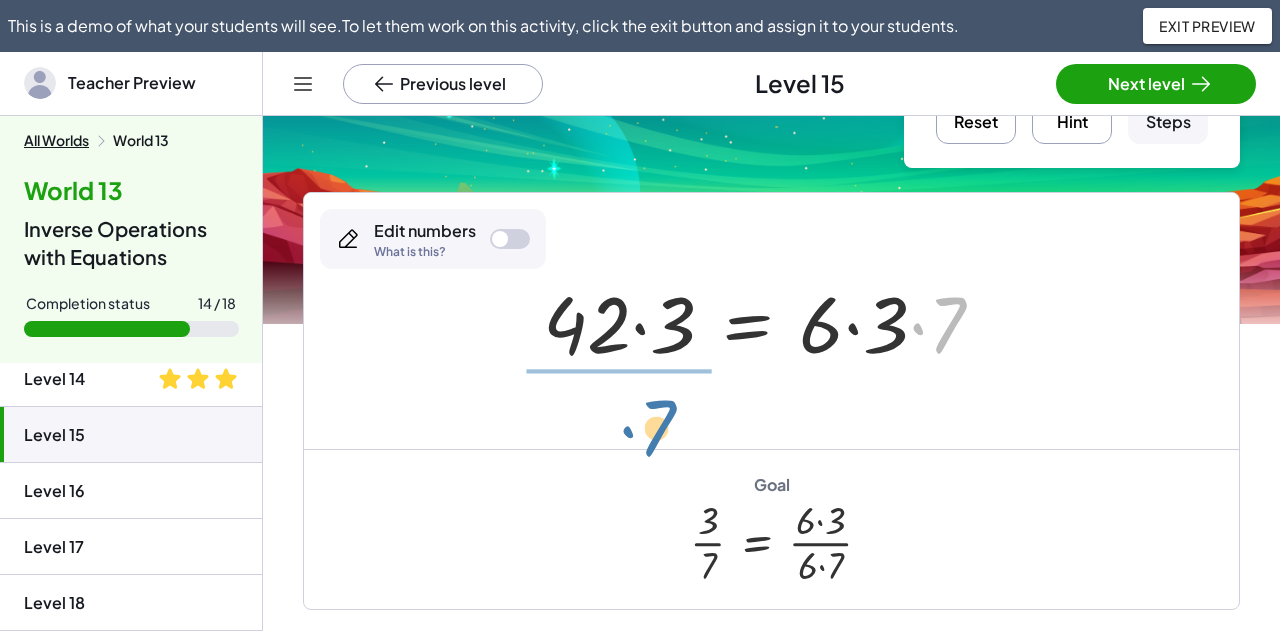 drag, startPoint x: 931, startPoint y: 342, endPoint x: 638, endPoint y: 445, distance: 310.57687 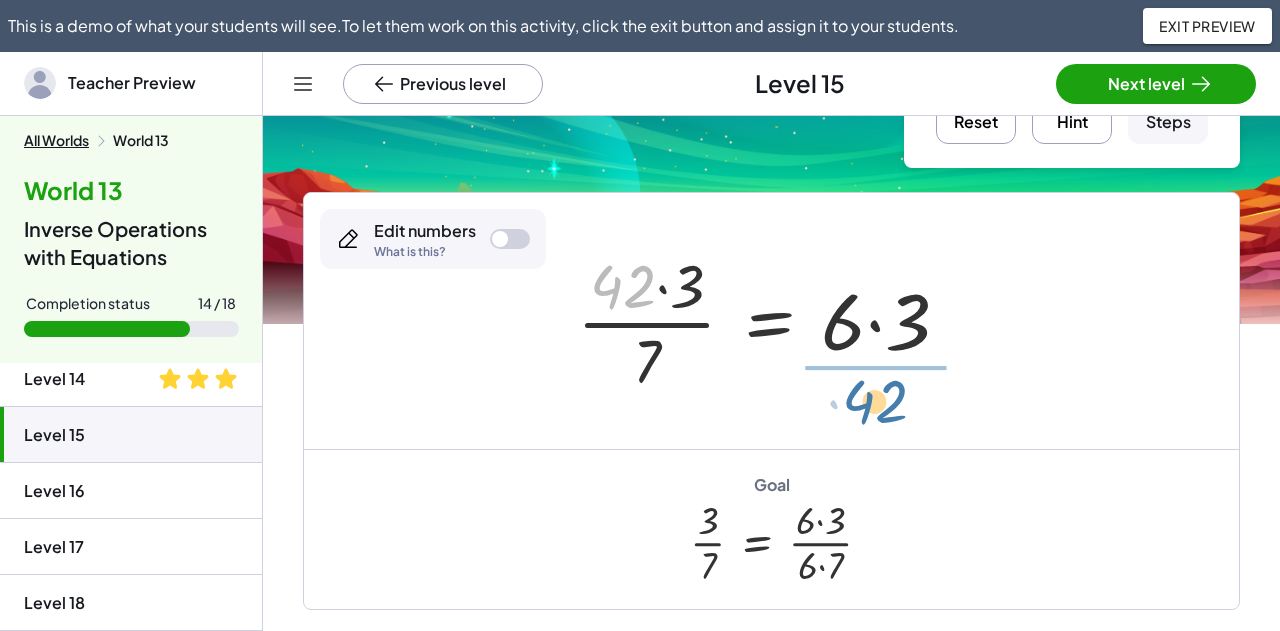 drag, startPoint x: 608, startPoint y: 287, endPoint x: 860, endPoint y: 402, distance: 277 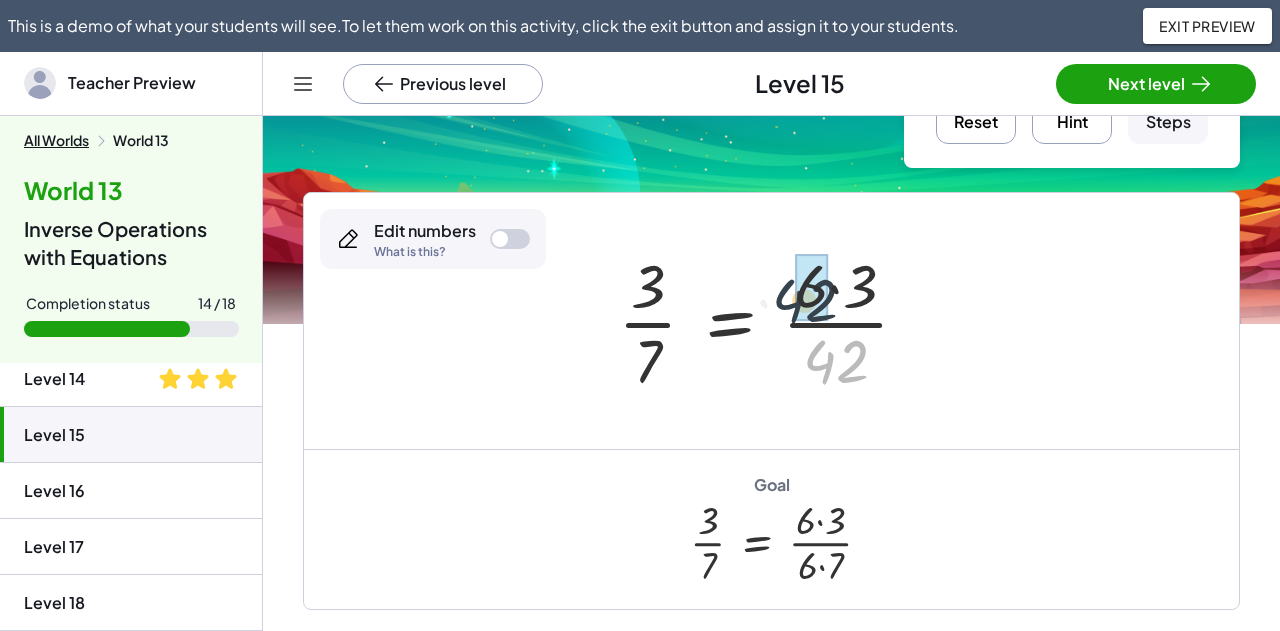 drag, startPoint x: 849, startPoint y: 374, endPoint x: 817, endPoint y: 309, distance: 72.44998 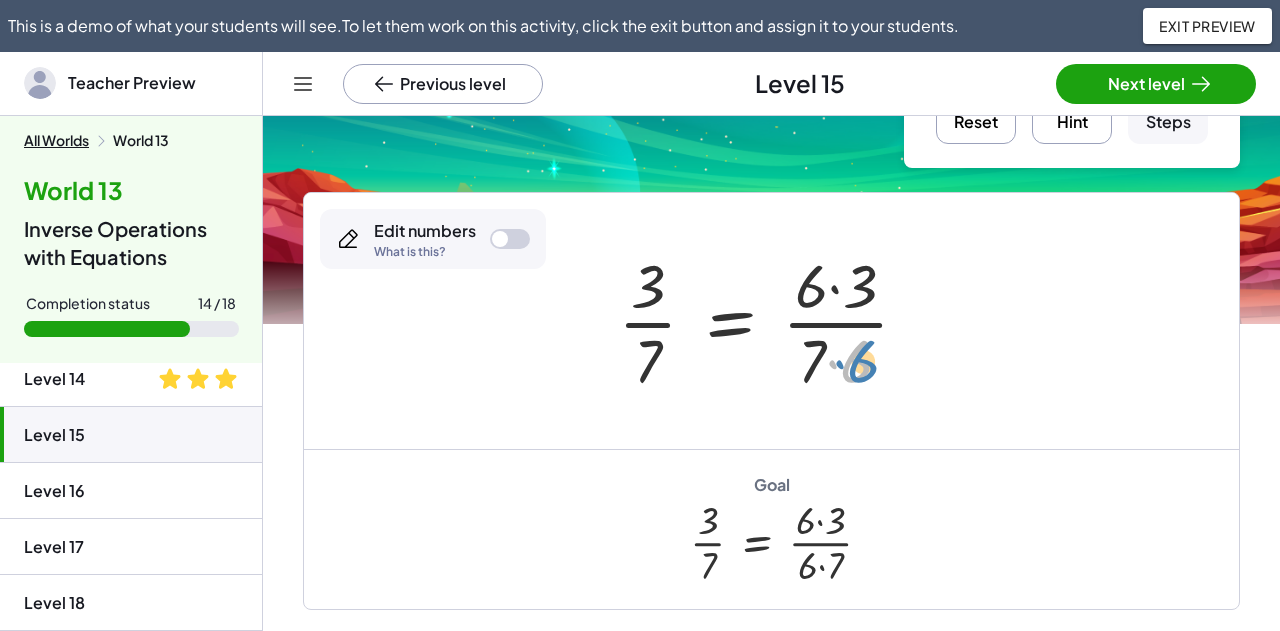 click at bounding box center [771, 321] 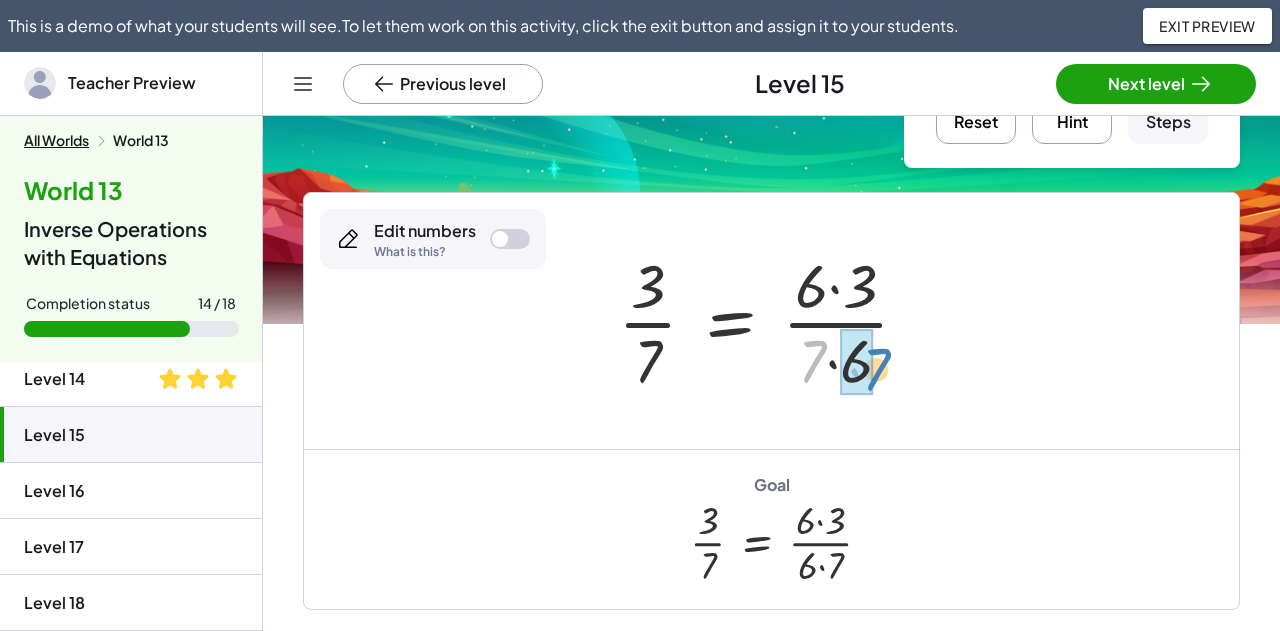 drag, startPoint x: 804, startPoint y: 370, endPoint x: 868, endPoint y: 378, distance: 64.49806 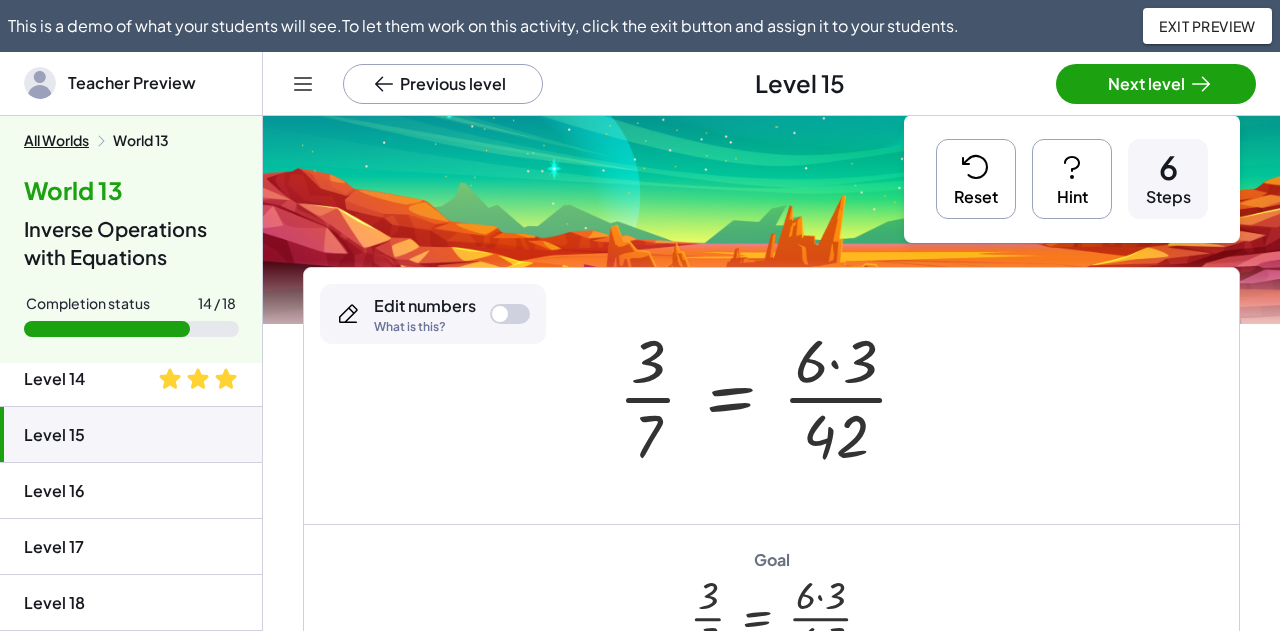 scroll, scrollTop: 0, scrollLeft: 0, axis: both 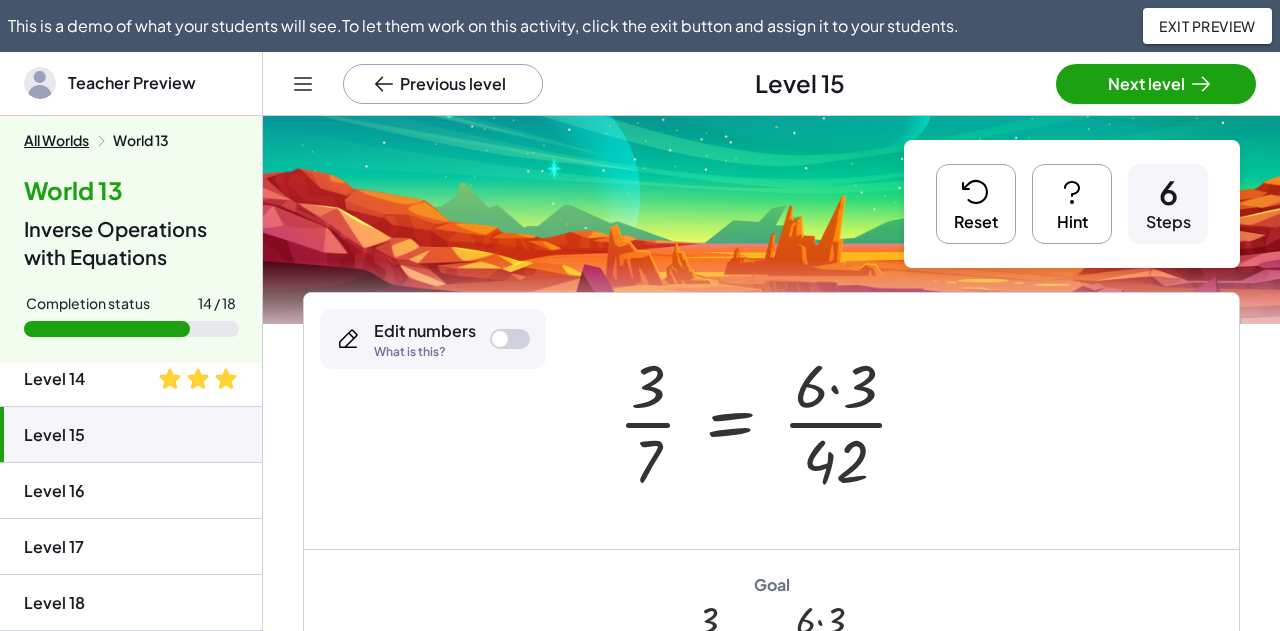 click on "Reset" at bounding box center (976, 204) 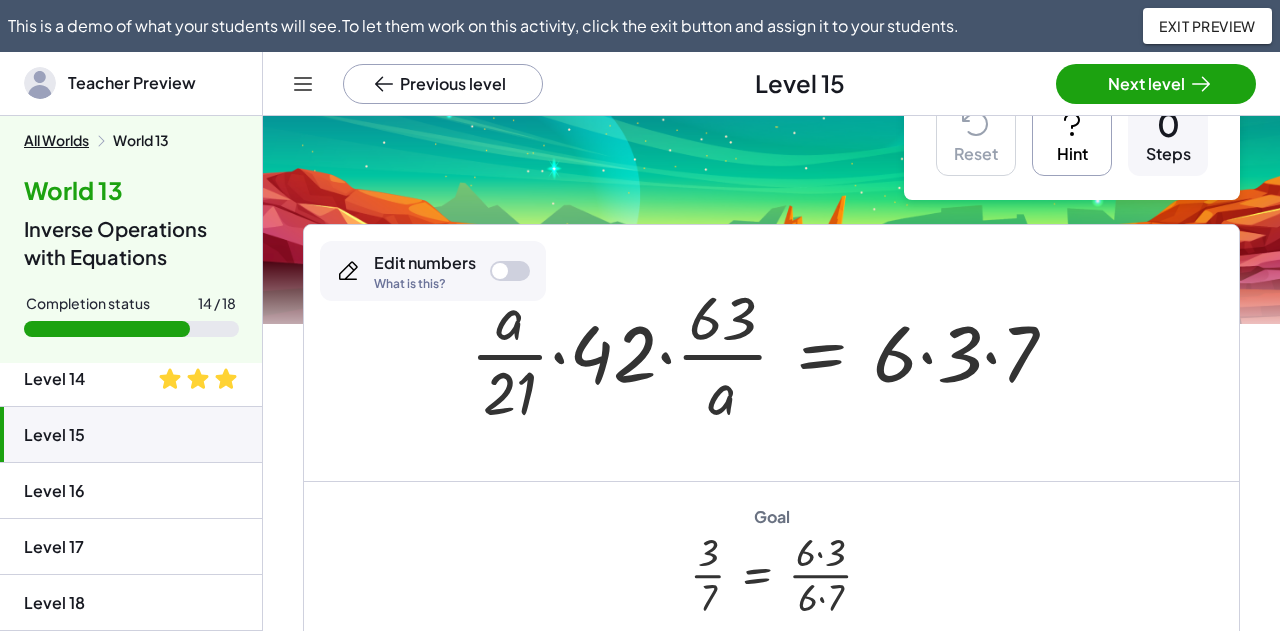 scroll, scrollTop: 100, scrollLeft: 0, axis: vertical 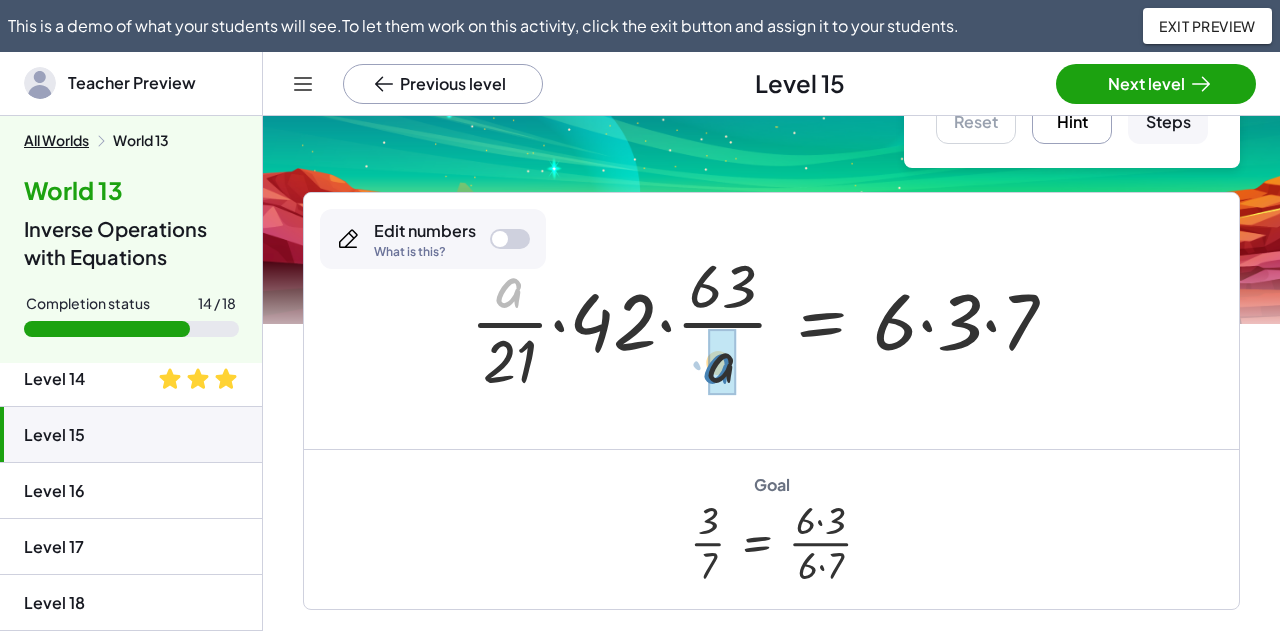 drag, startPoint x: 516, startPoint y: 295, endPoint x: 725, endPoint y: 371, distance: 222.3893 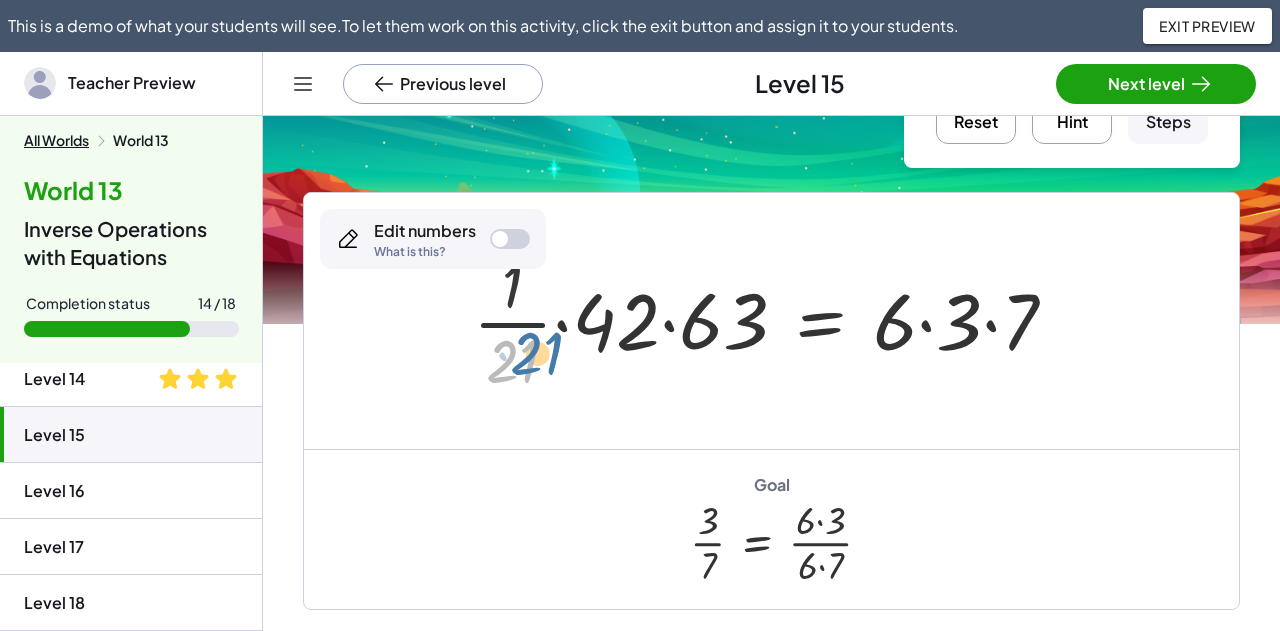 click at bounding box center (773, 321) 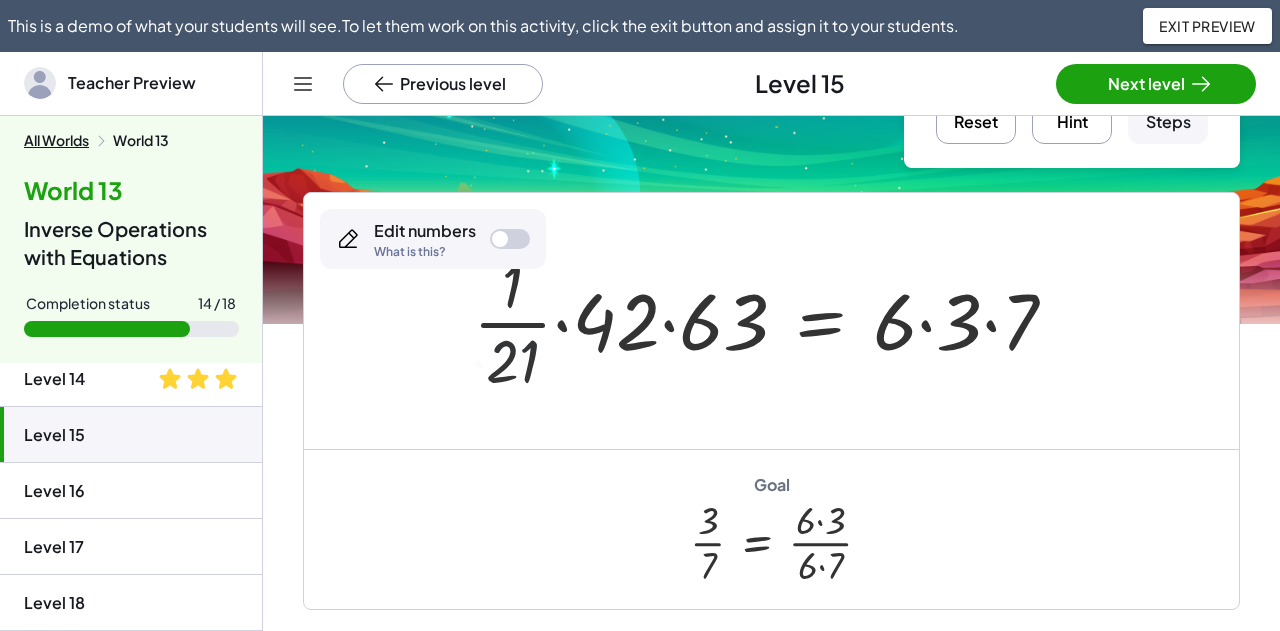 click on "Reset" at bounding box center [976, 104] 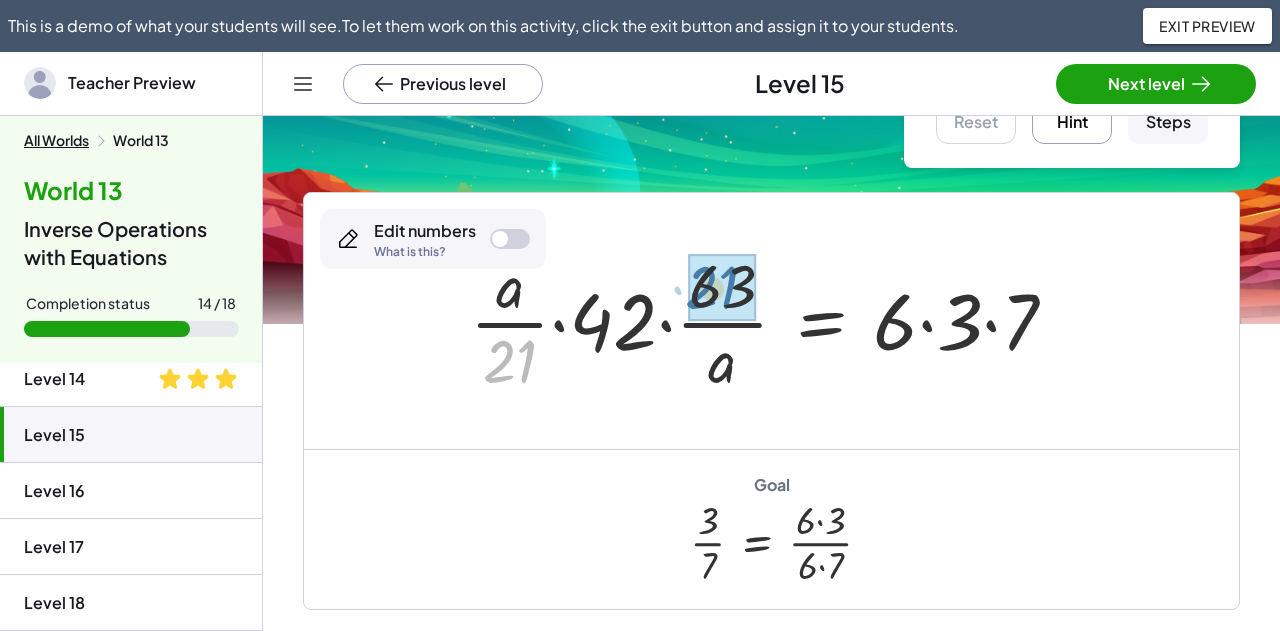 drag, startPoint x: 524, startPoint y: 351, endPoint x: 730, endPoint y: 276, distance: 219.2282 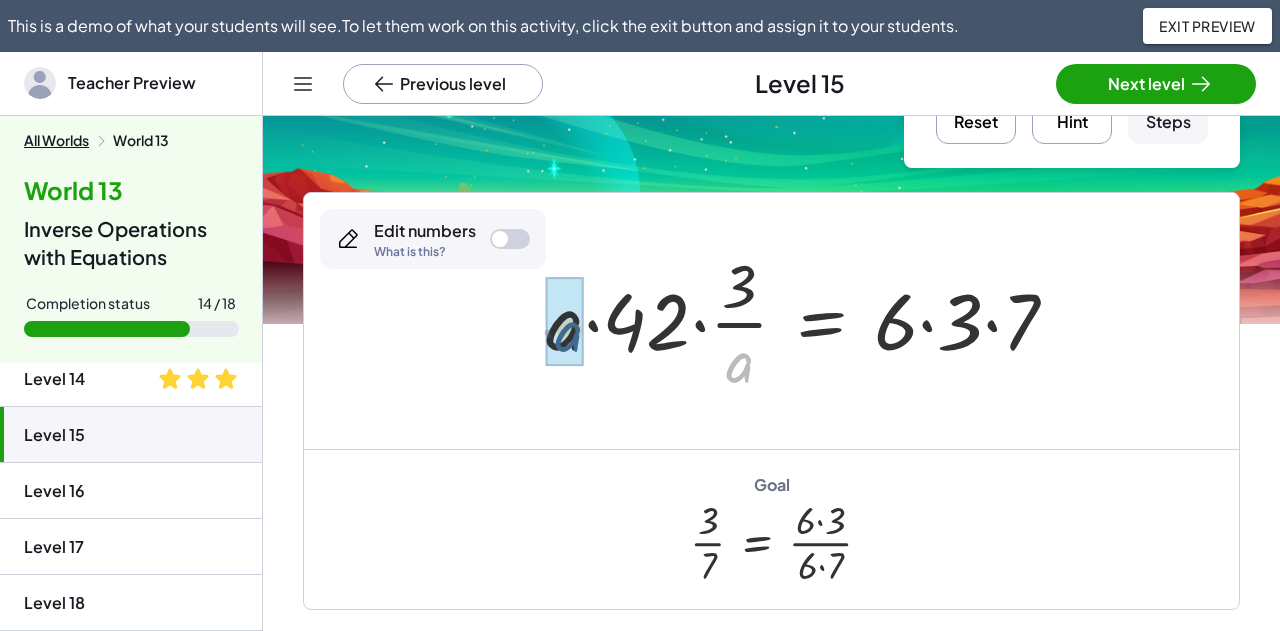drag, startPoint x: 734, startPoint y: 373, endPoint x: 552, endPoint y: 338, distance: 185.33484 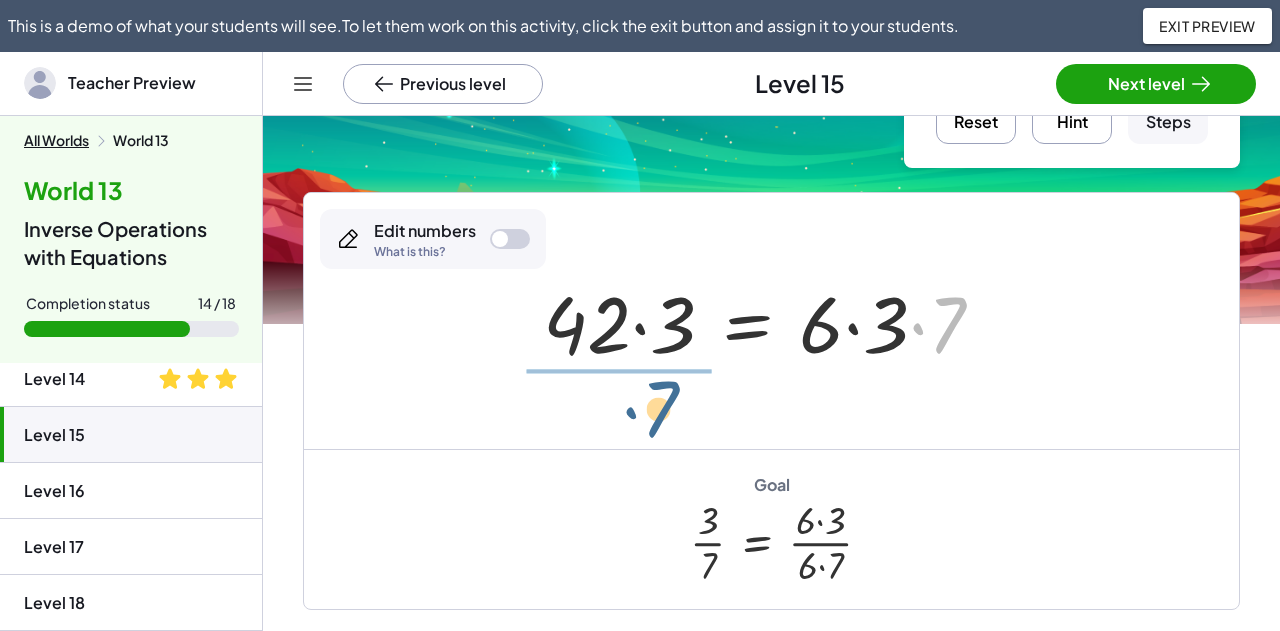 drag, startPoint x: 928, startPoint y: 334, endPoint x: 636, endPoint y: 418, distance: 303.84207 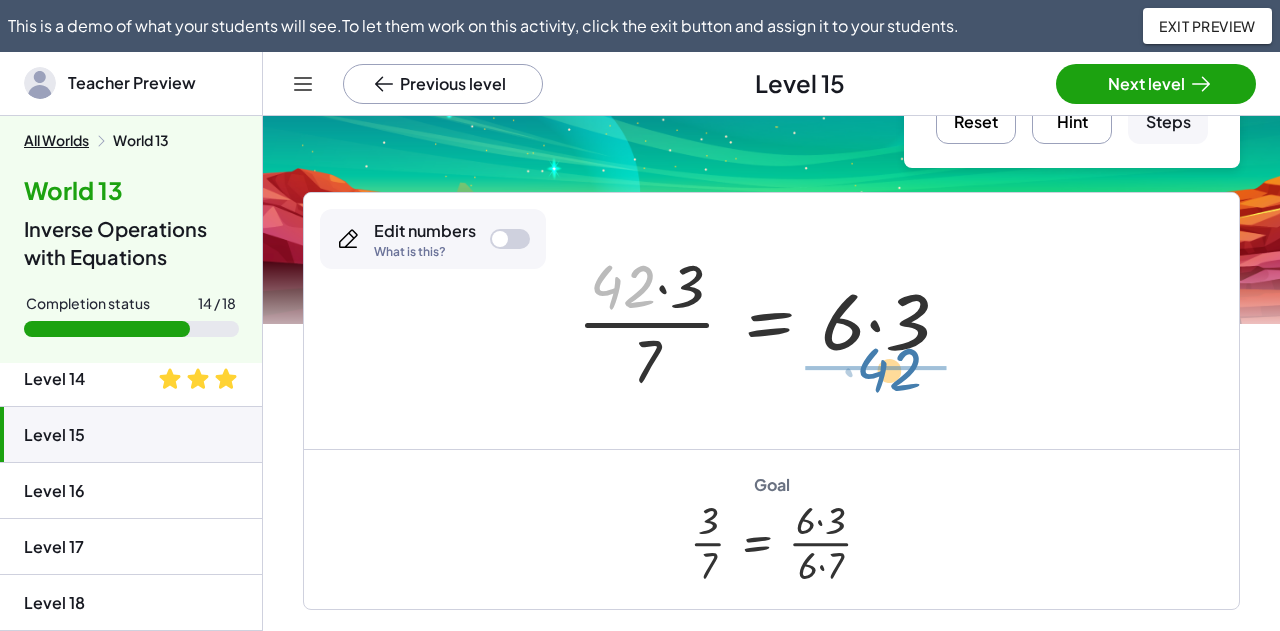 drag, startPoint x: 595, startPoint y: 287, endPoint x: 863, endPoint y: 371, distance: 280.85583 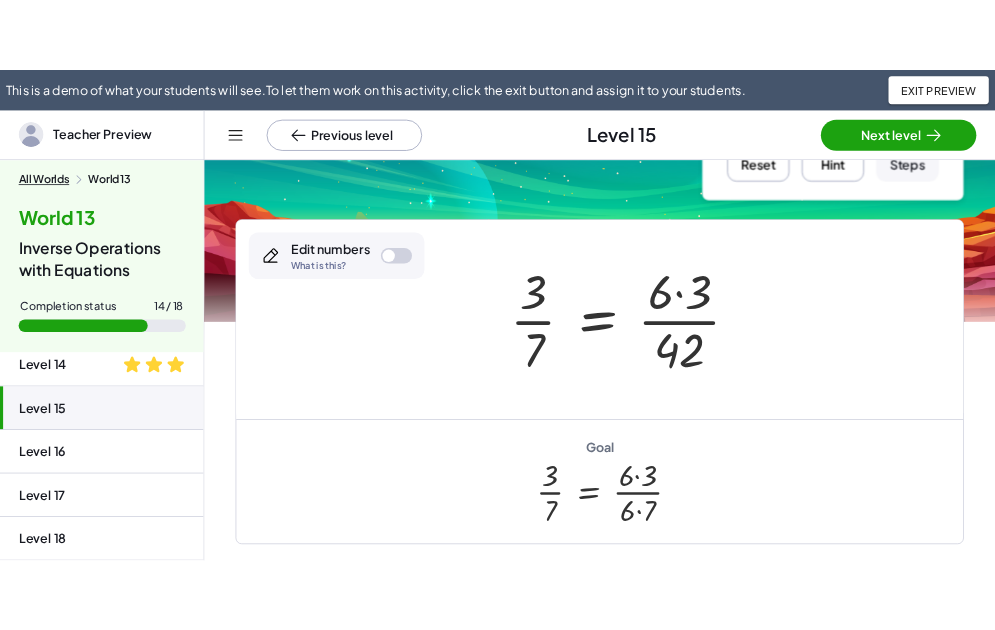 scroll, scrollTop: 0, scrollLeft: 0, axis: both 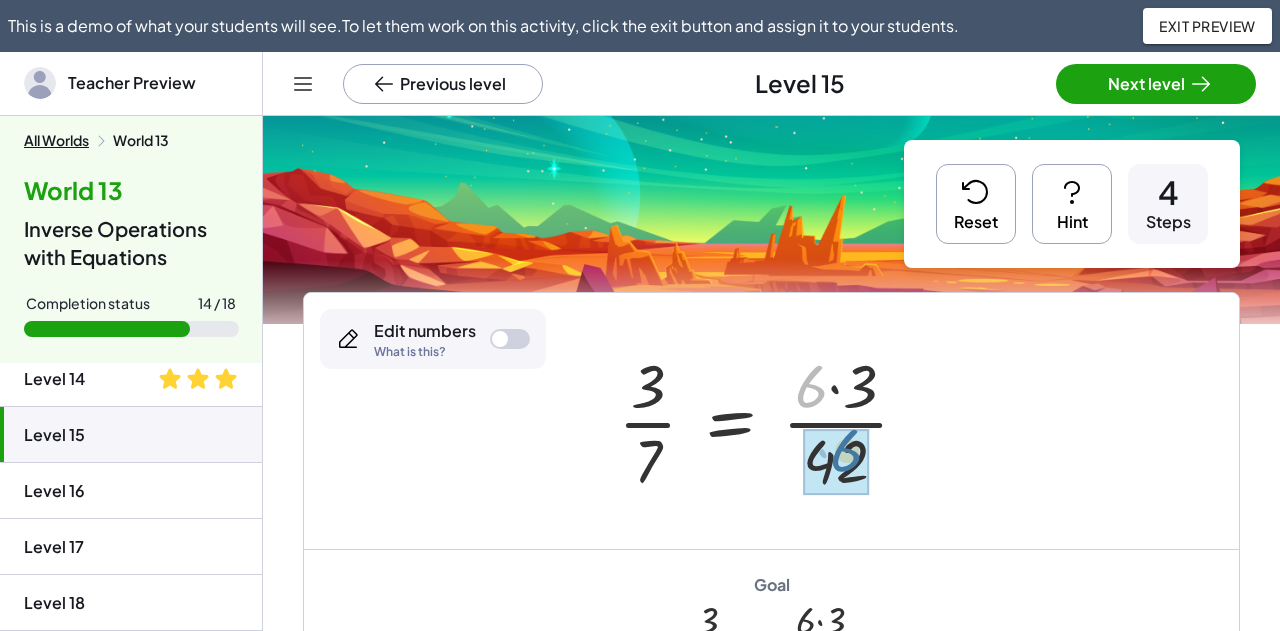 drag, startPoint x: 814, startPoint y: 389, endPoint x: 841, endPoint y: 427, distance: 46.615448 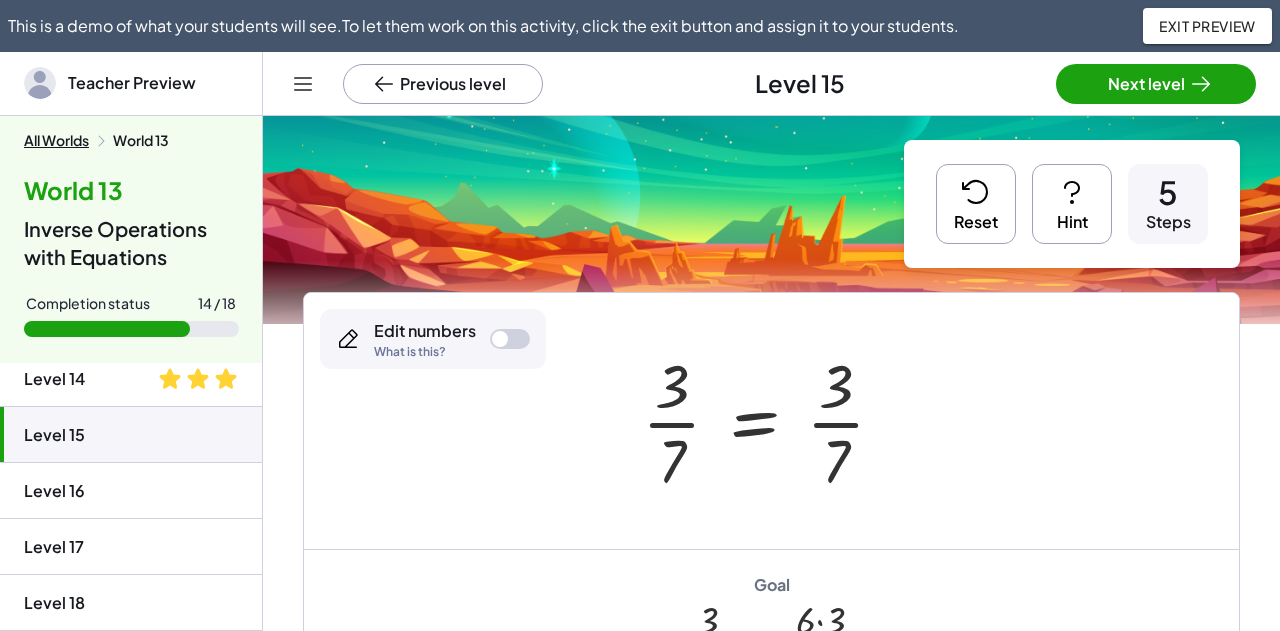 click on "Reset   Hint  5 Steps" at bounding box center [1072, 204] 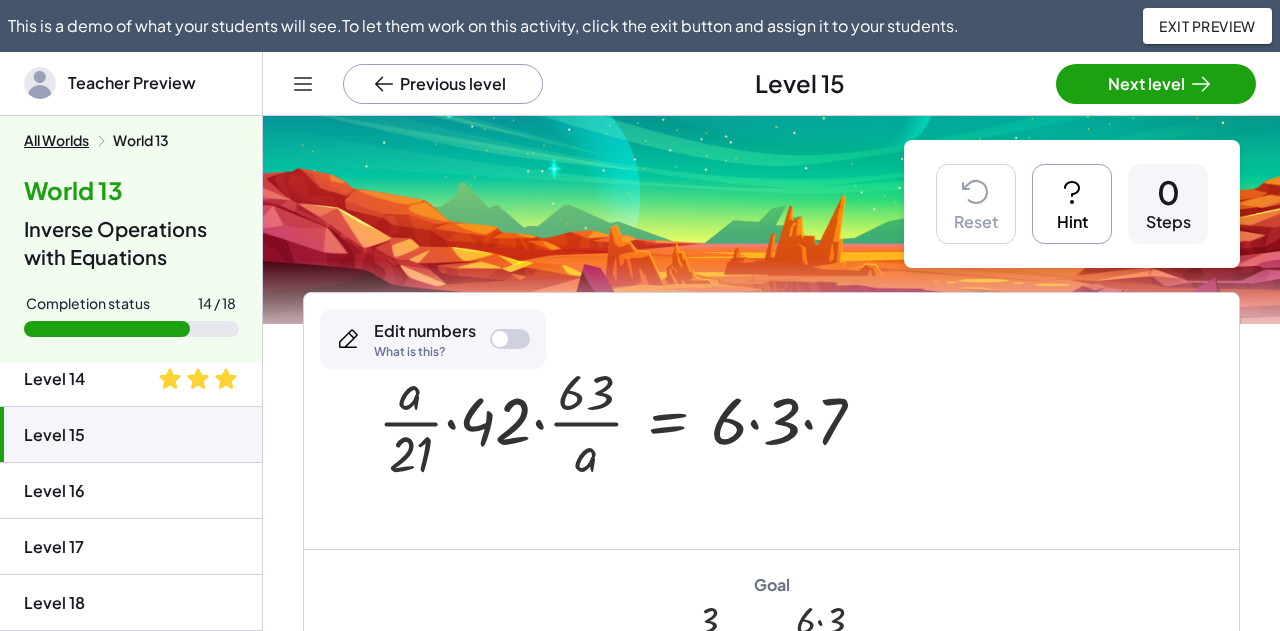 scroll, scrollTop: 740, scrollLeft: 0, axis: vertical 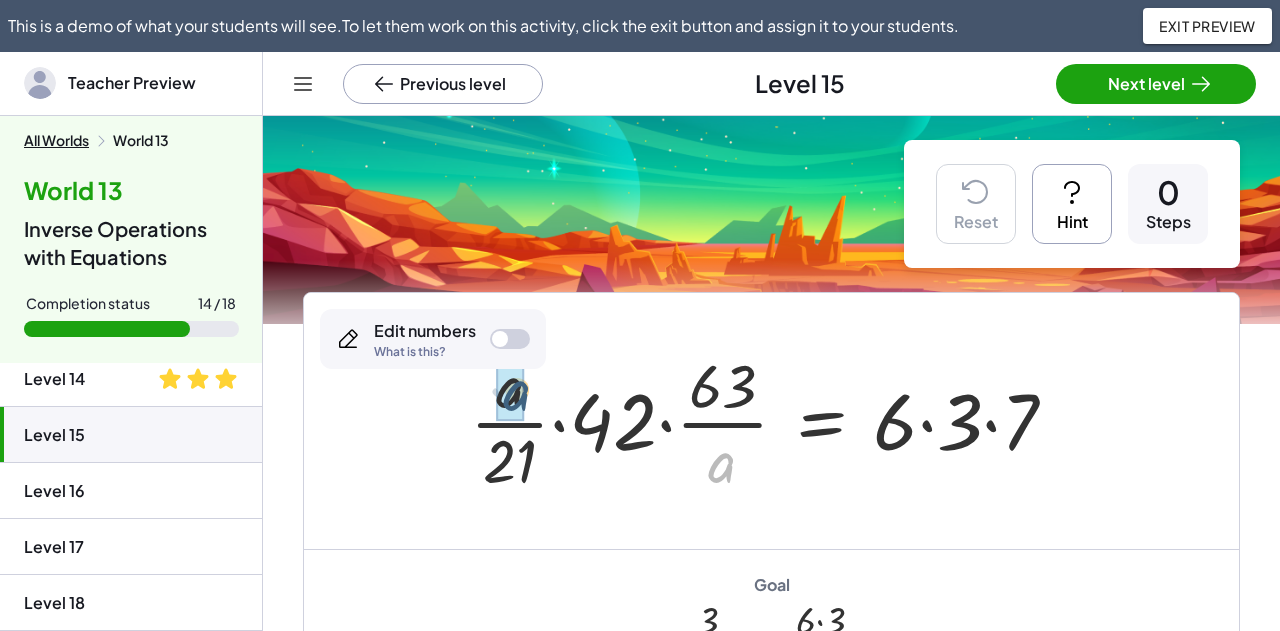 drag, startPoint x: 716, startPoint y: 465, endPoint x: 504, endPoint y: 388, distance: 225.55043 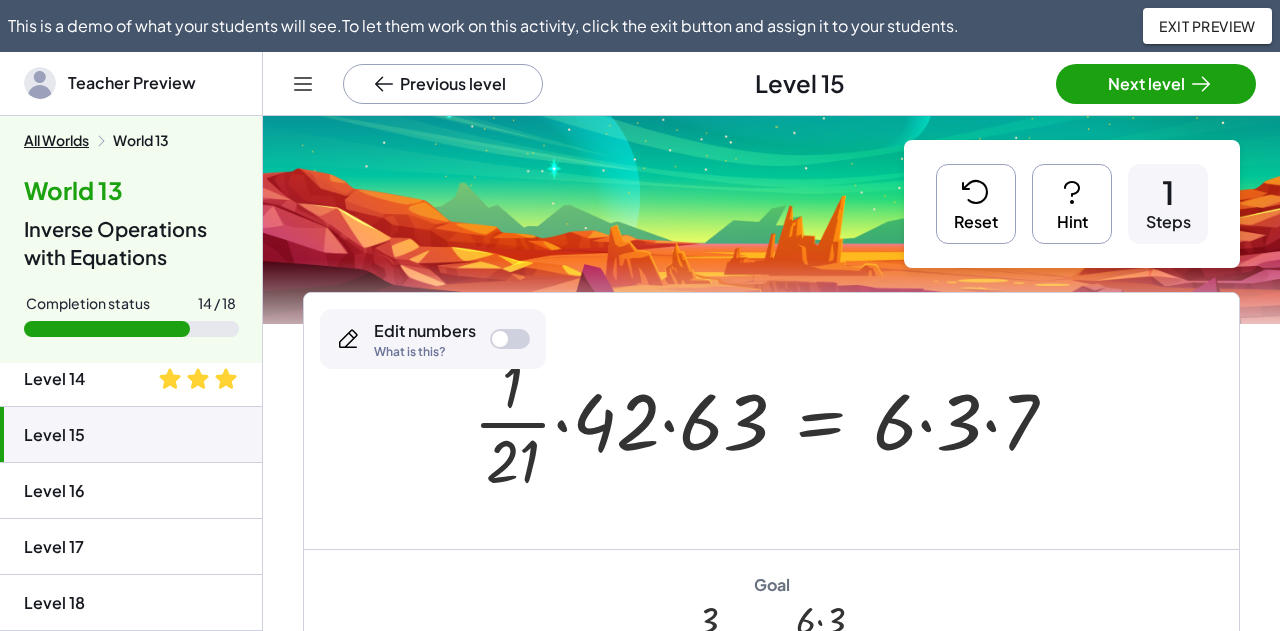 click on "Reset" at bounding box center [976, 204] 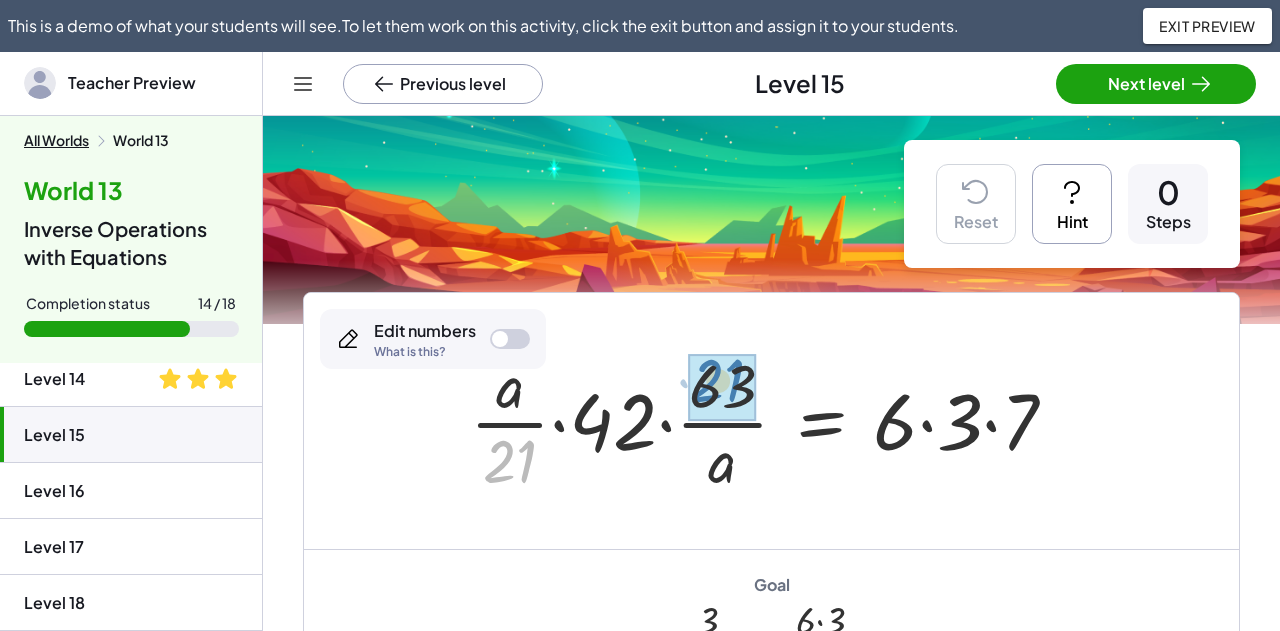 drag, startPoint x: 529, startPoint y: 445, endPoint x: 738, endPoint y: 367, distance: 223.0807 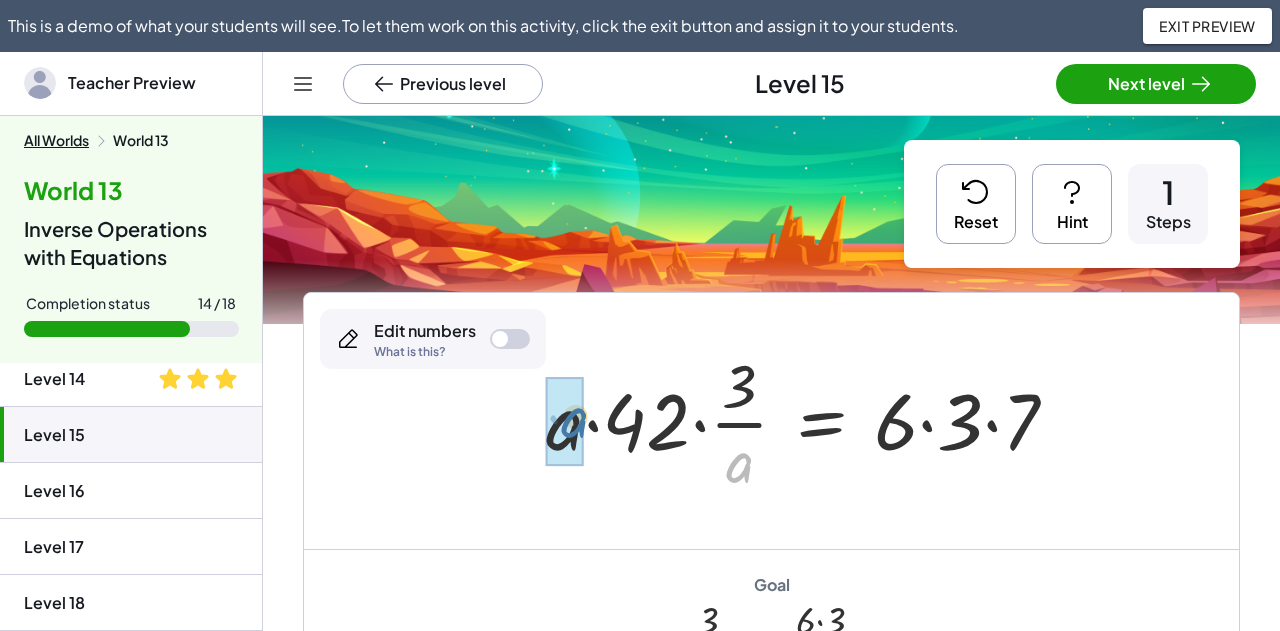 drag, startPoint x: 730, startPoint y: 463, endPoint x: 564, endPoint y: 419, distance: 171.73235 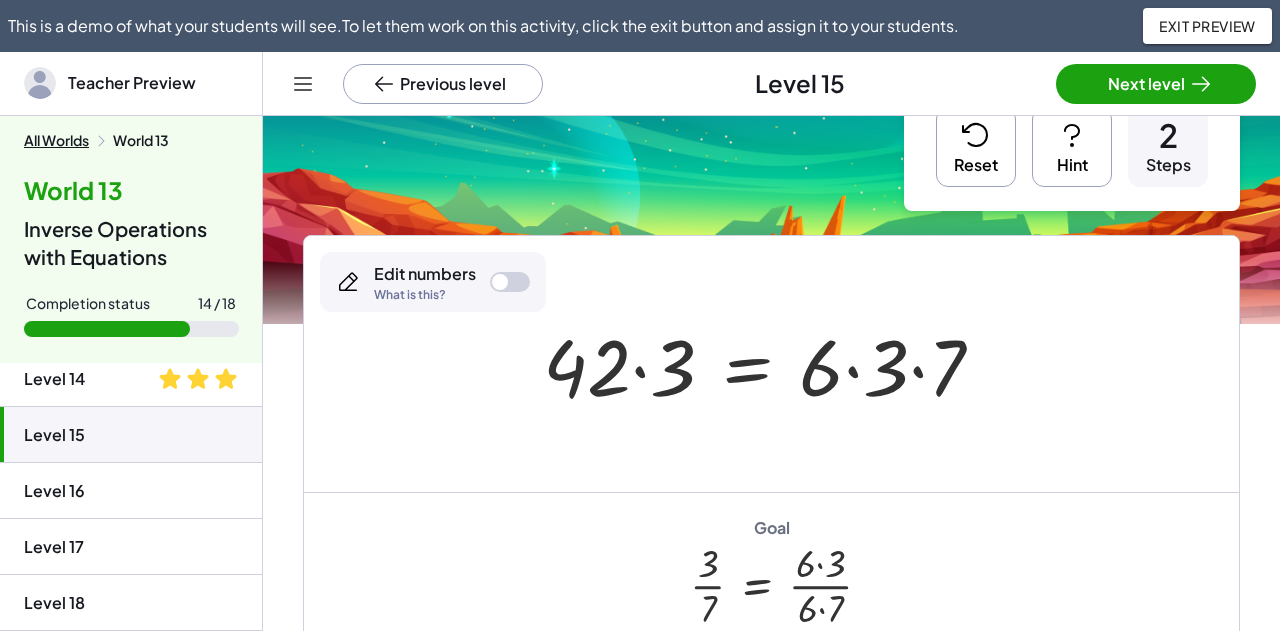 scroll, scrollTop: 100, scrollLeft: 0, axis: vertical 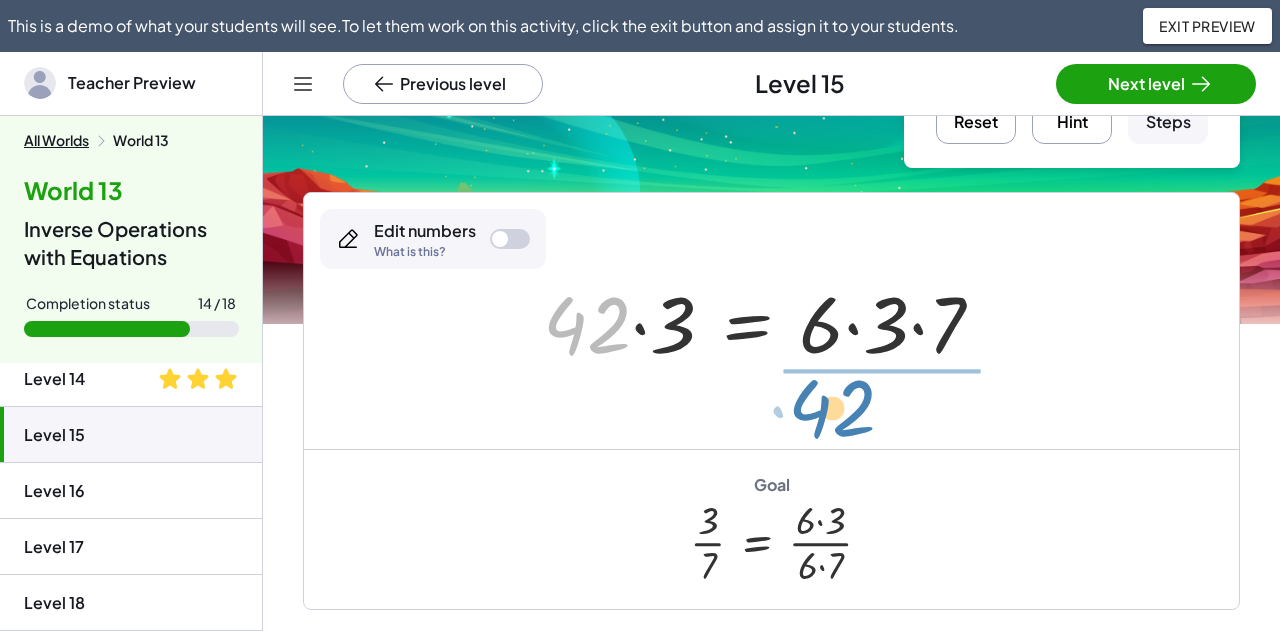 drag, startPoint x: 596, startPoint y: 325, endPoint x: 842, endPoint y: 408, distance: 259.62473 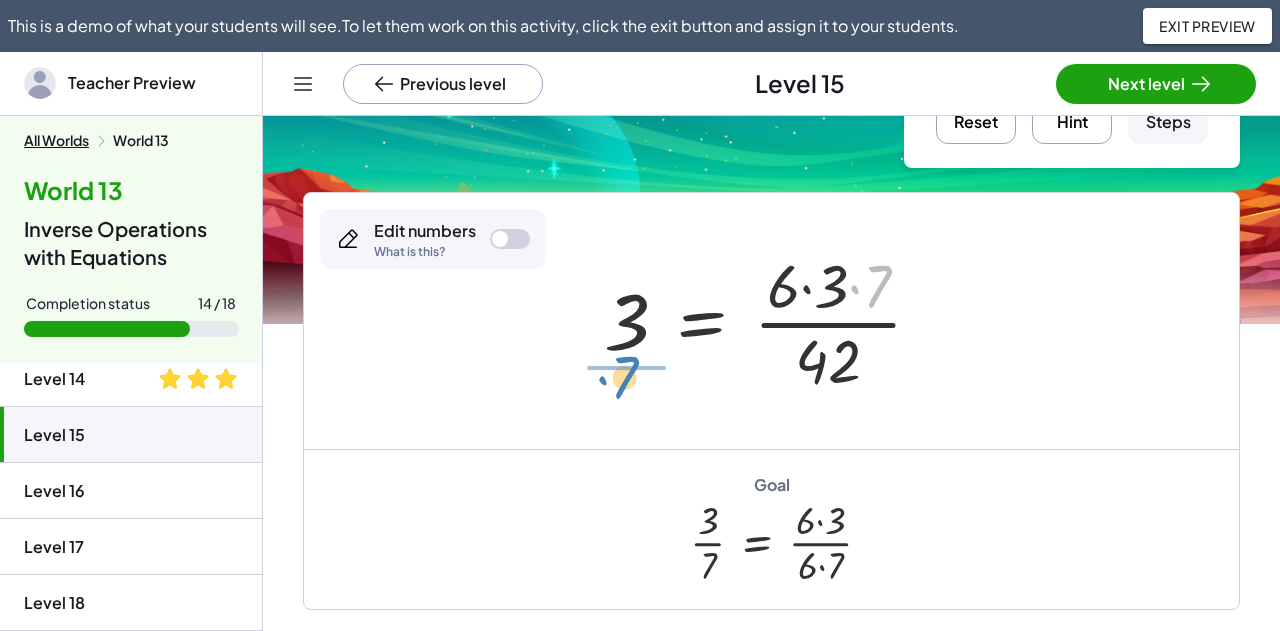 drag, startPoint x: 922, startPoint y: 288, endPoint x: 674, endPoint y: 377, distance: 263.48624 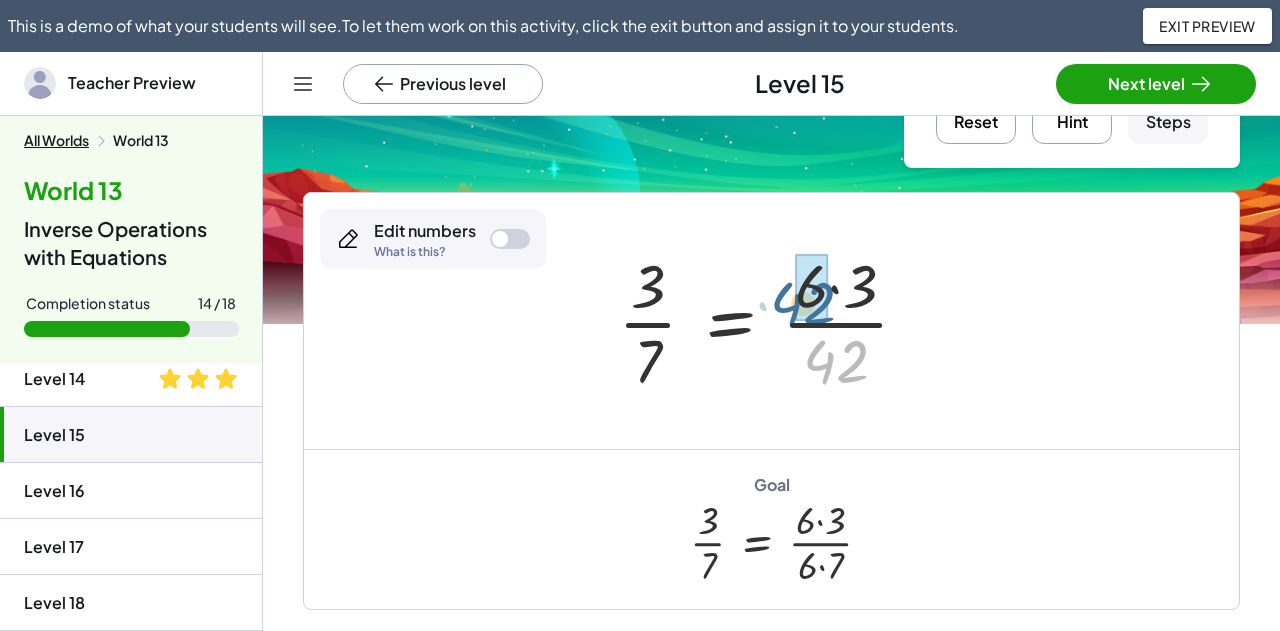 drag, startPoint x: 845, startPoint y: 366, endPoint x: 814, endPoint y: 305, distance: 68.42514 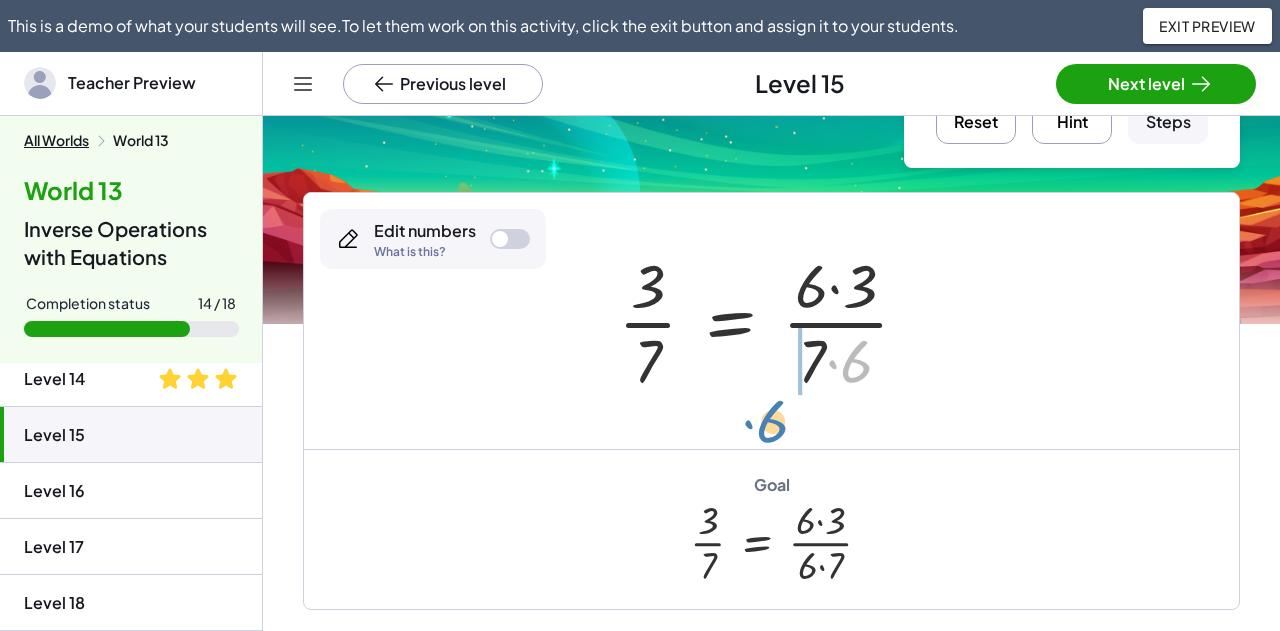 drag, startPoint x: 854, startPoint y: 365, endPoint x: 770, endPoint y: 425, distance: 103.227905 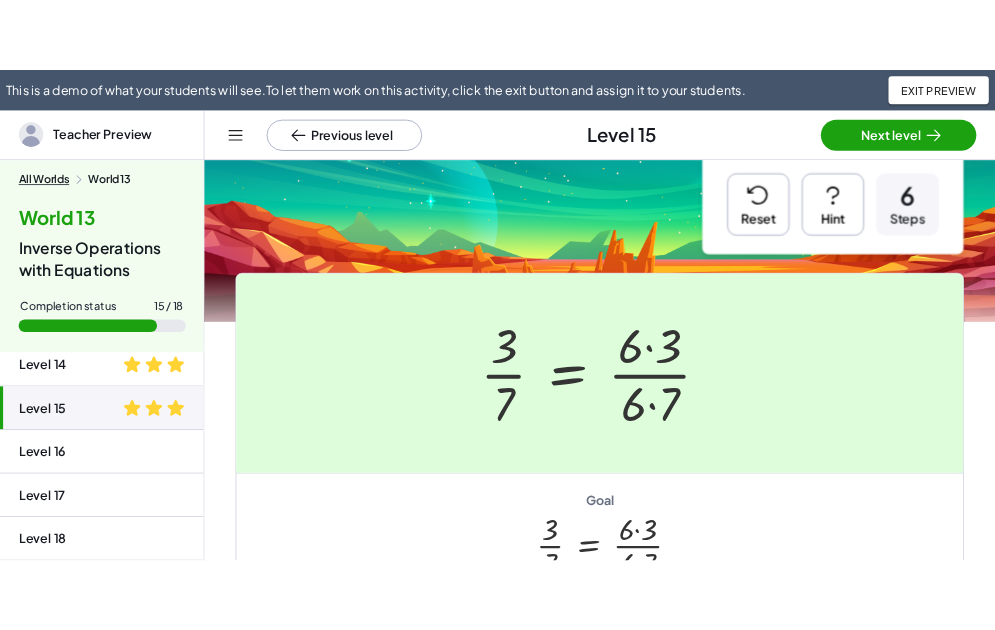 scroll, scrollTop: 0, scrollLeft: 0, axis: both 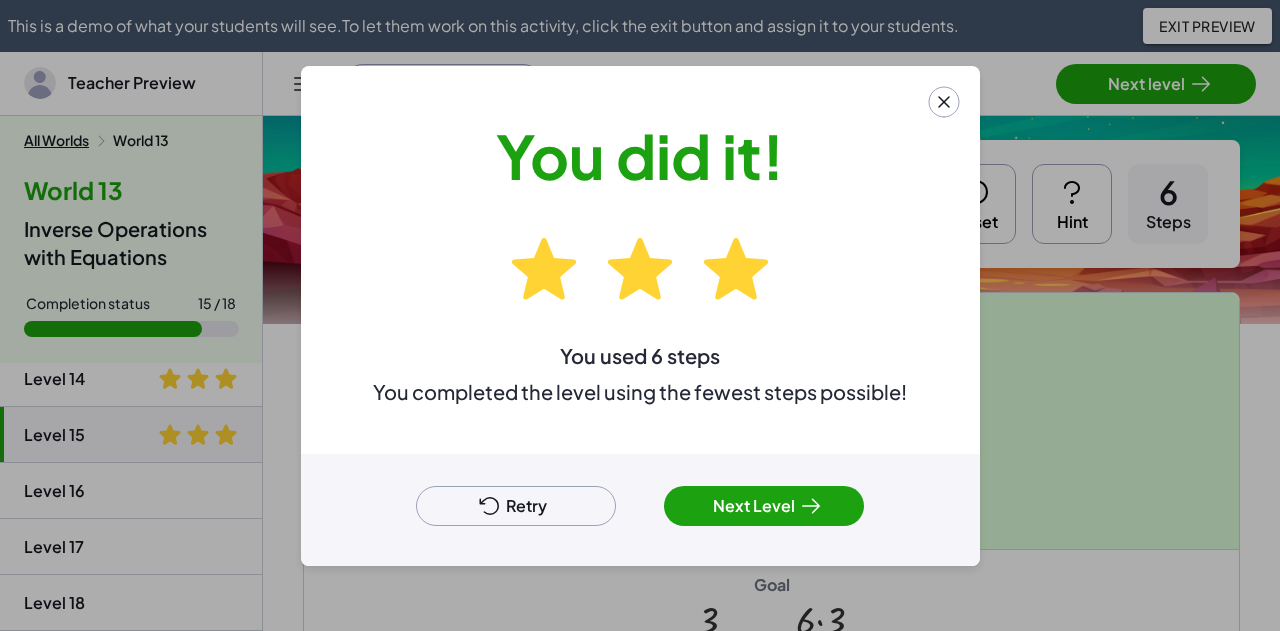 click on "Retry" at bounding box center [516, 506] 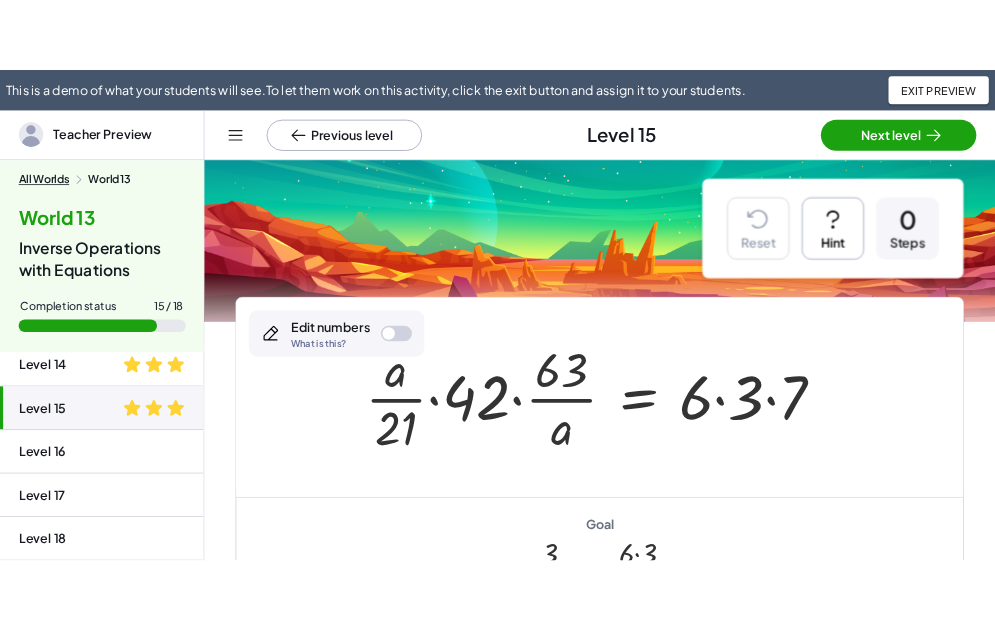 scroll, scrollTop: 758, scrollLeft: 0, axis: vertical 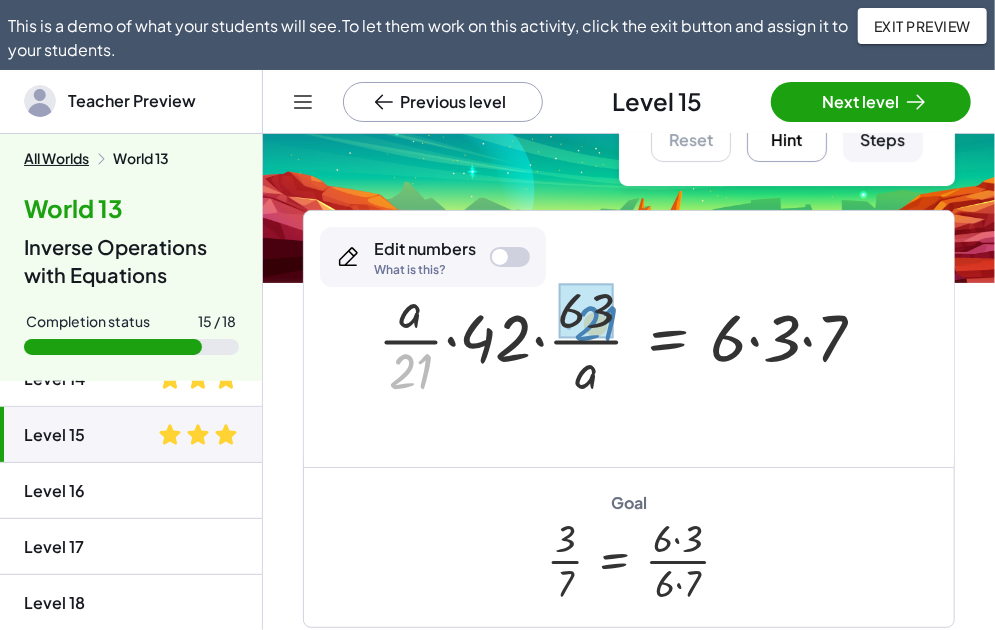 drag, startPoint x: 424, startPoint y: 374, endPoint x: 605, endPoint y: 329, distance: 186.51006 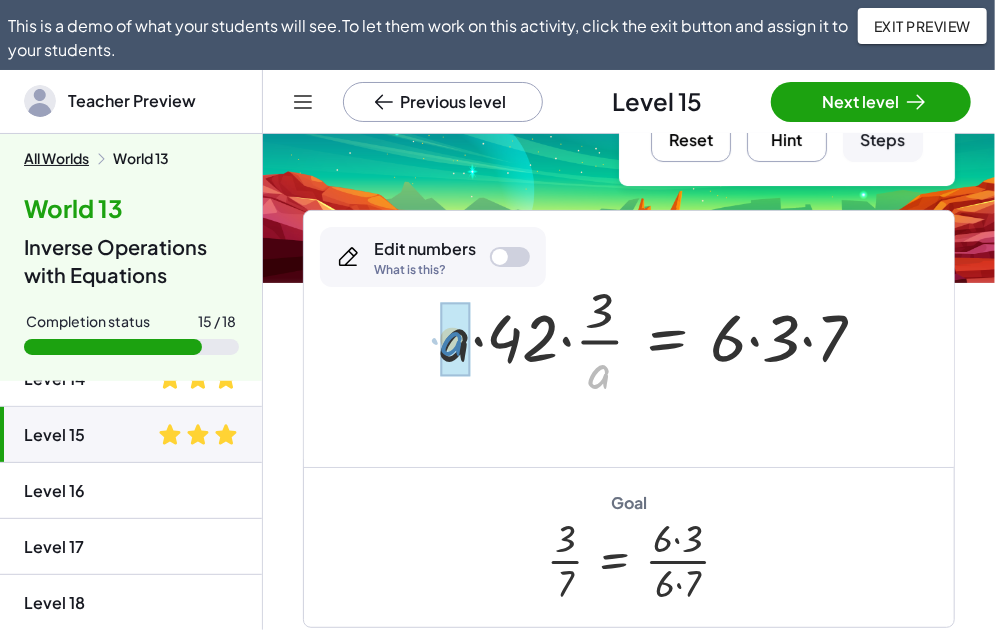 drag, startPoint x: 593, startPoint y: 375, endPoint x: 446, endPoint y: 341, distance: 150.88075 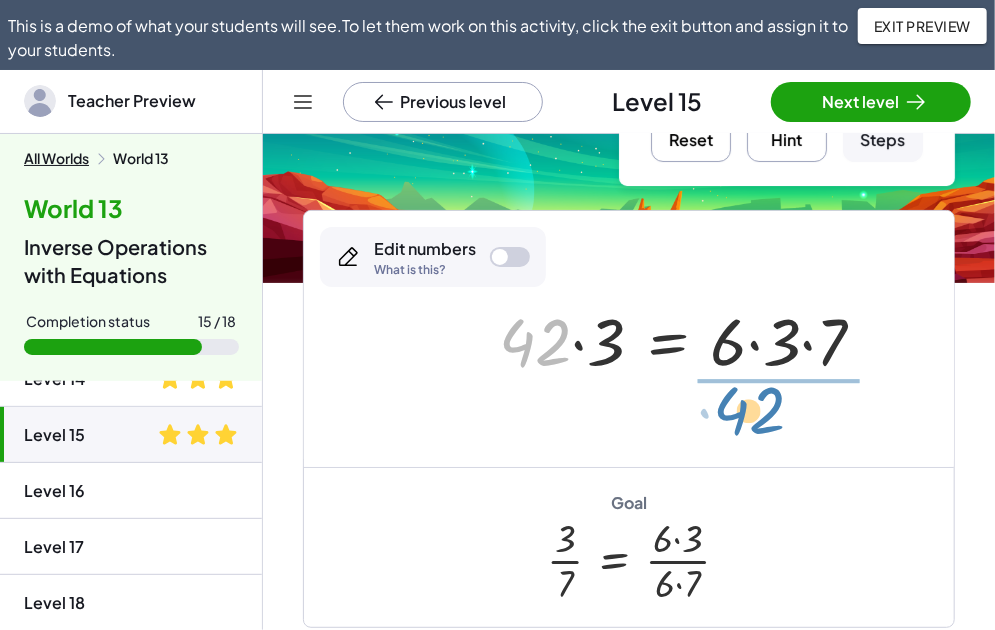 drag, startPoint x: 543, startPoint y: 323, endPoint x: 757, endPoint y: 391, distance: 224.54398 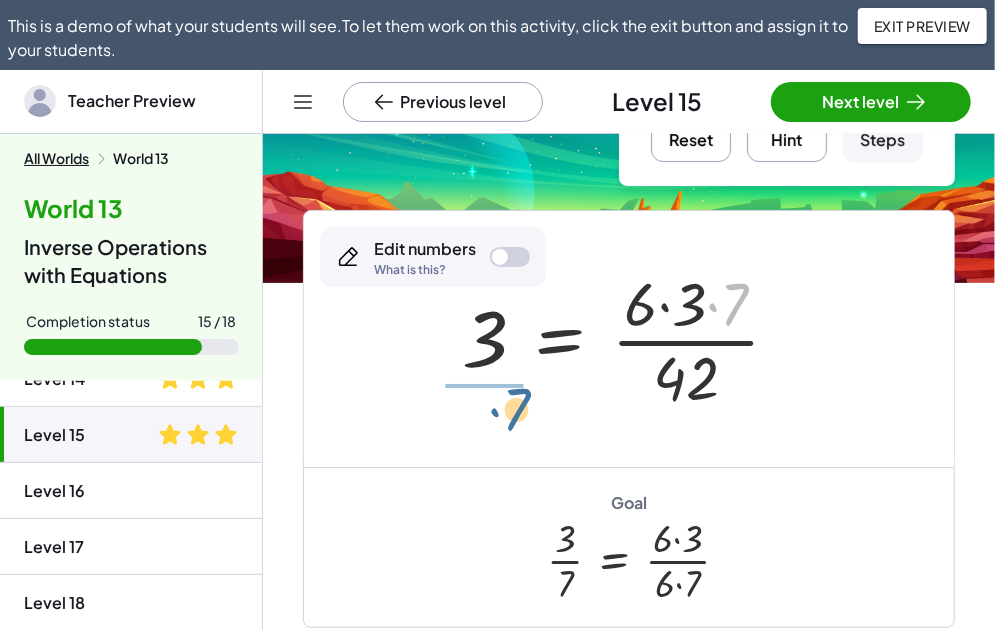 drag, startPoint x: 736, startPoint y: 313, endPoint x: 504, endPoint y: 418, distance: 254.65466 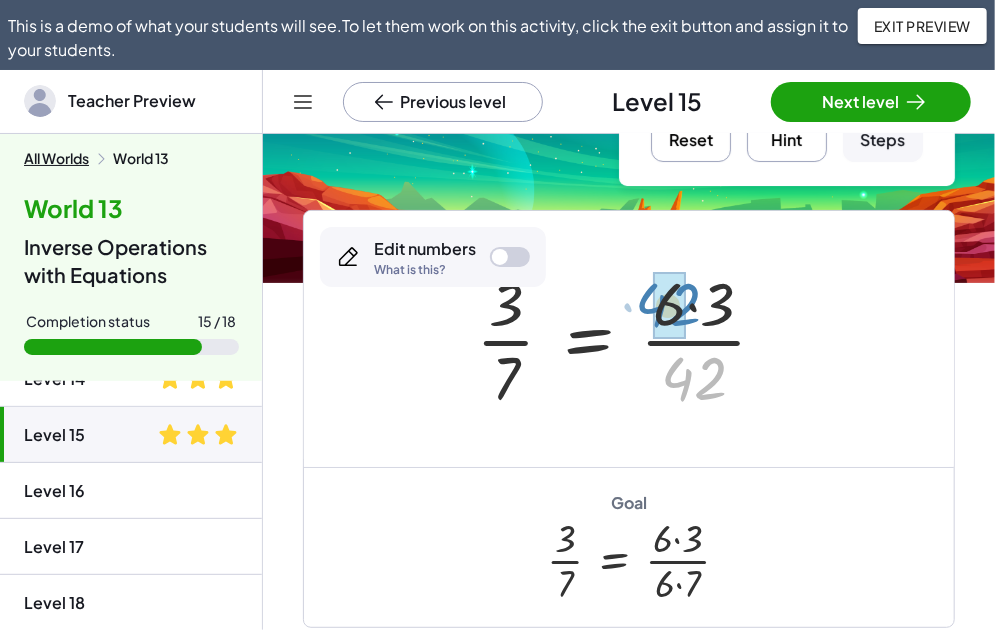 drag, startPoint x: 674, startPoint y: 399, endPoint x: 648, endPoint y: 325, distance: 78.434685 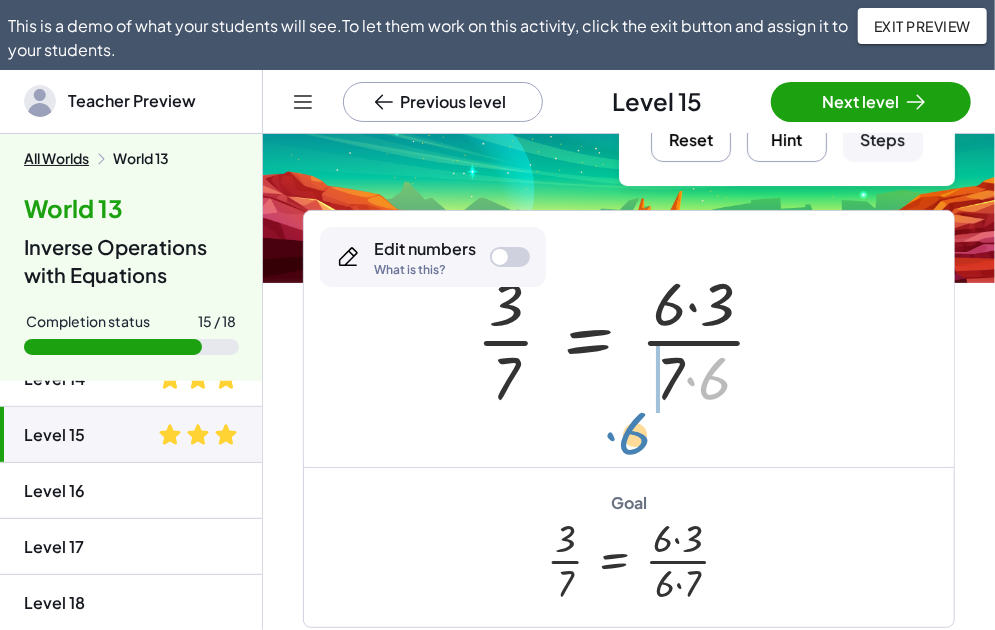 drag, startPoint x: 722, startPoint y: 390, endPoint x: 642, endPoint y: 445, distance: 97.082436 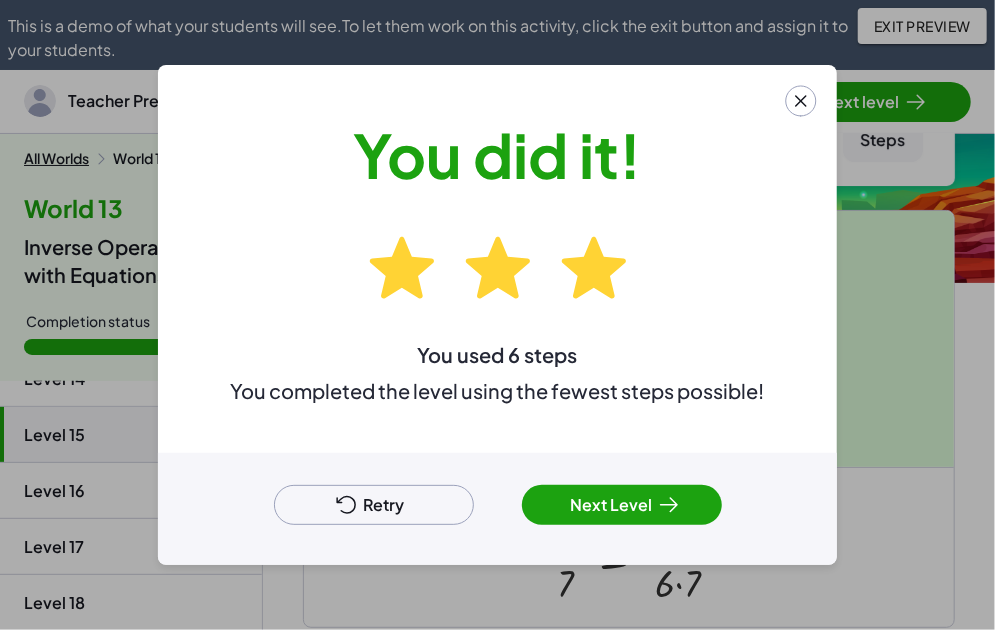 click on "Next Level" at bounding box center (622, 505) 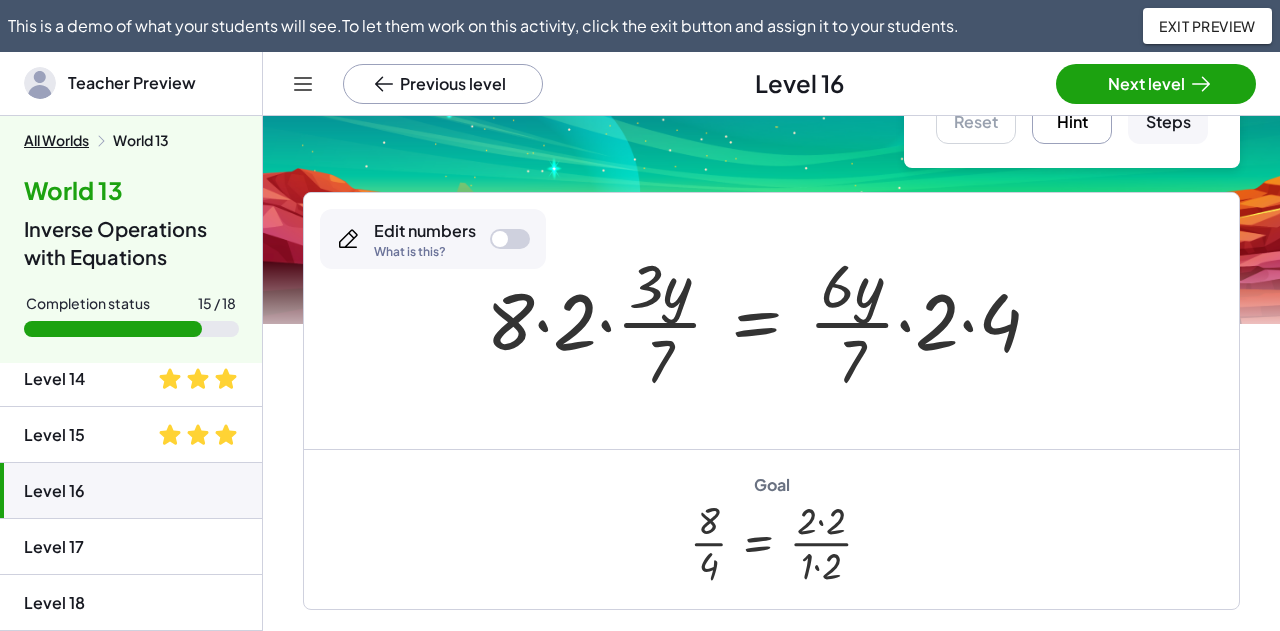 scroll, scrollTop: 740, scrollLeft: 0, axis: vertical 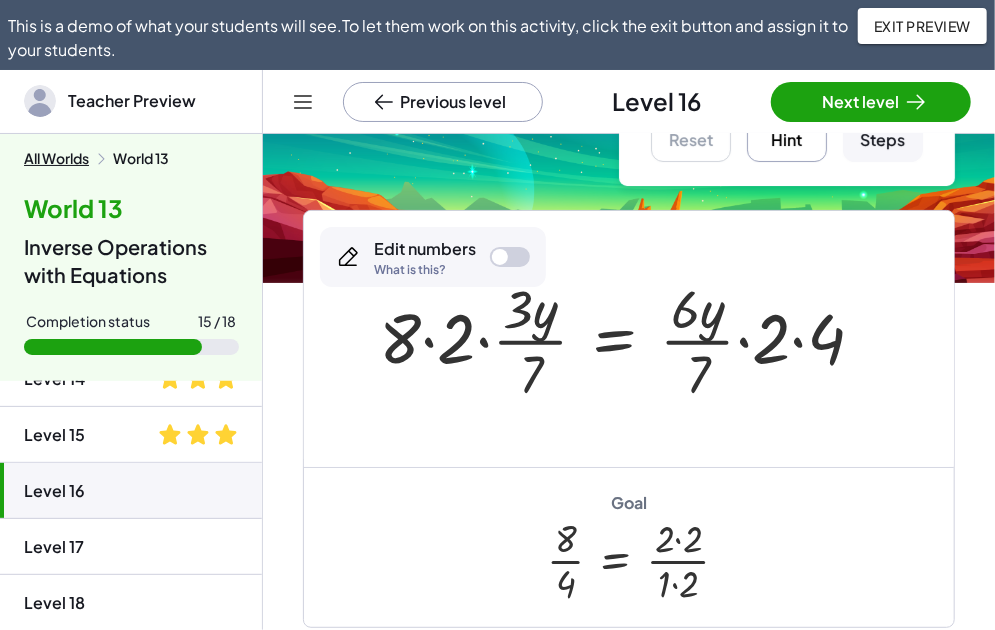 click at bounding box center (629, 339) 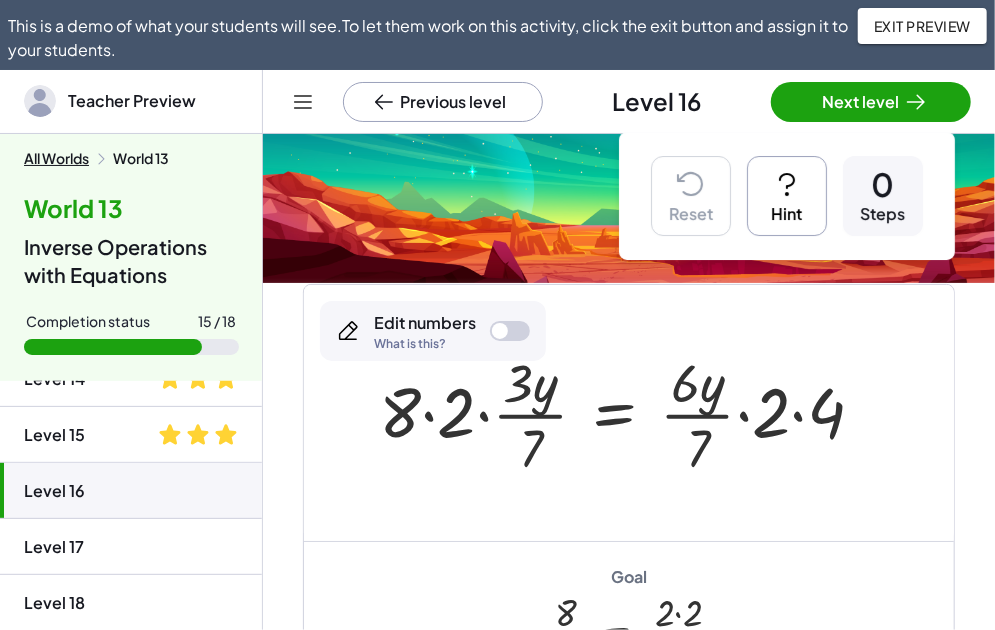 scroll, scrollTop: 0, scrollLeft: 0, axis: both 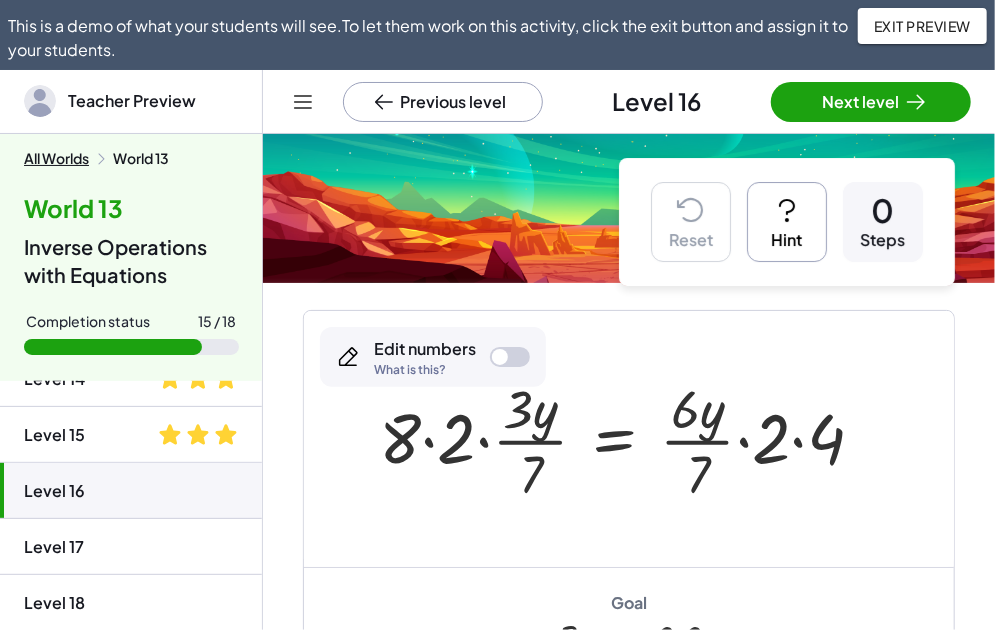 click on "Hint" at bounding box center (787, 222) 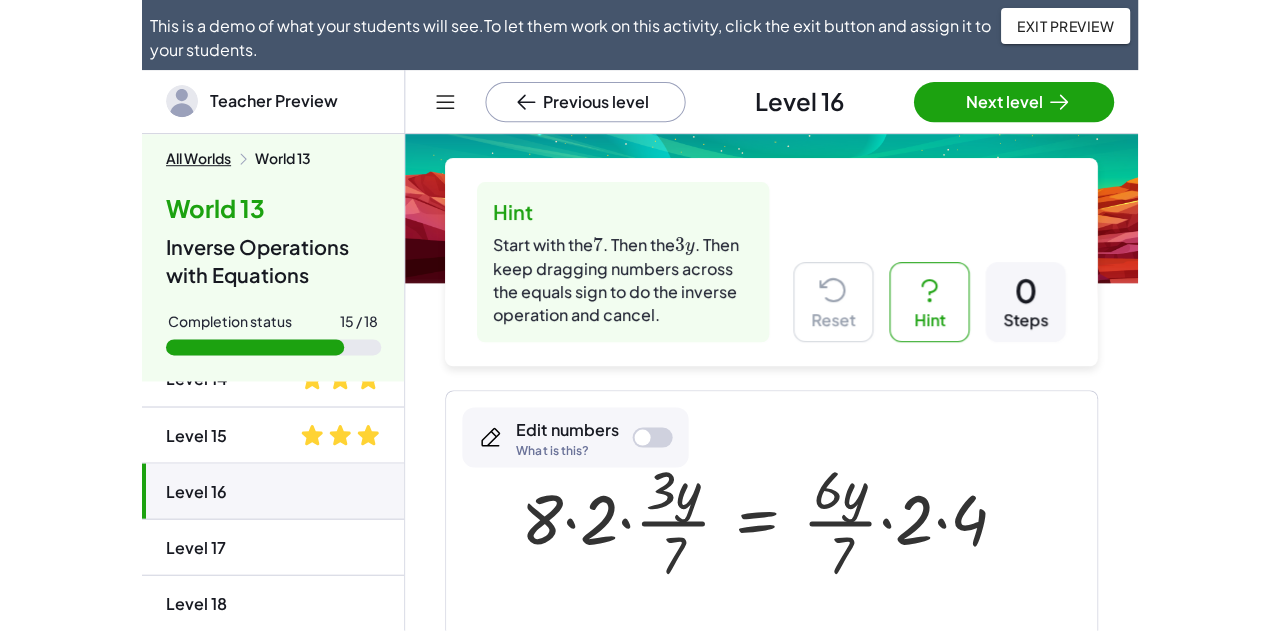 scroll, scrollTop: 100, scrollLeft: 0, axis: vertical 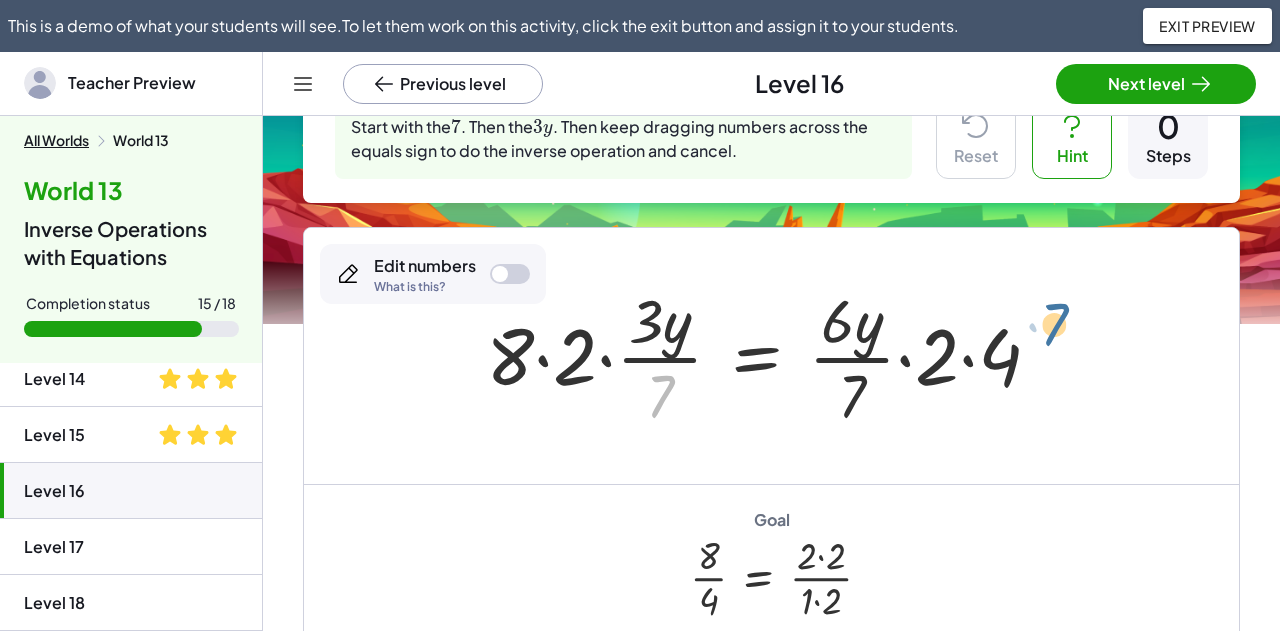 drag, startPoint x: 670, startPoint y: 389, endPoint x: 1127, endPoint y: 331, distance: 460.66583 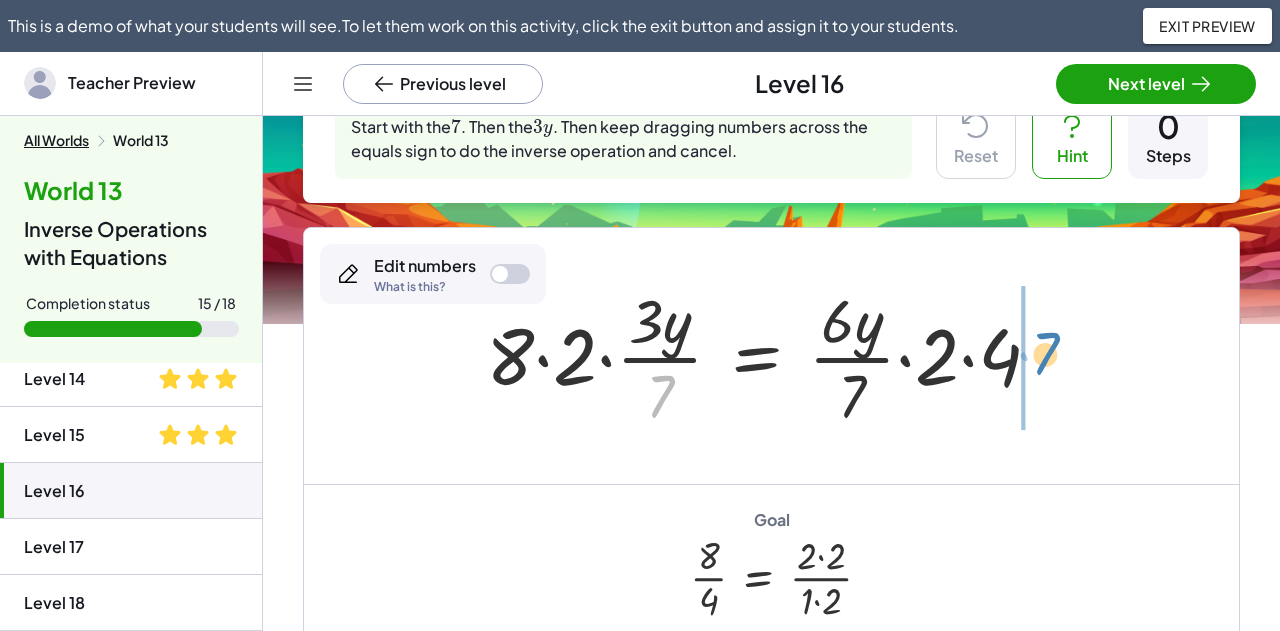 drag, startPoint x: 771, startPoint y: 396, endPoint x: 1069, endPoint y: 367, distance: 299.40775 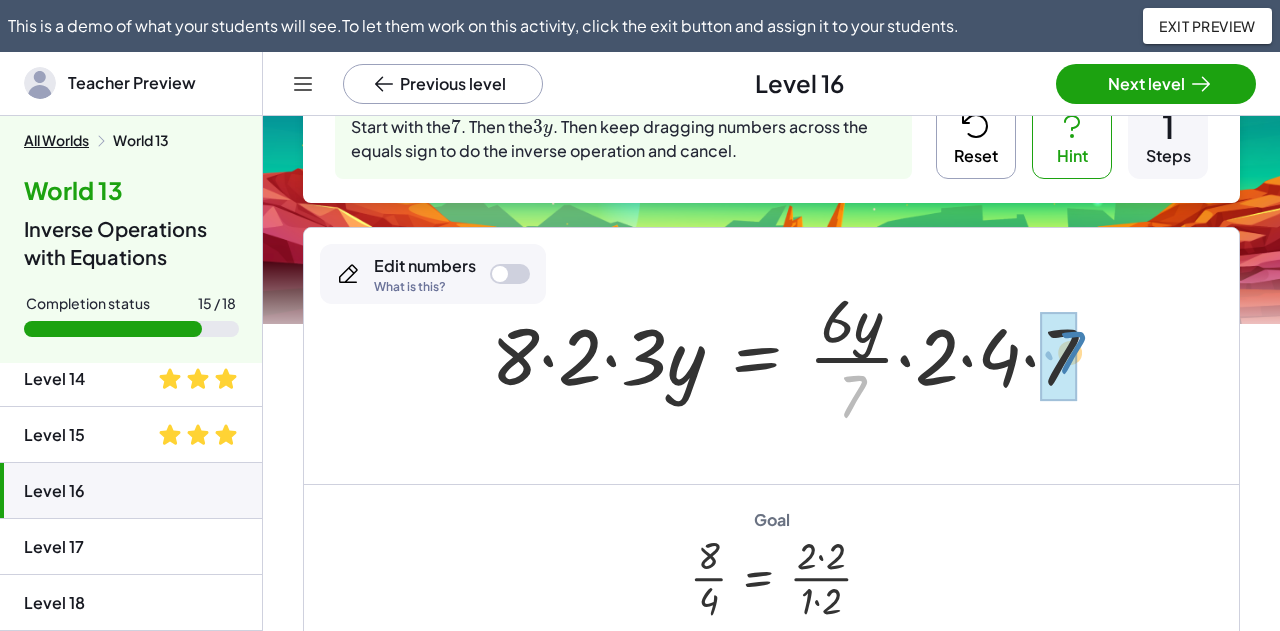drag, startPoint x: 844, startPoint y: 406, endPoint x: 1060, endPoint y: 365, distance: 219.85677 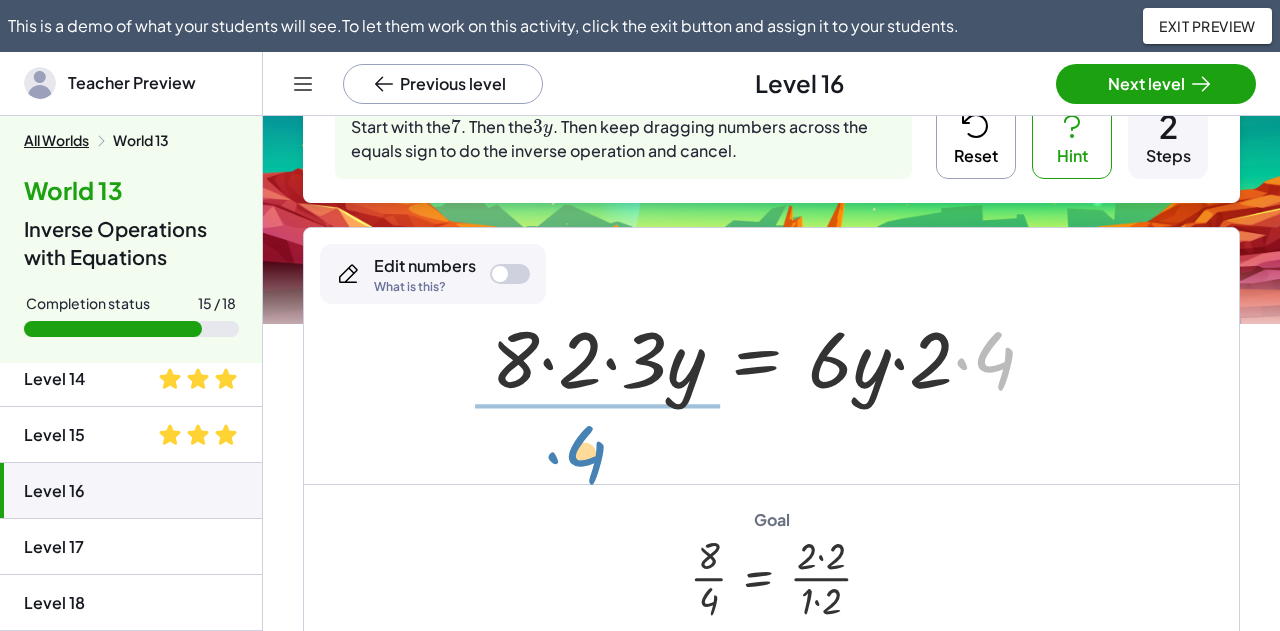 drag, startPoint x: 991, startPoint y: 360, endPoint x: 580, endPoint y: 455, distance: 421.83646 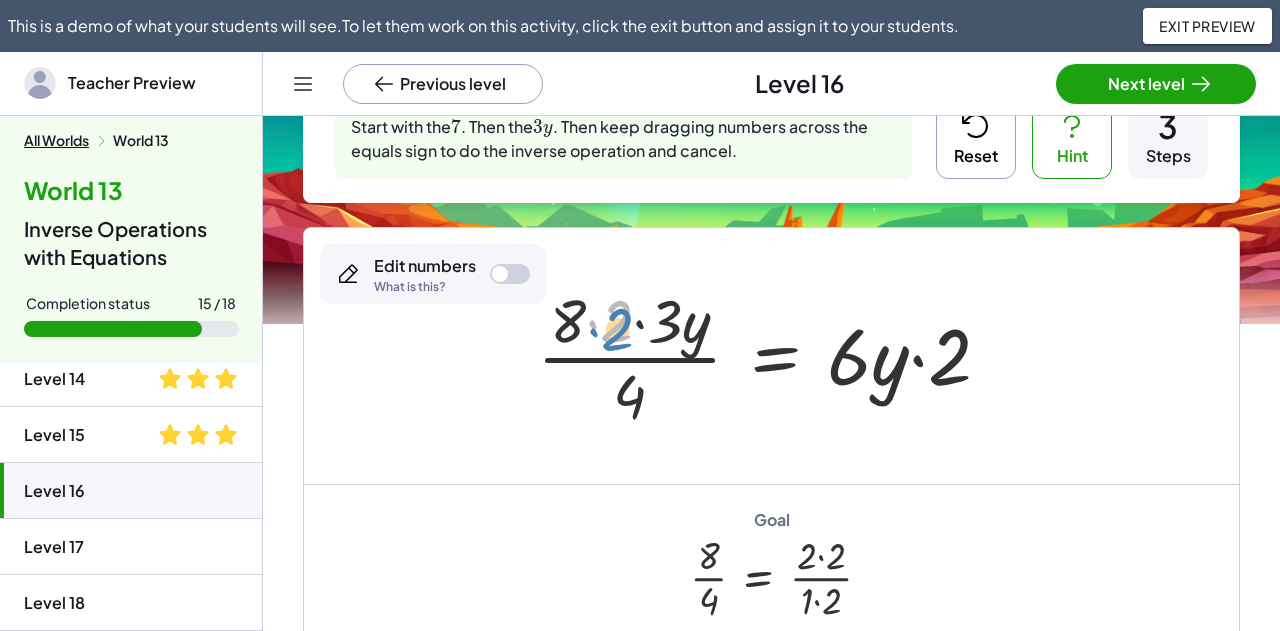 click at bounding box center (772, 356) 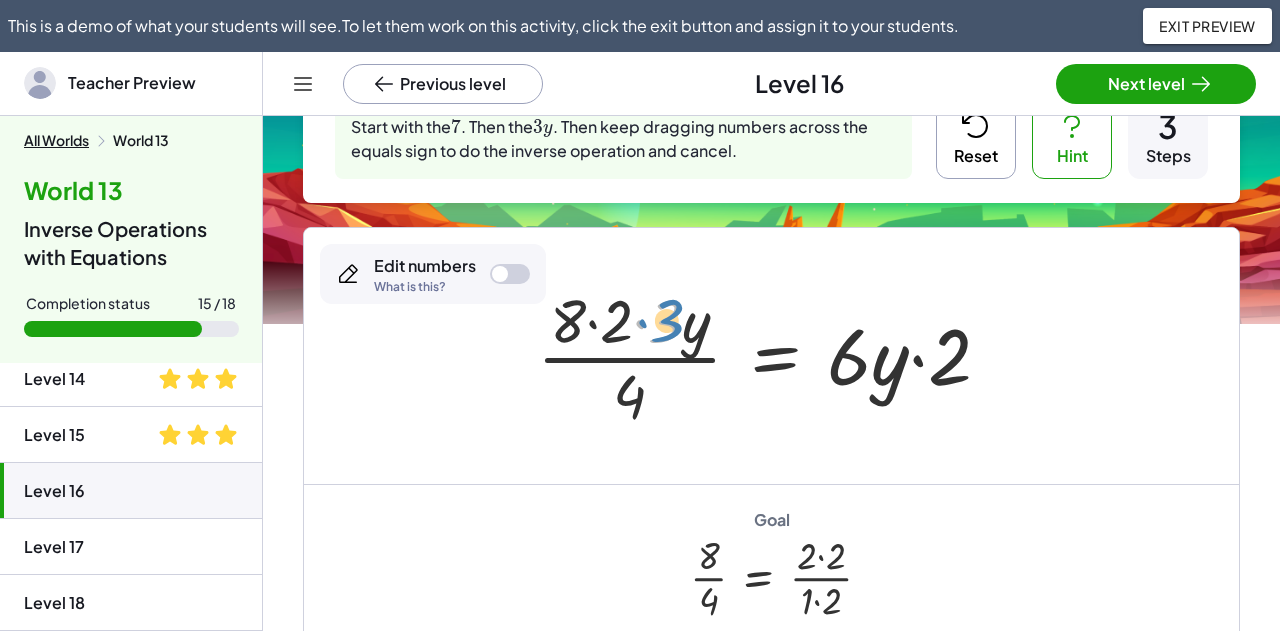 click at bounding box center [772, 356] 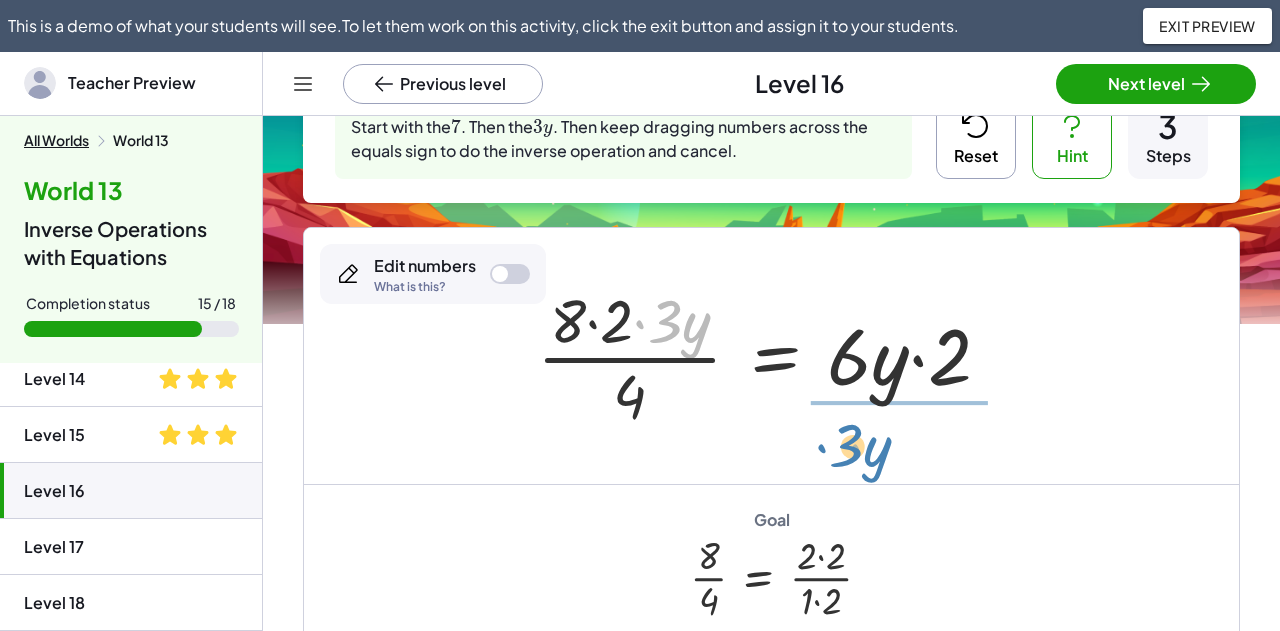 drag, startPoint x: 686, startPoint y: 325, endPoint x: 868, endPoint y: 448, distance: 219.66565 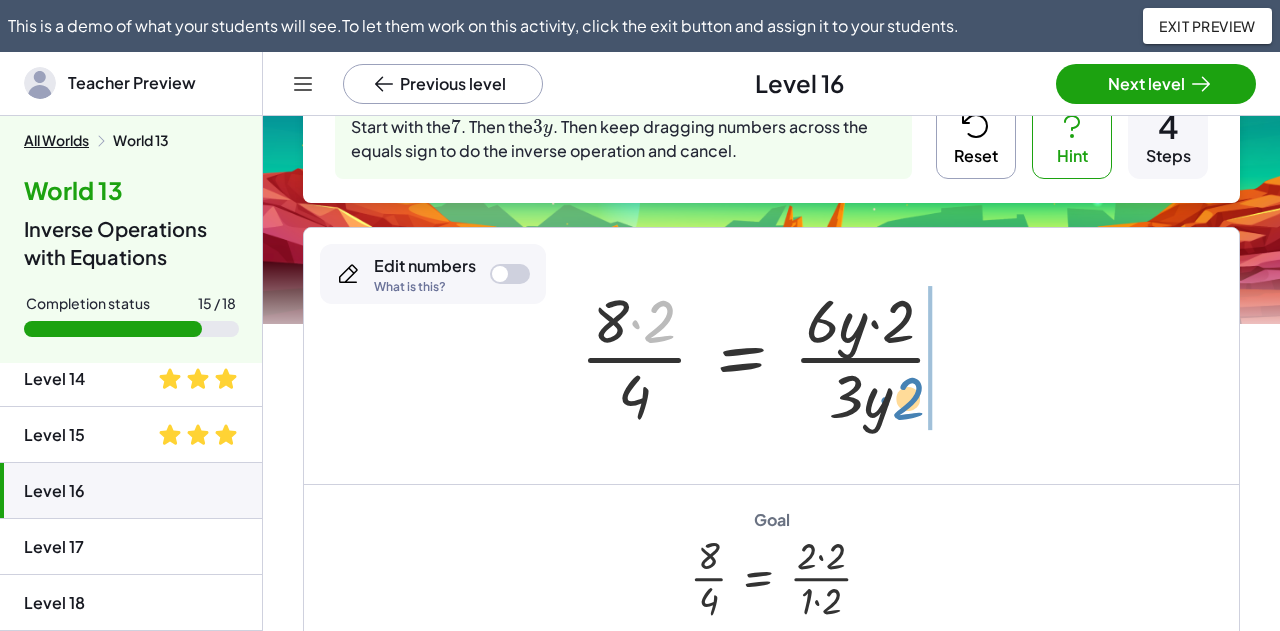 drag, startPoint x: 684, startPoint y: 334, endPoint x: 932, endPoint y: 411, distance: 259.67865 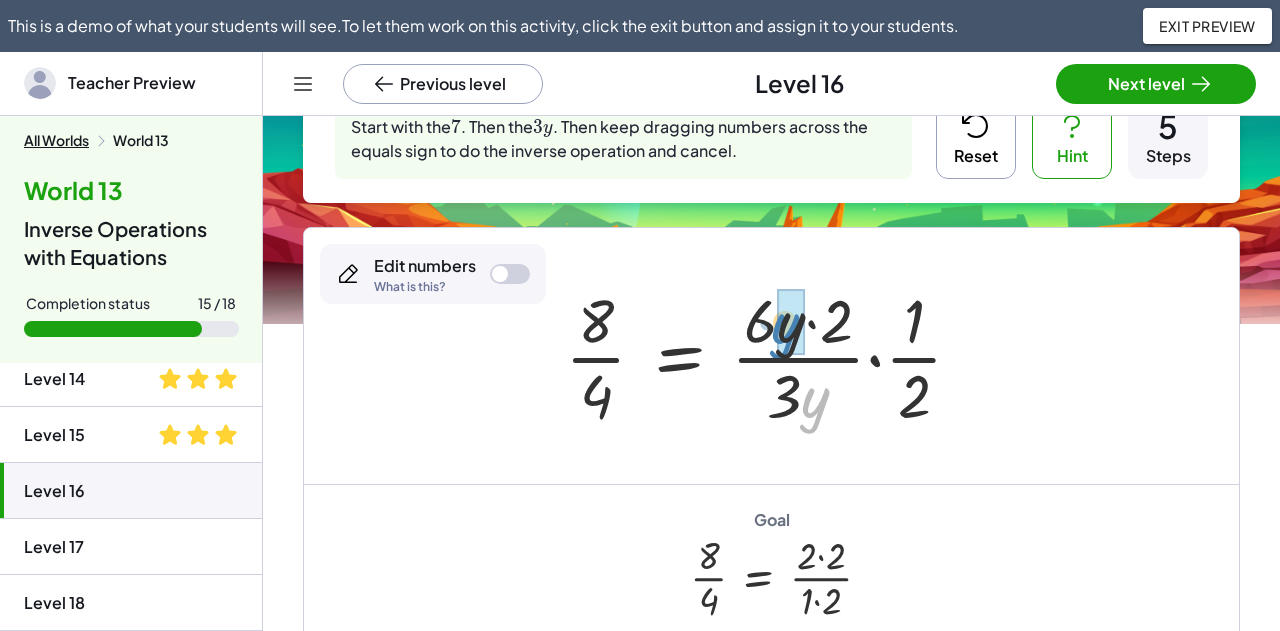 drag, startPoint x: 816, startPoint y: 419, endPoint x: 786, endPoint y: 345, distance: 79.84986 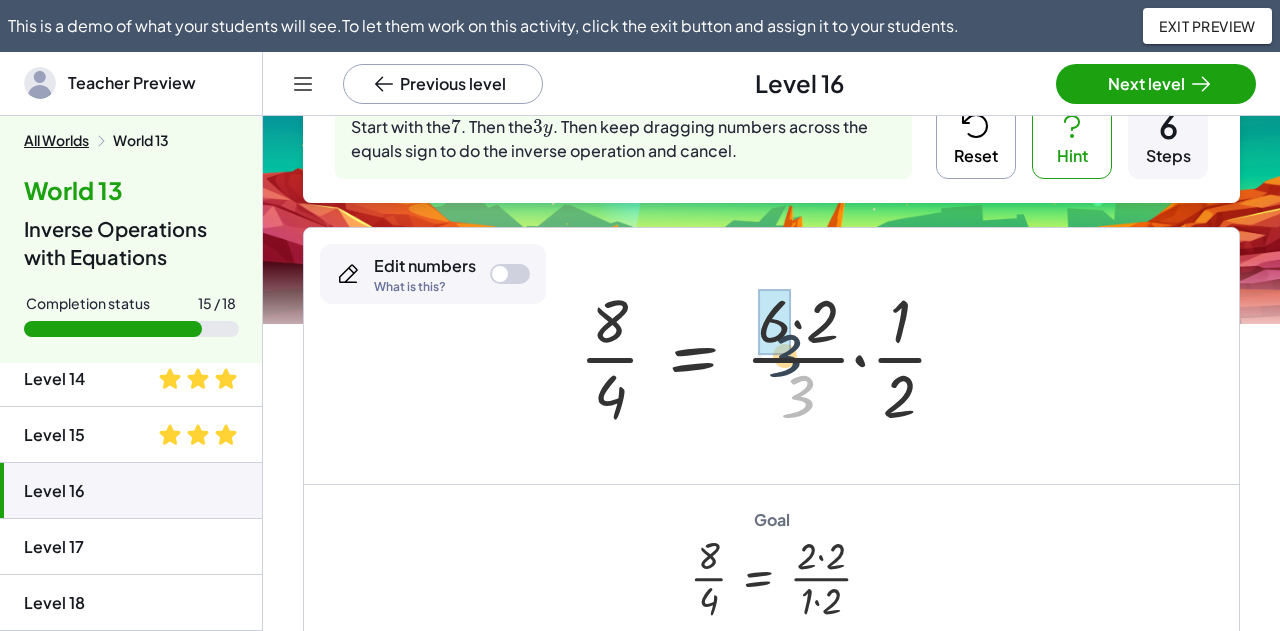 drag, startPoint x: 806, startPoint y: 407, endPoint x: 792, endPoint y: 351, distance: 57.72348 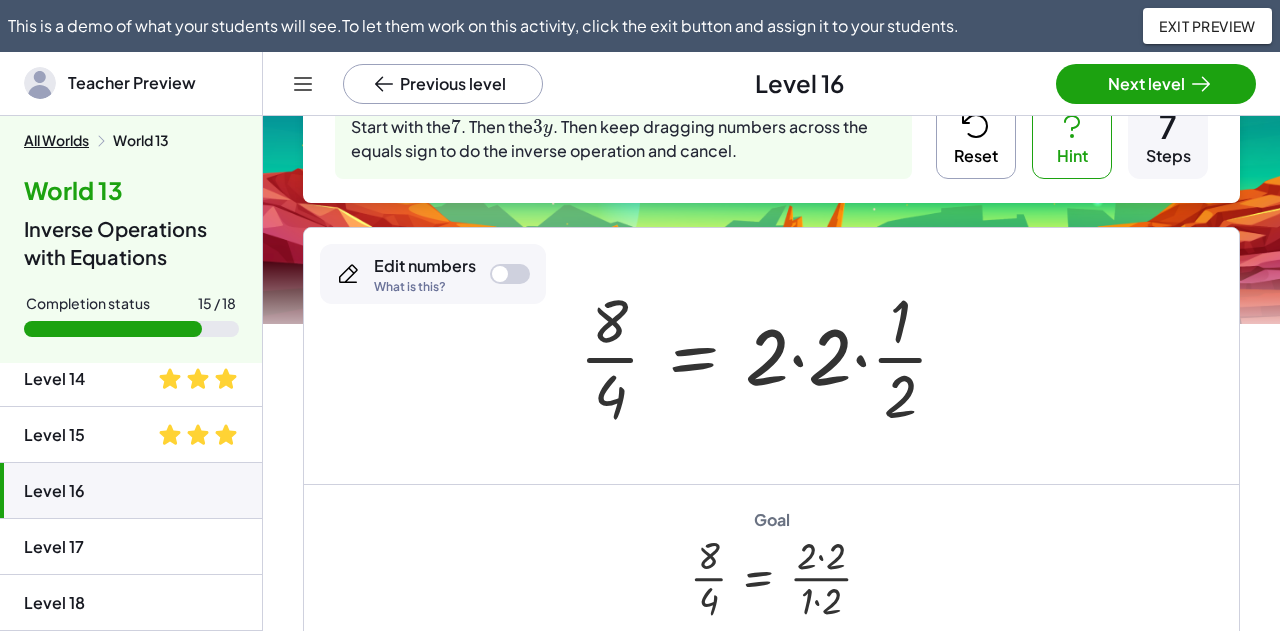 click on "Reset" at bounding box center [976, 139] 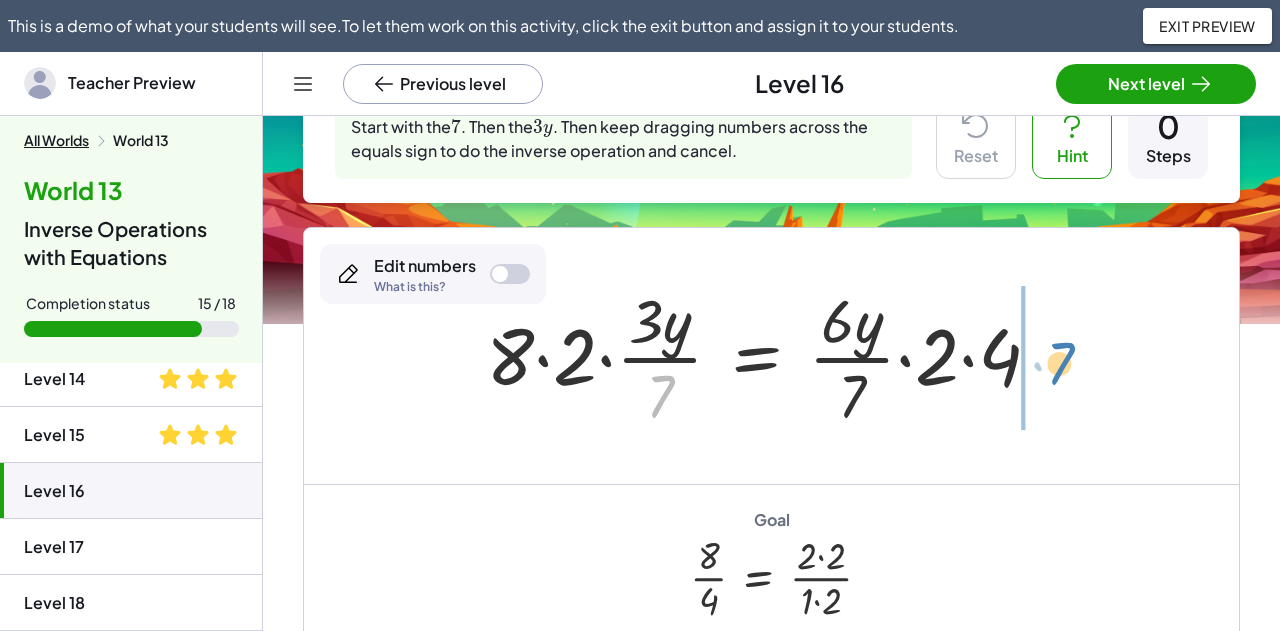 drag, startPoint x: 664, startPoint y: 401, endPoint x: 1059, endPoint y: 369, distance: 396.2941 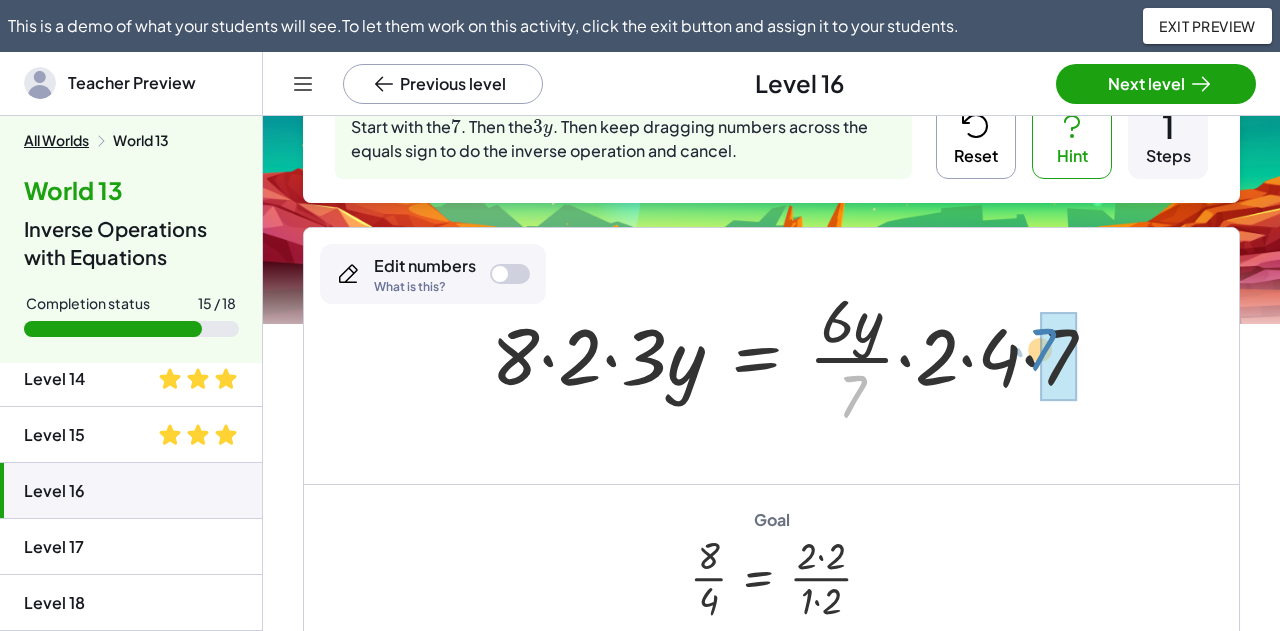 drag, startPoint x: 847, startPoint y: 411, endPoint x: 1036, endPoint y: 364, distance: 194.75626 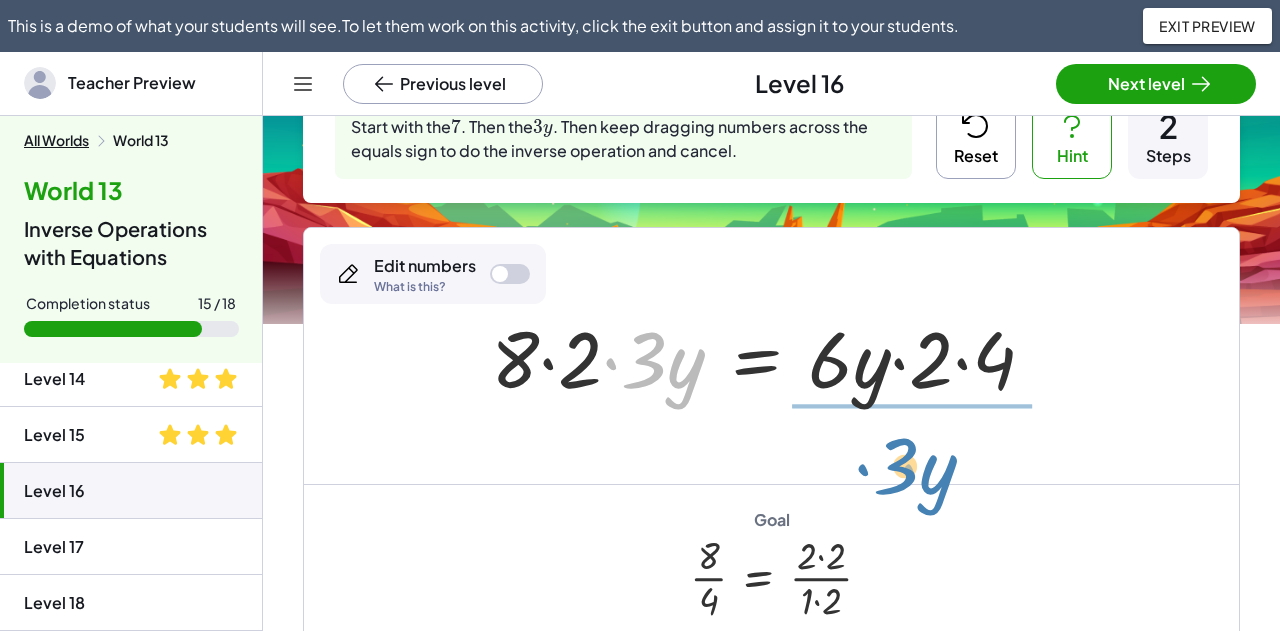 drag, startPoint x: 616, startPoint y: 365, endPoint x: 864, endPoint y: 469, distance: 268.92377 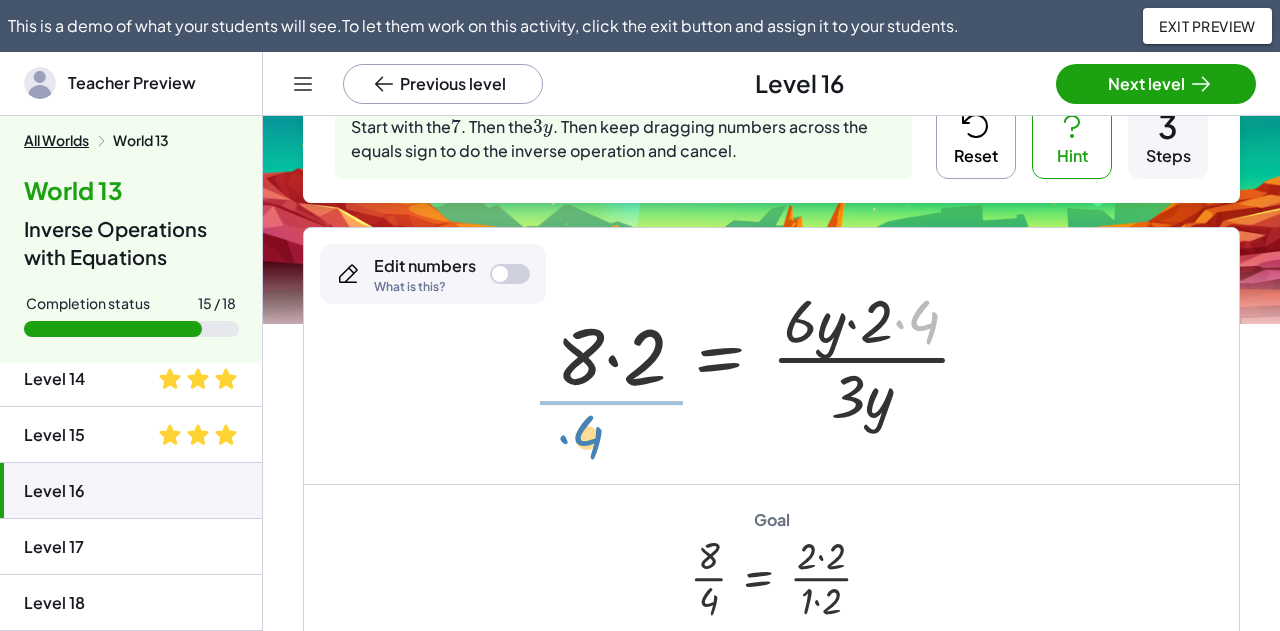 drag, startPoint x: 931, startPoint y: 323, endPoint x: 596, endPoint y: 437, distance: 353.86578 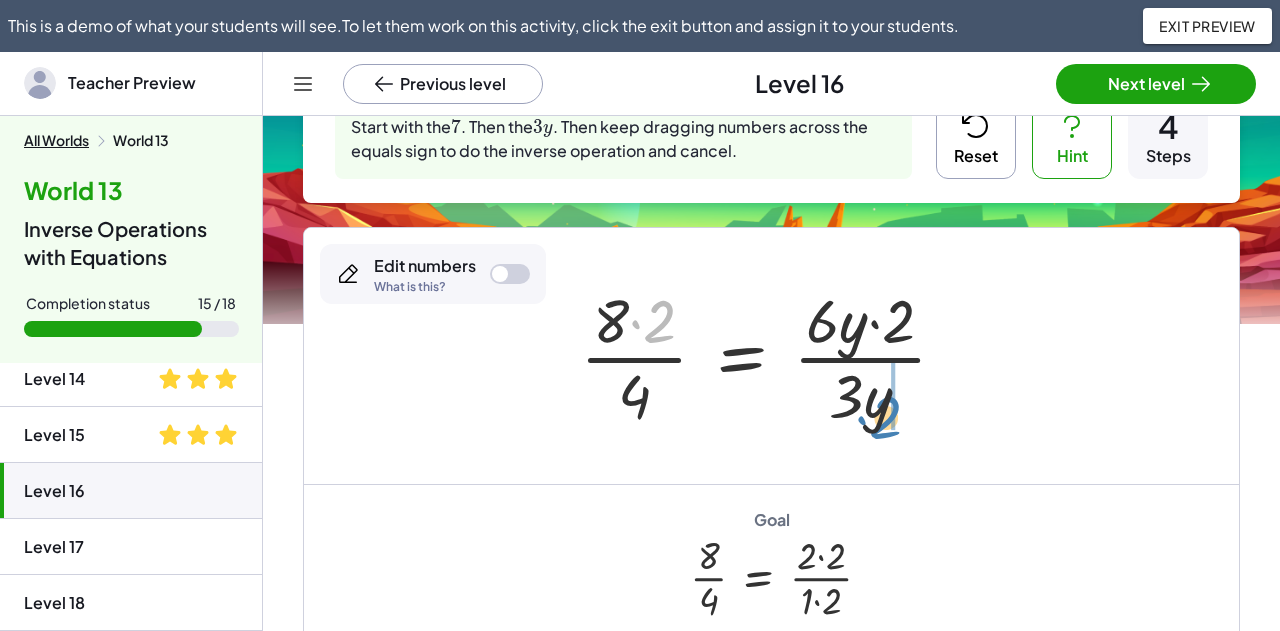 drag, startPoint x: 688, startPoint y: 361, endPoint x: 874, endPoint y: 425, distance: 196.70282 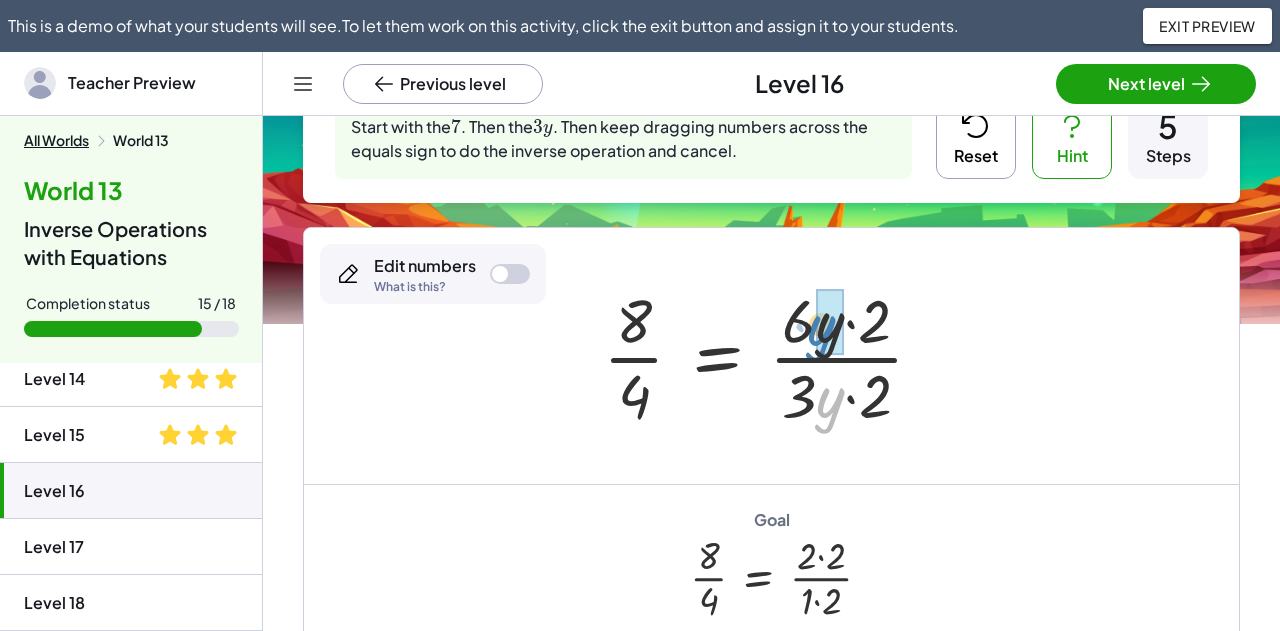 drag, startPoint x: 856, startPoint y: 413, endPoint x: 847, endPoint y: 341, distance: 72.56032 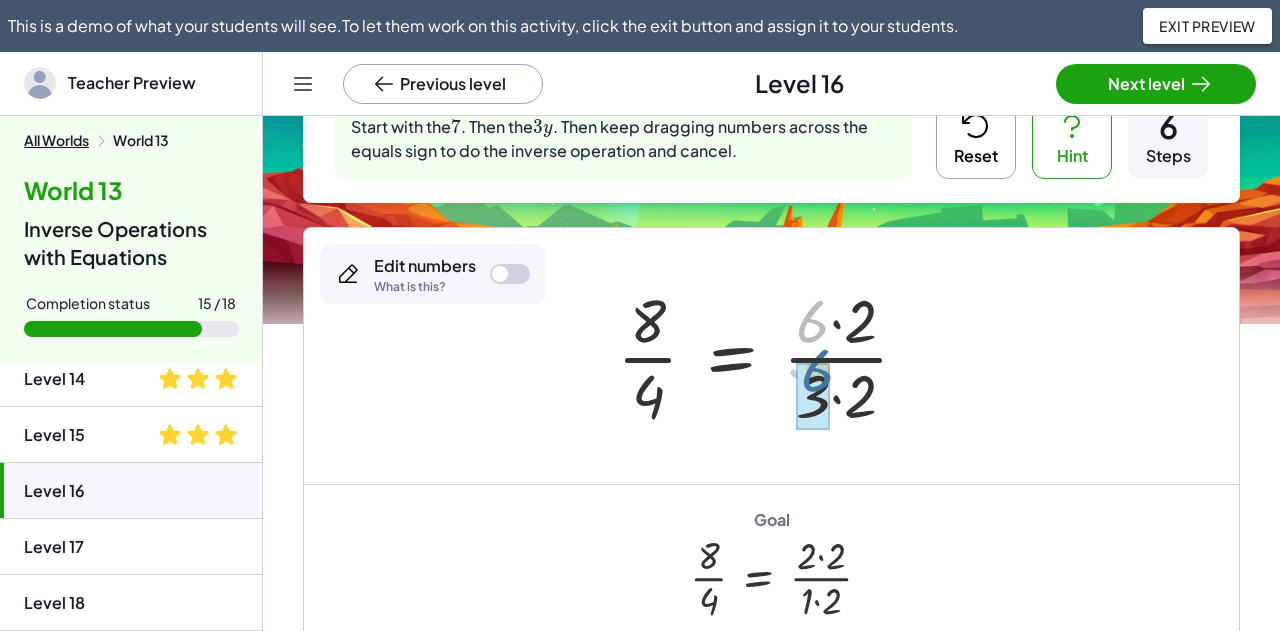 drag, startPoint x: 816, startPoint y: 333, endPoint x: 821, endPoint y: 383, distance: 50.24938 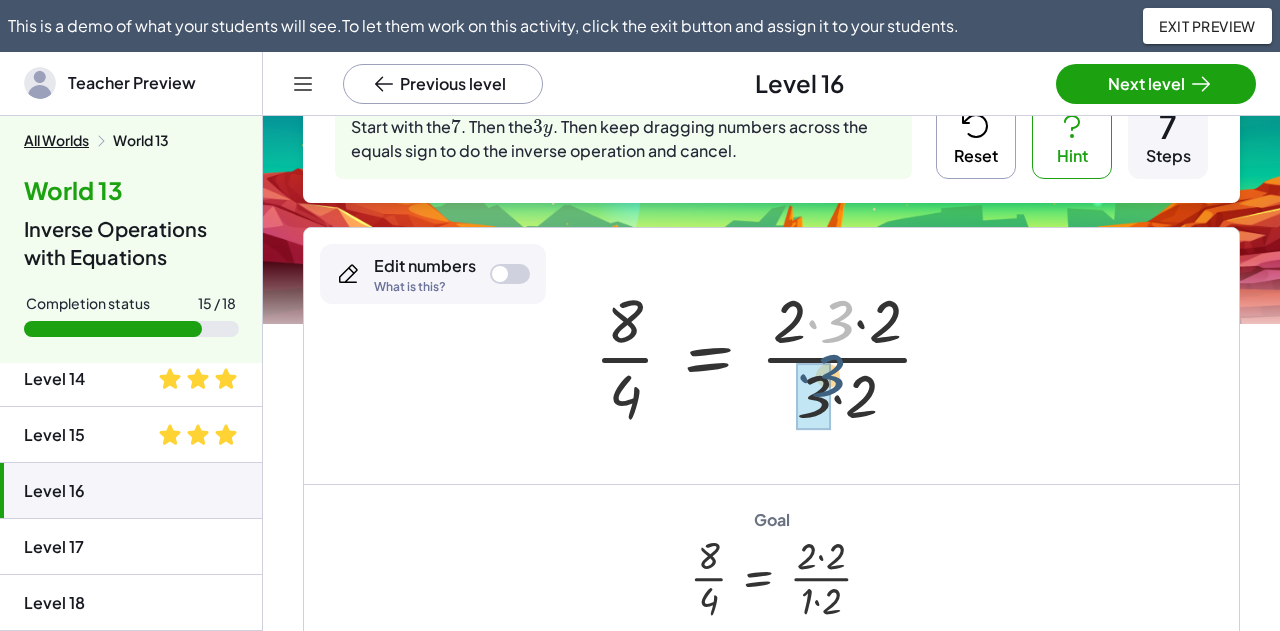 drag, startPoint x: 829, startPoint y: 339, endPoint x: 820, endPoint y: 393, distance: 54.74486 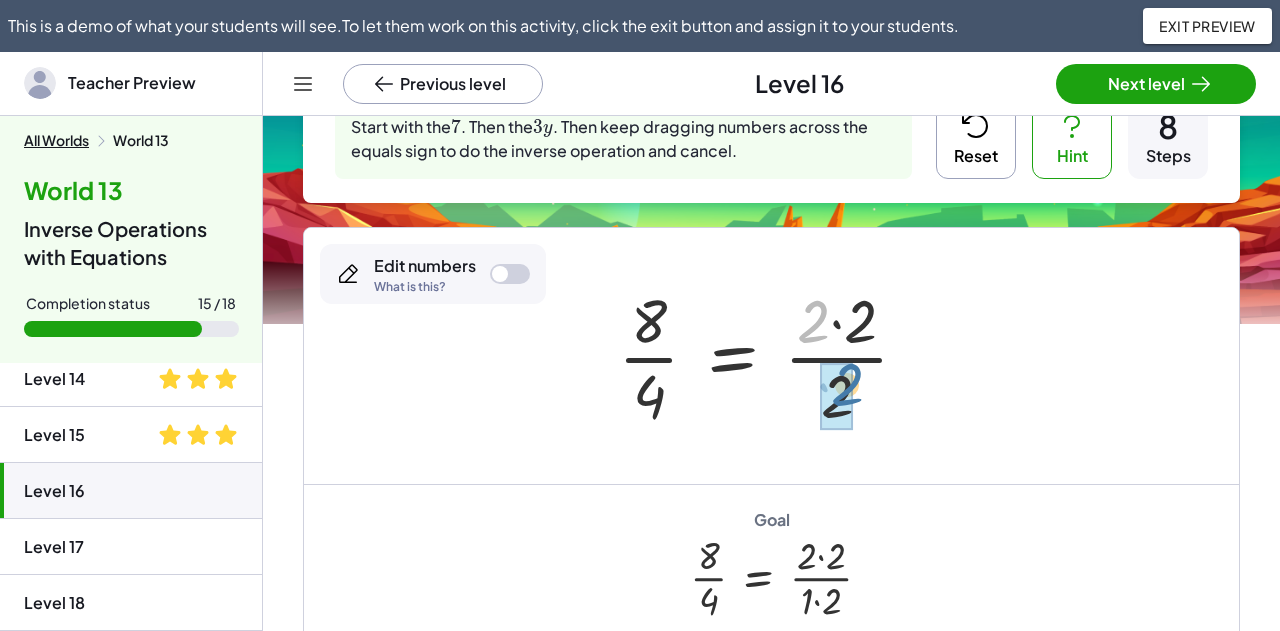 drag, startPoint x: 810, startPoint y: 346, endPoint x: 829, endPoint y: 376, distance: 35.510563 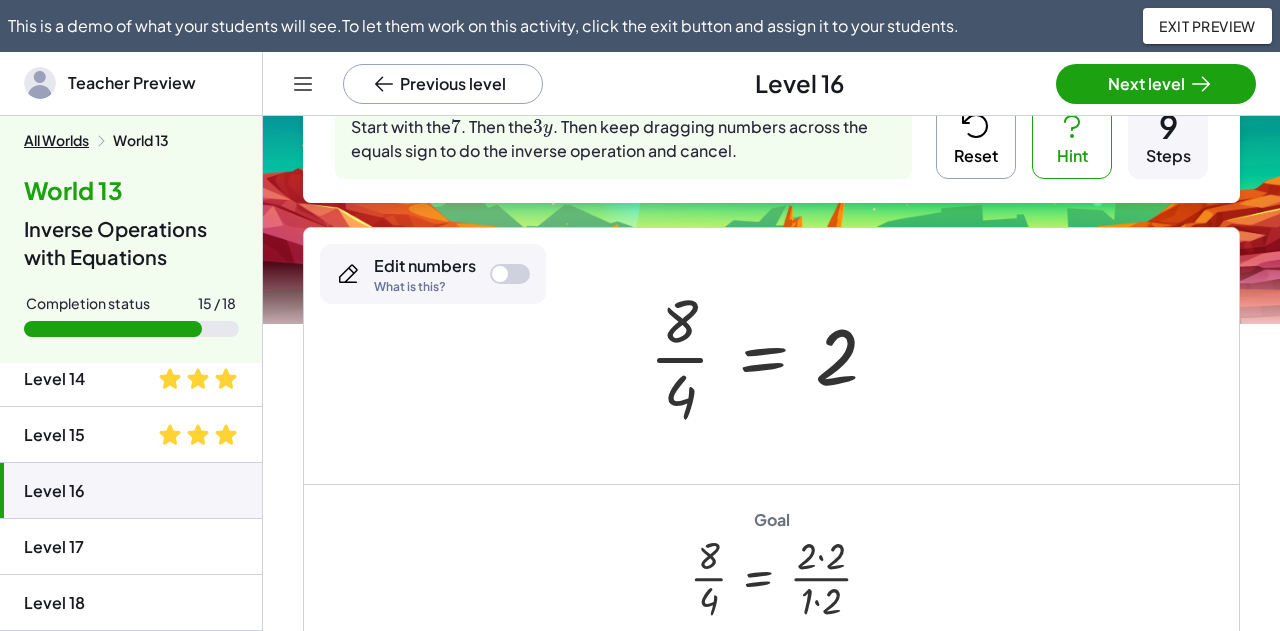 click on "Reset" at bounding box center (976, 139) 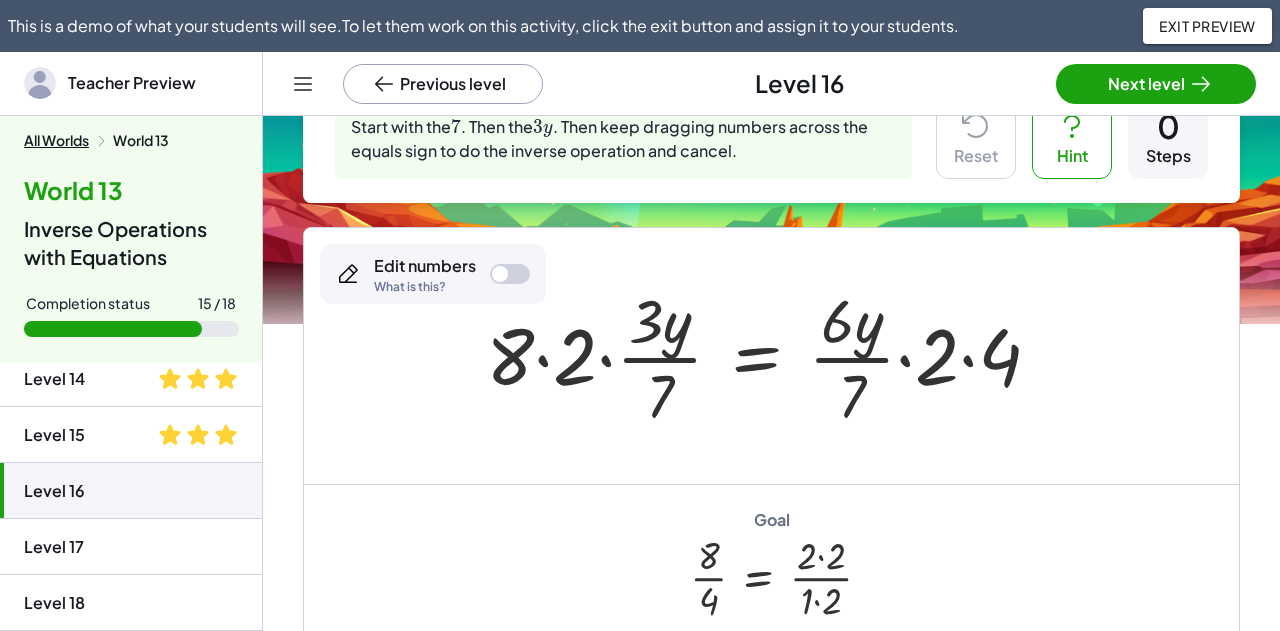 scroll, scrollTop: 740, scrollLeft: 0, axis: vertical 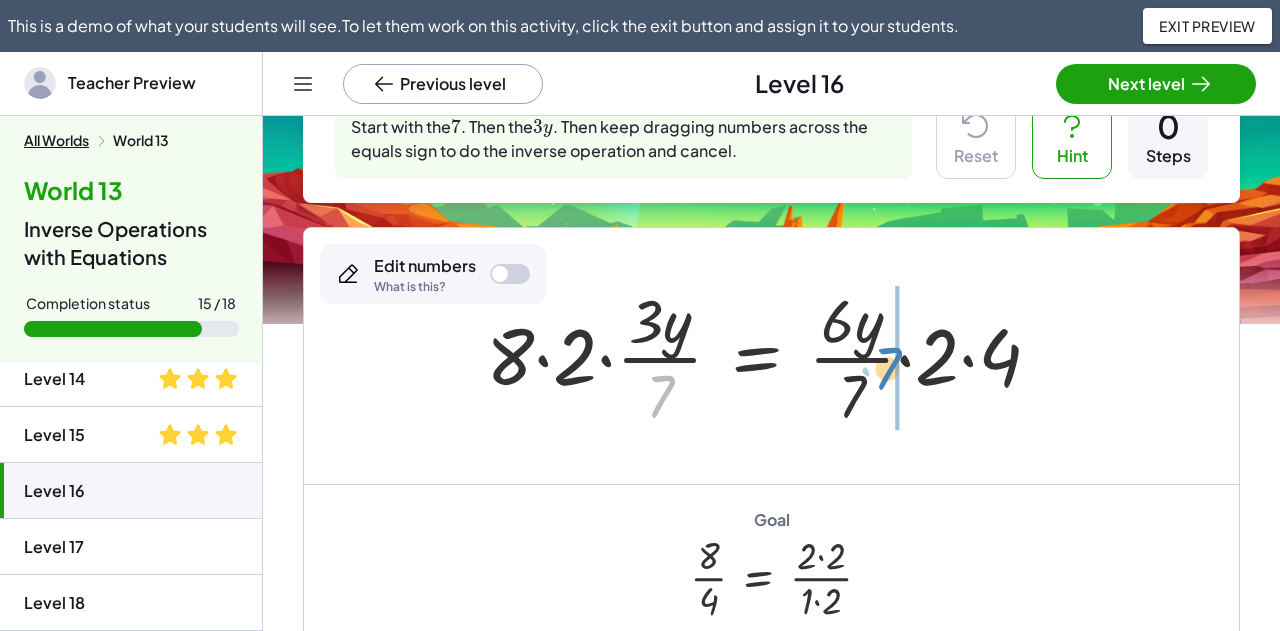 drag, startPoint x: 663, startPoint y: 386, endPoint x: 890, endPoint y: 358, distance: 228.72035 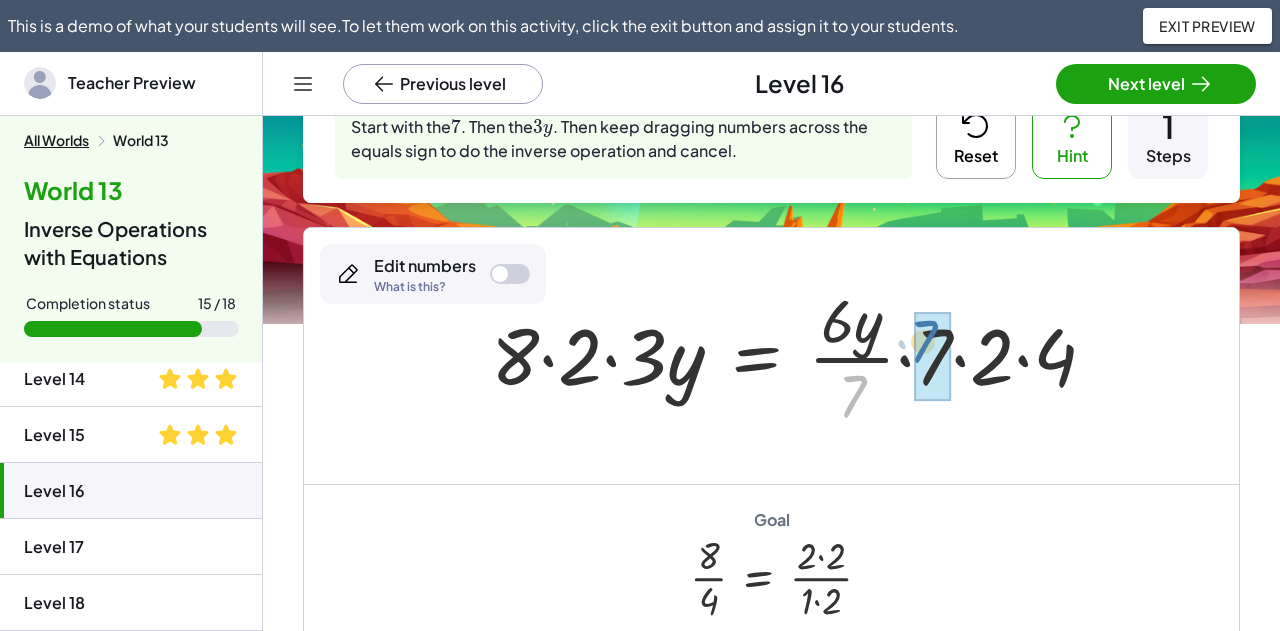 drag, startPoint x: 853, startPoint y: 397, endPoint x: 906, endPoint y: 349, distance: 71.50524 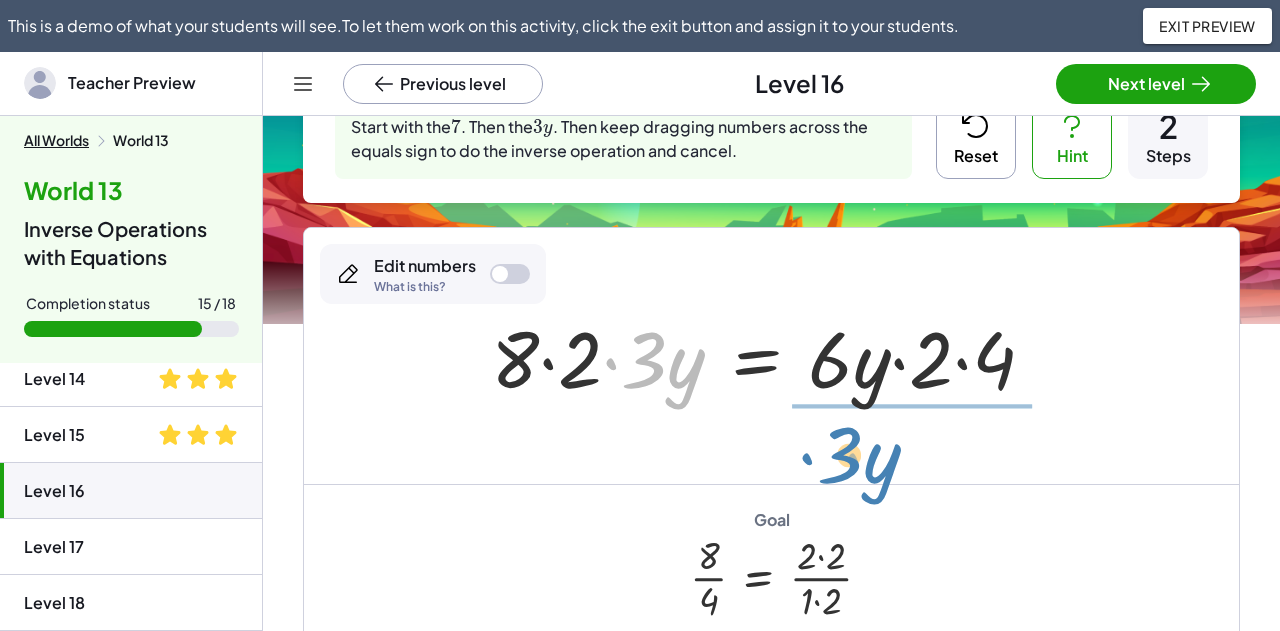 drag, startPoint x: 620, startPoint y: 365, endPoint x: 816, endPoint y: 459, distance: 217.37524 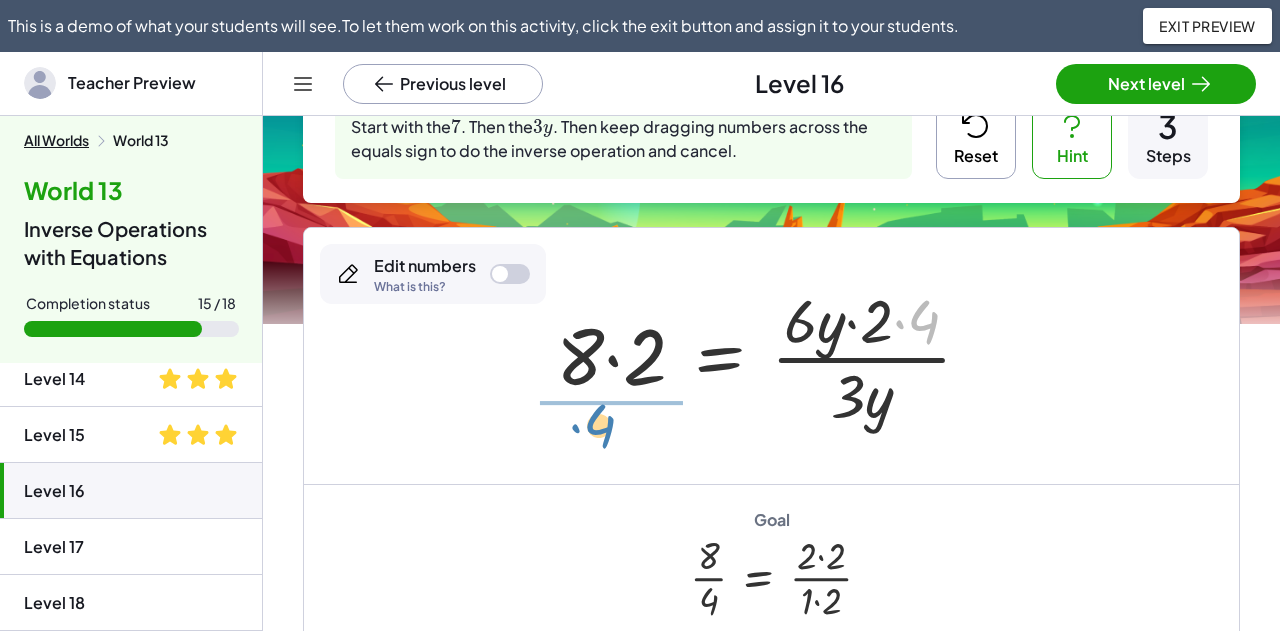 drag, startPoint x: 916, startPoint y: 311, endPoint x: 592, endPoint y: 415, distance: 340.28223 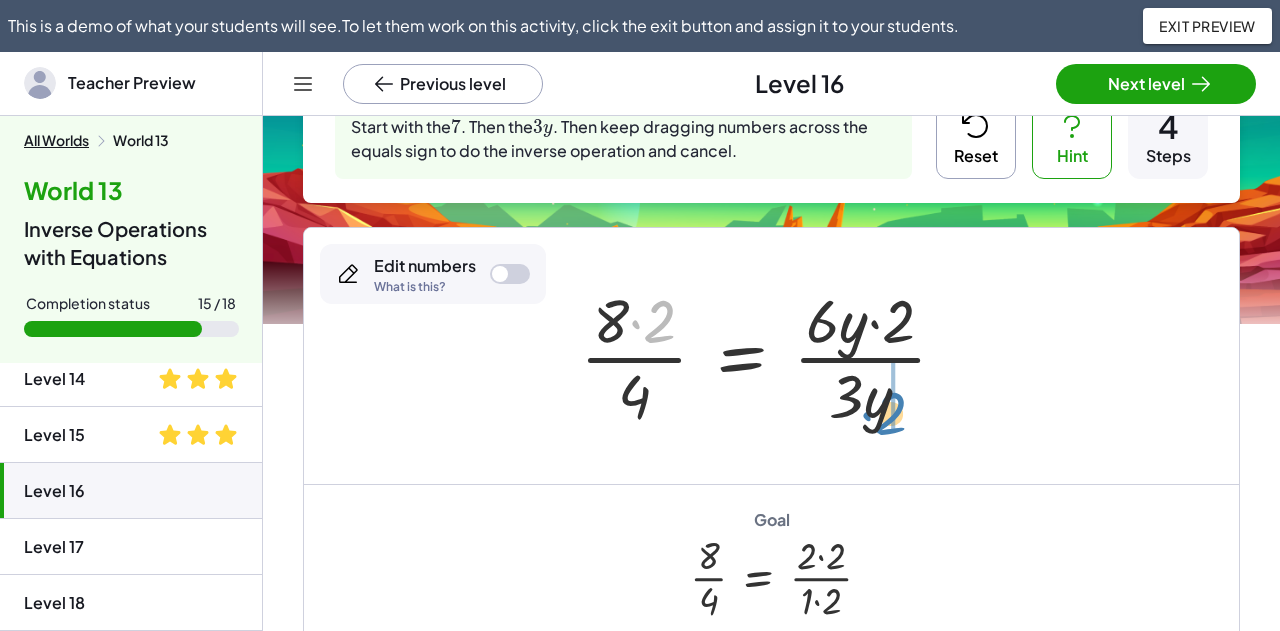 drag, startPoint x: 659, startPoint y: 325, endPoint x: 890, endPoint y: 417, distance: 248.64633 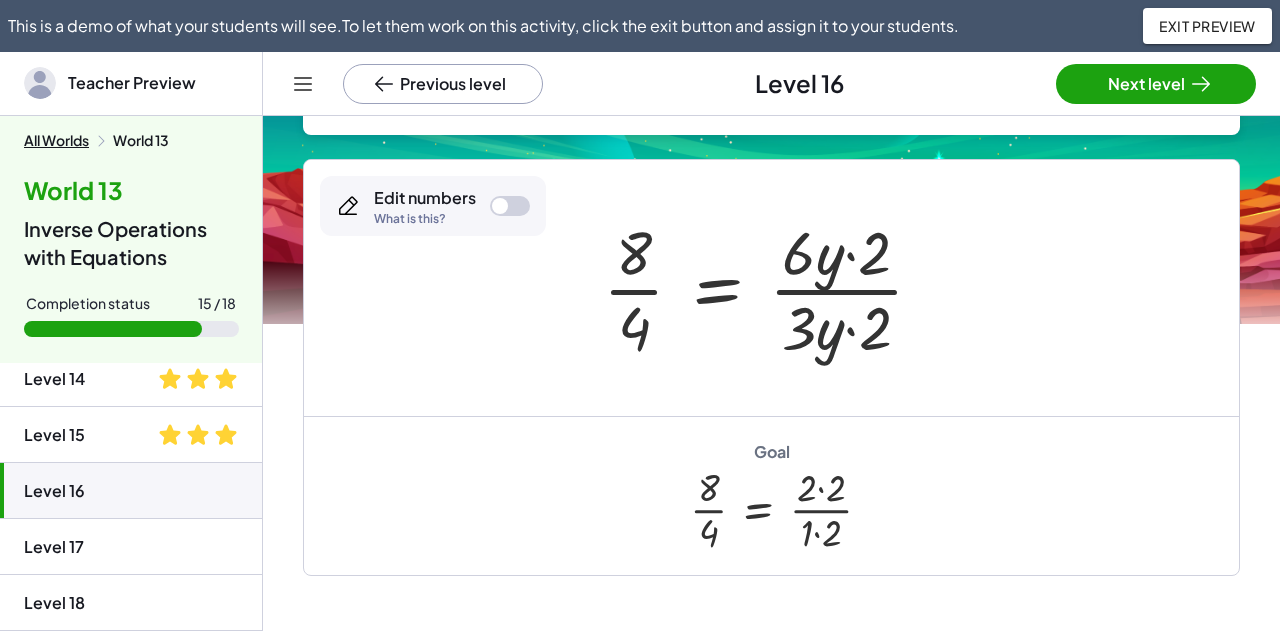 scroll, scrollTop: 200, scrollLeft: 0, axis: vertical 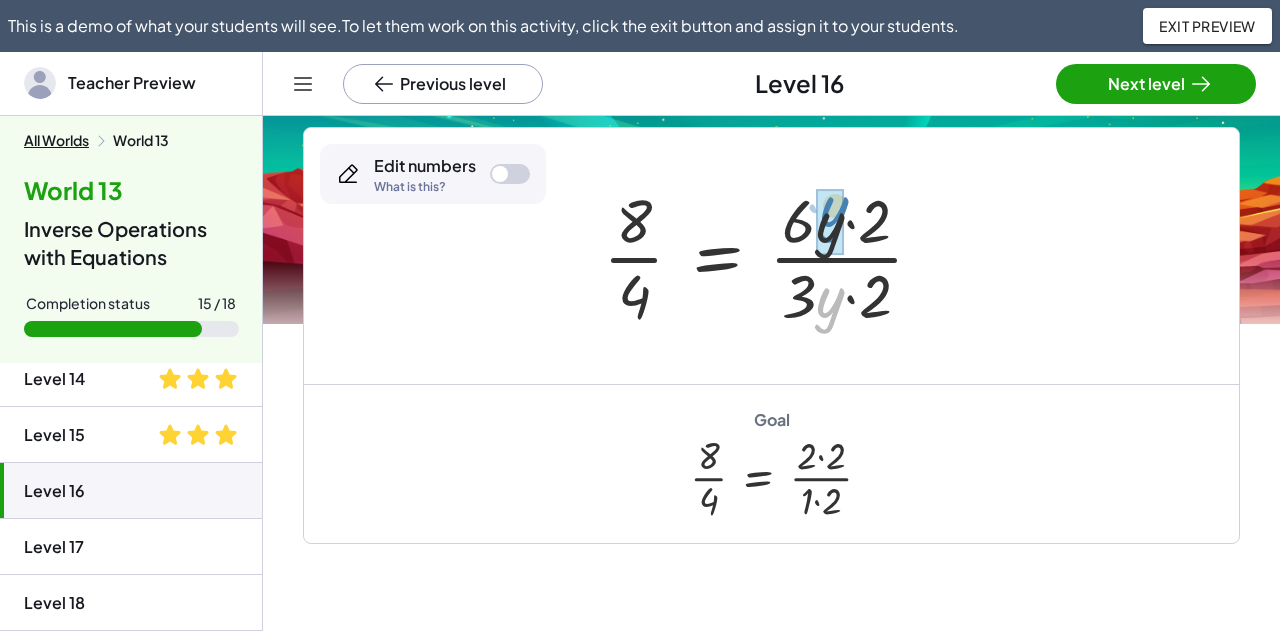 drag, startPoint x: 832, startPoint y: 411, endPoint x: 837, endPoint y: 321, distance: 90.13878 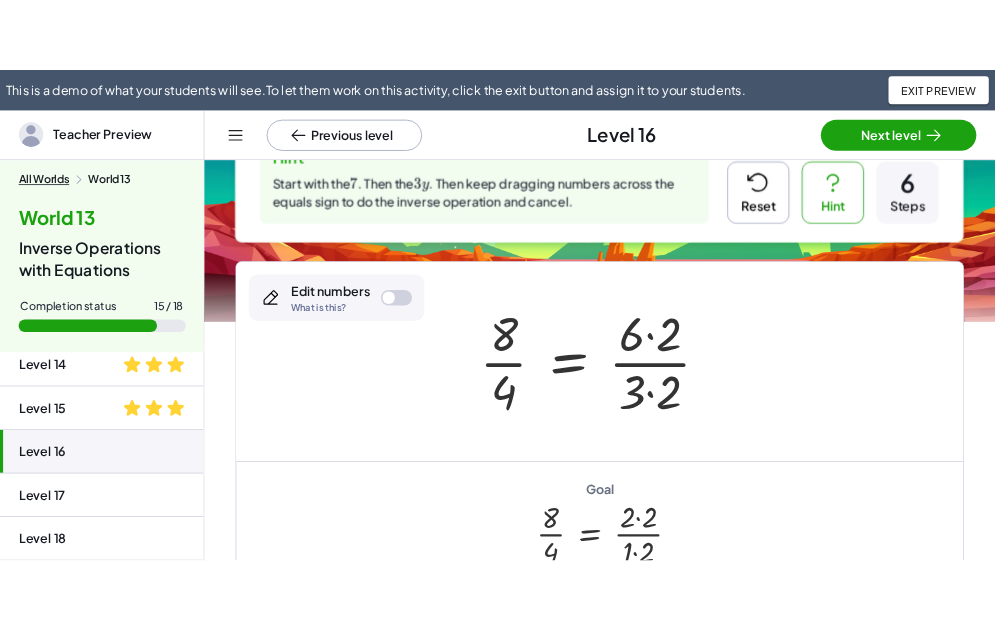scroll, scrollTop: 100, scrollLeft: 0, axis: vertical 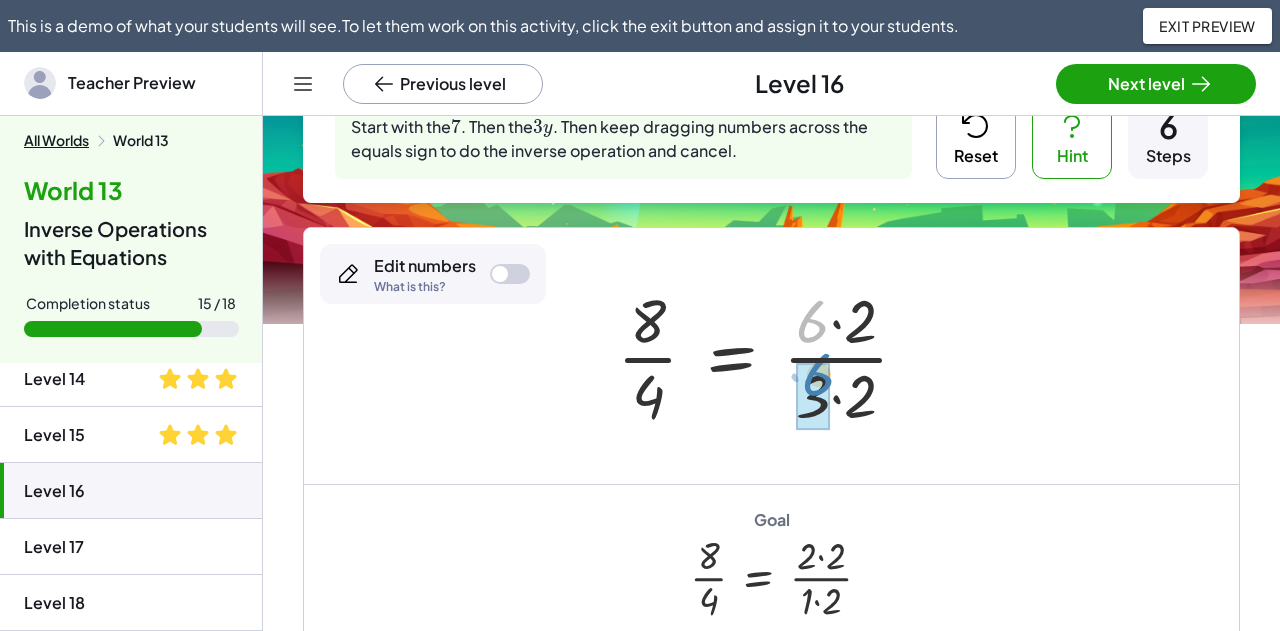 drag, startPoint x: 825, startPoint y: 323, endPoint x: 831, endPoint y: 376, distance: 53.338543 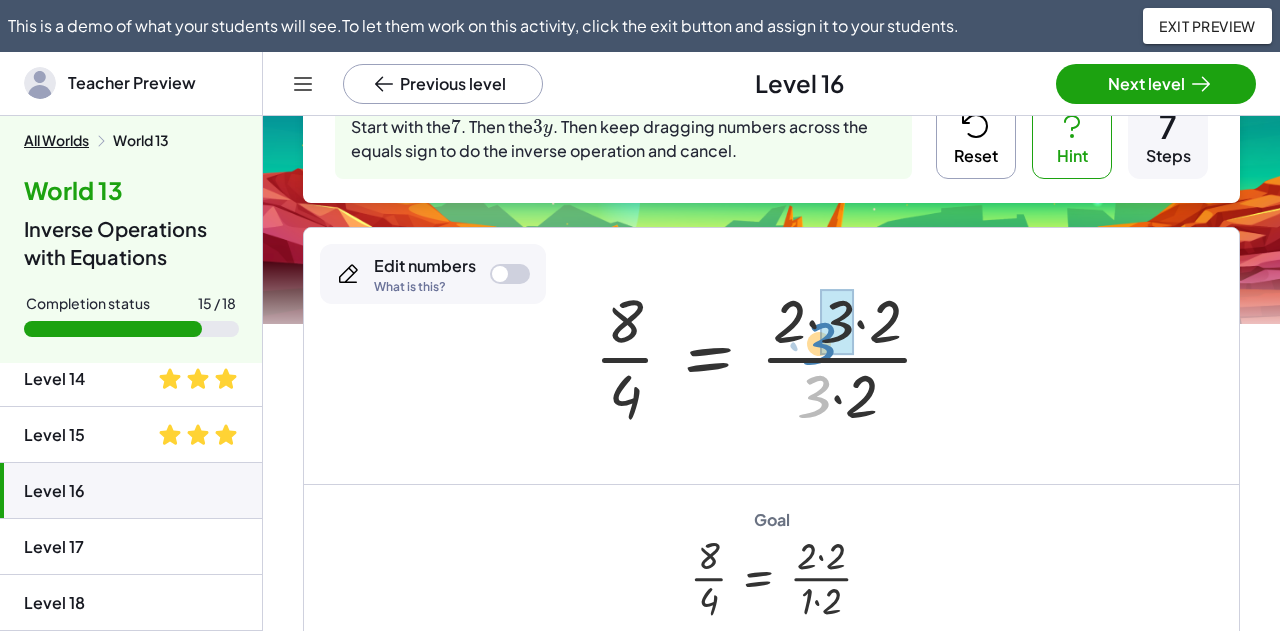 drag, startPoint x: 819, startPoint y: 400, endPoint x: 824, endPoint y: 347, distance: 53.235325 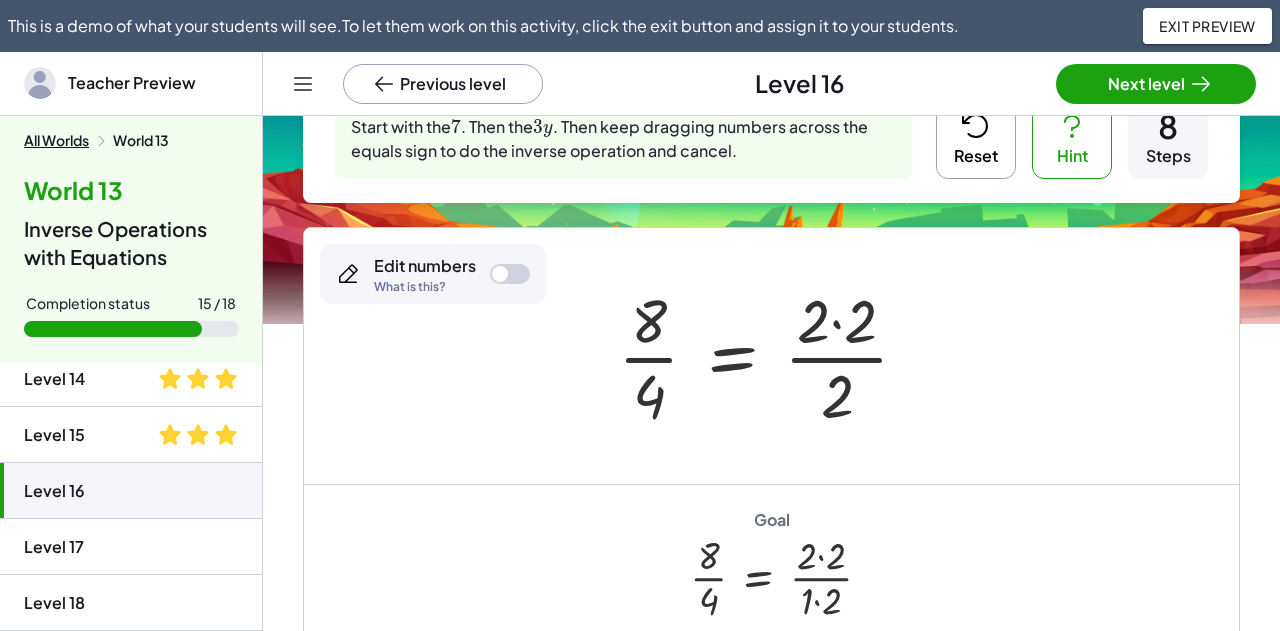 click on "Reset" at bounding box center (976, 139) 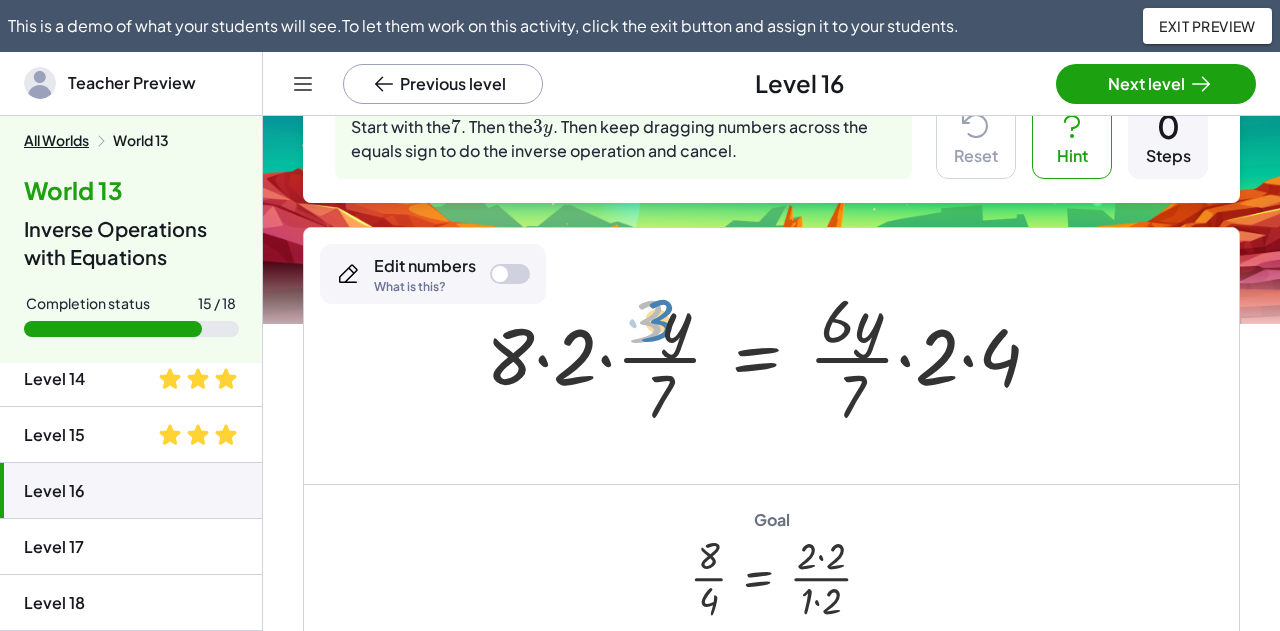 click at bounding box center (771, 356) 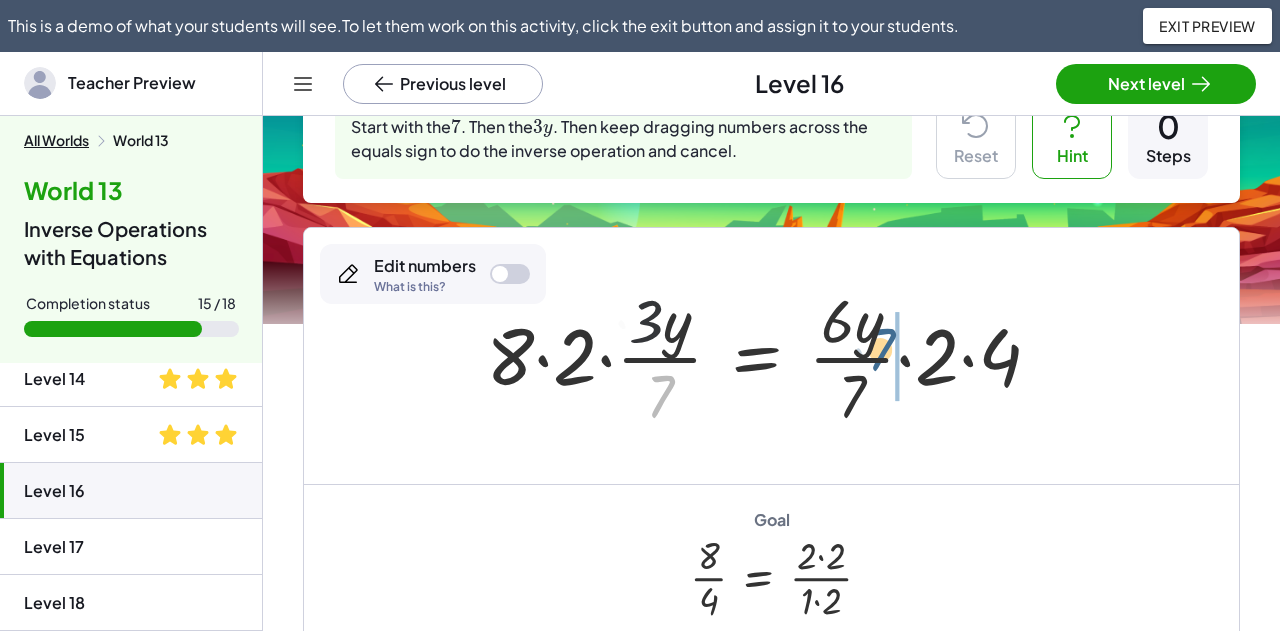 drag, startPoint x: 663, startPoint y: 395, endPoint x: 886, endPoint y: 349, distance: 227.69498 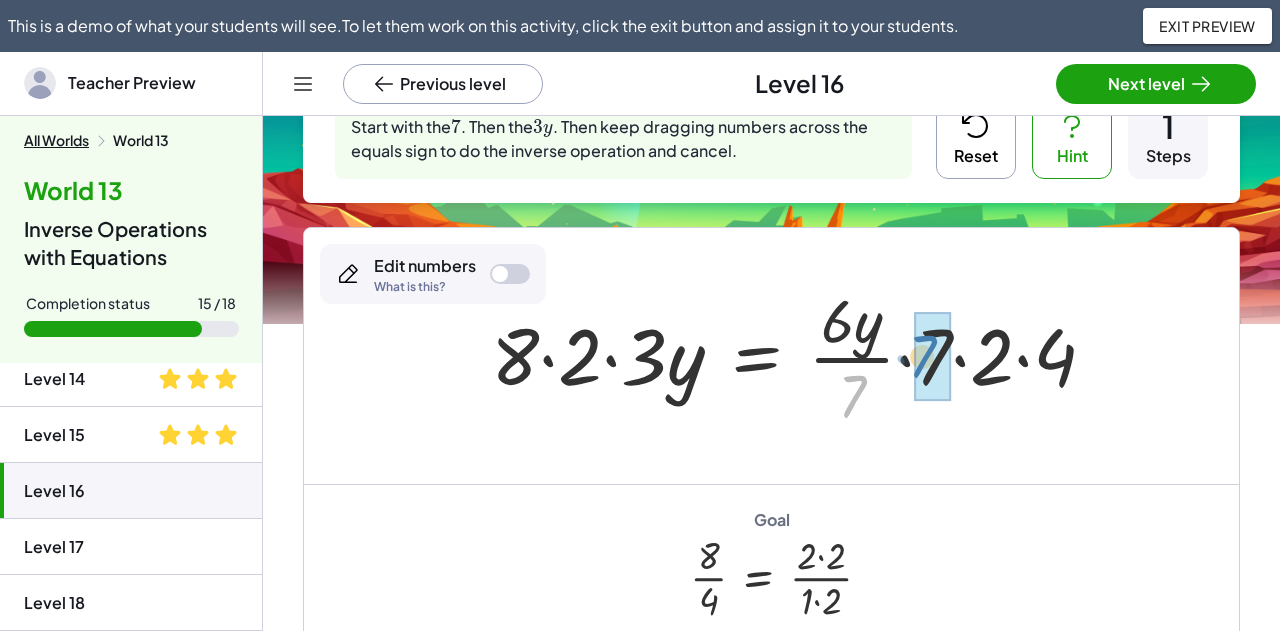drag, startPoint x: 854, startPoint y: 393, endPoint x: 925, endPoint y: 353, distance: 81.49233 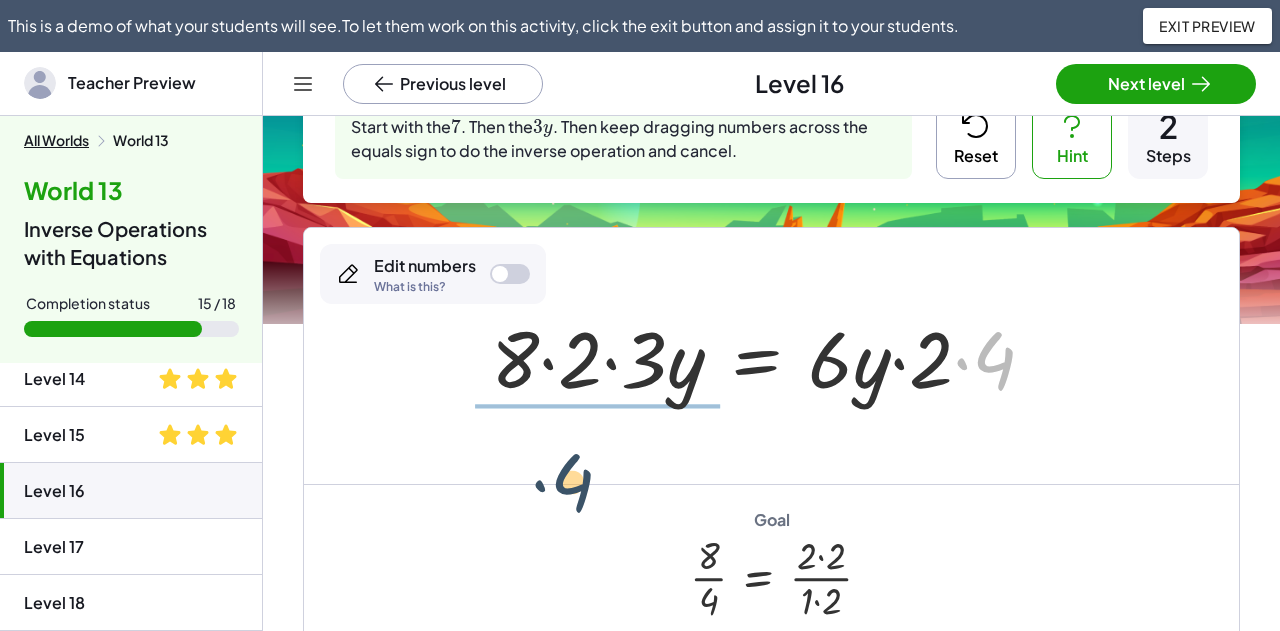 drag, startPoint x: 978, startPoint y: 367, endPoint x: 536, endPoint y: 481, distance: 456.46466 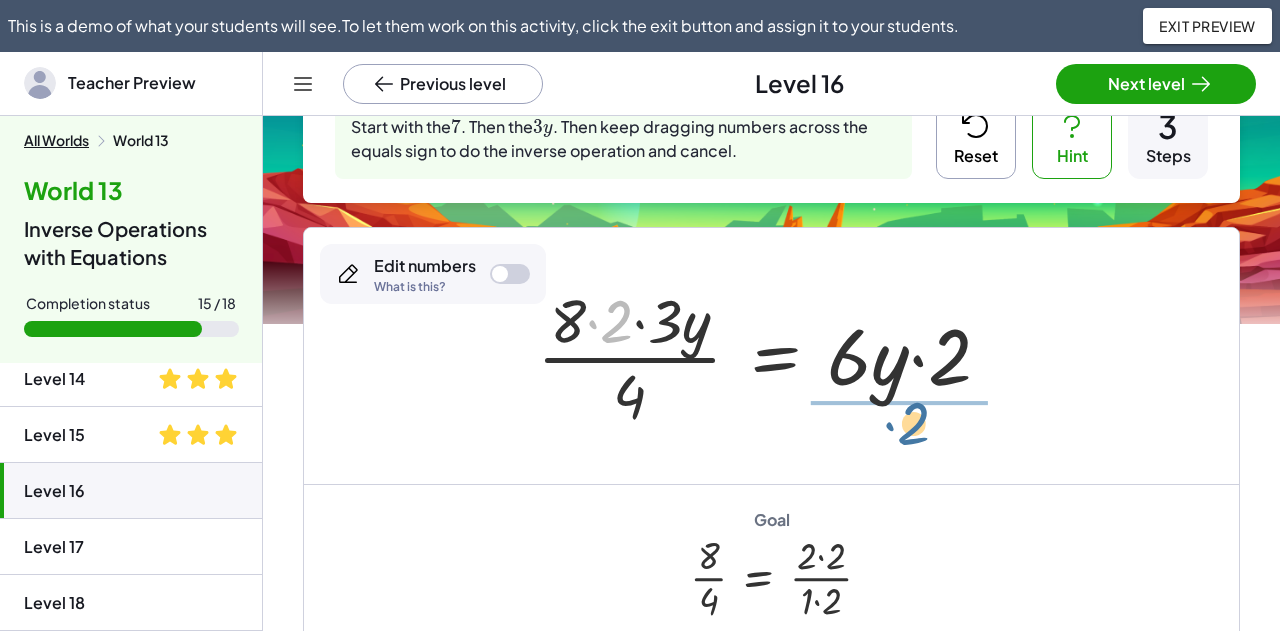 drag, startPoint x: 655, startPoint y: 359, endPoint x: 914, endPoint y: 432, distance: 269.09106 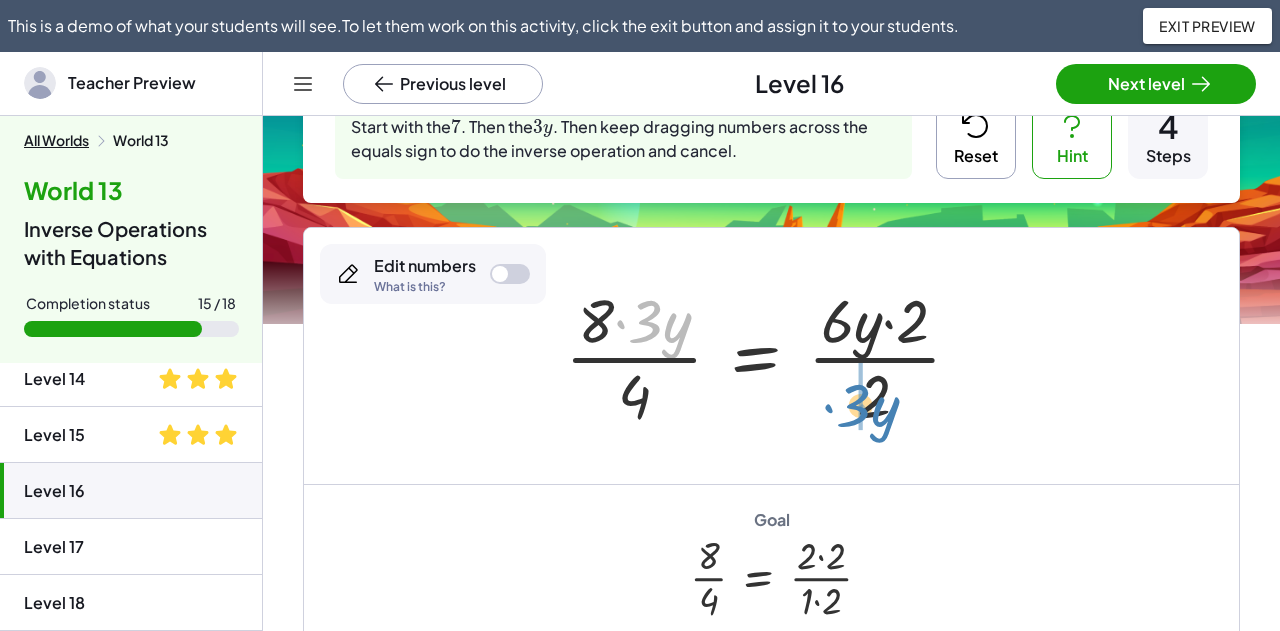 drag, startPoint x: 628, startPoint y: 331, endPoint x: 834, endPoint y: 415, distance: 222.46797 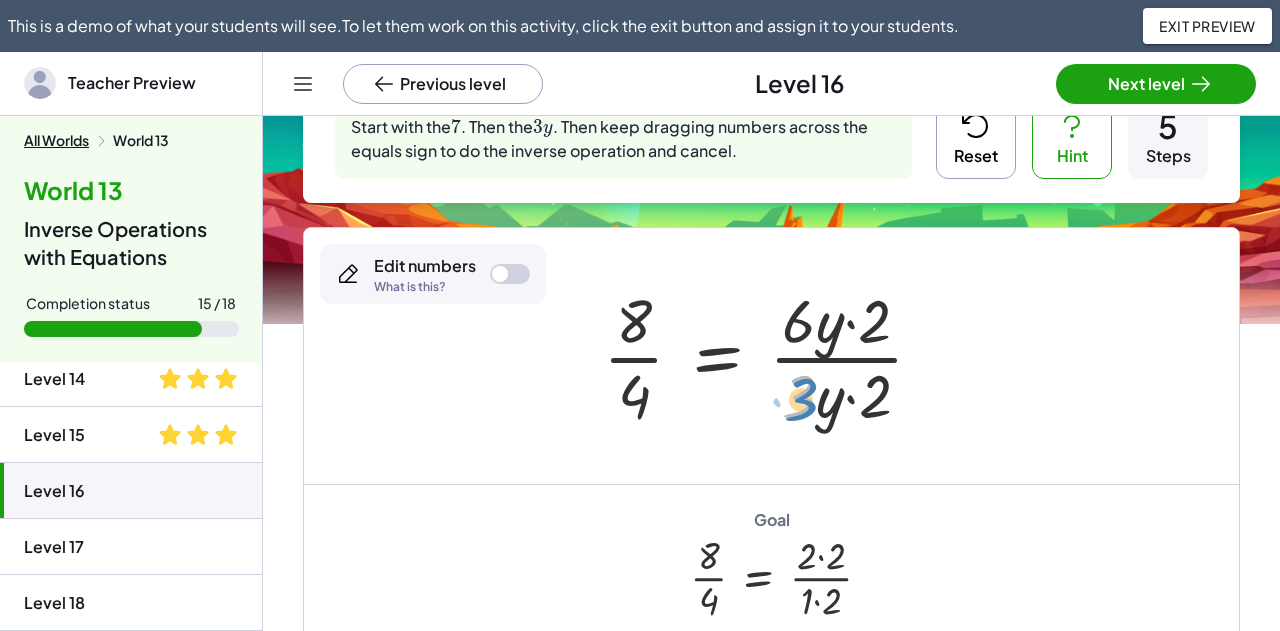 click at bounding box center (771, 356) 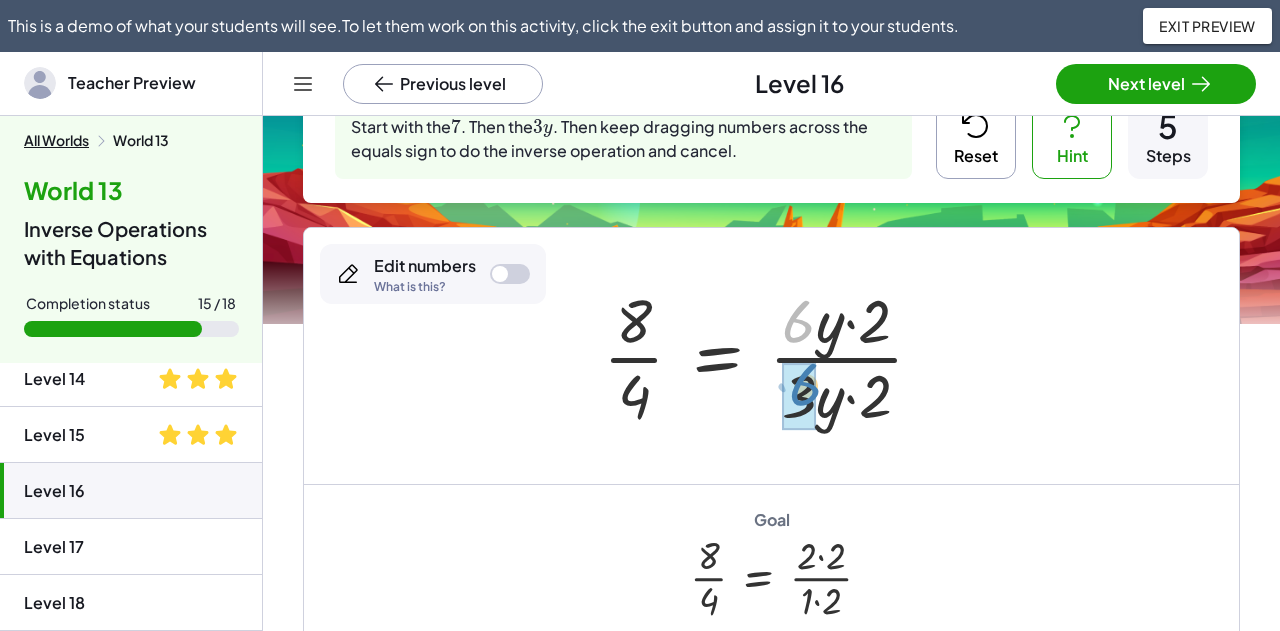 drag, startPoint x: 812, startPoint y: 343, endPoint x: 819, endPoint y: 407, distance: 64.381676 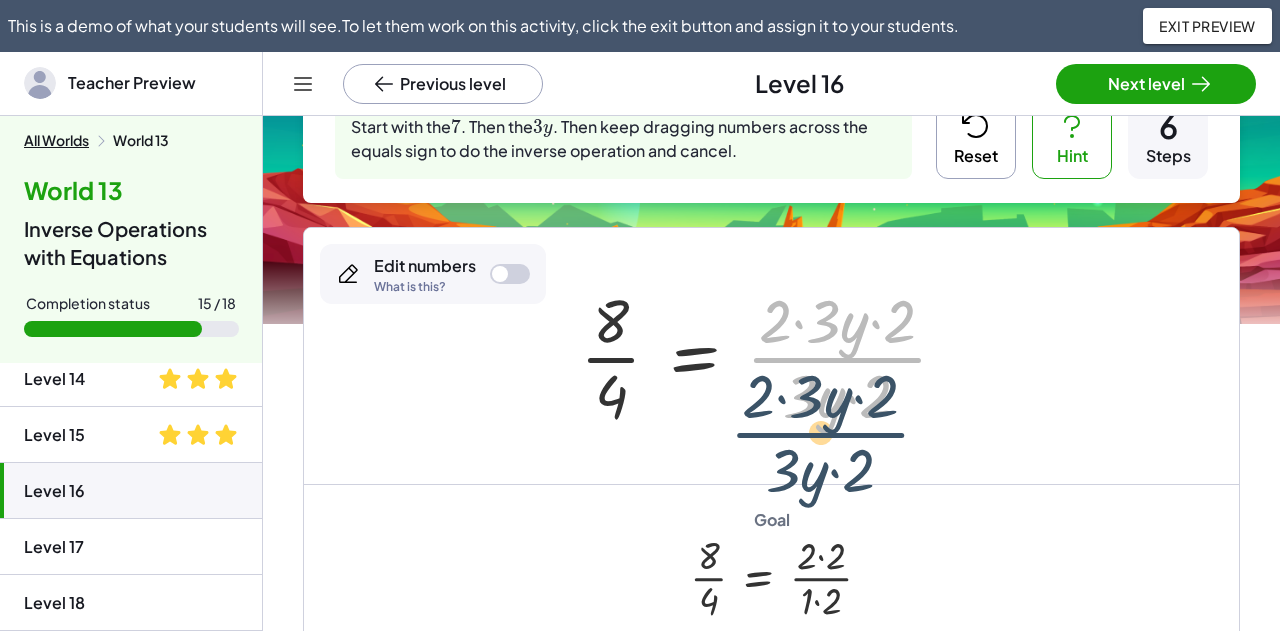 drag, startPoint x: 846, startPoint y: 347, endPoint x: 821, endPoint y: 365, distance: 30.805843 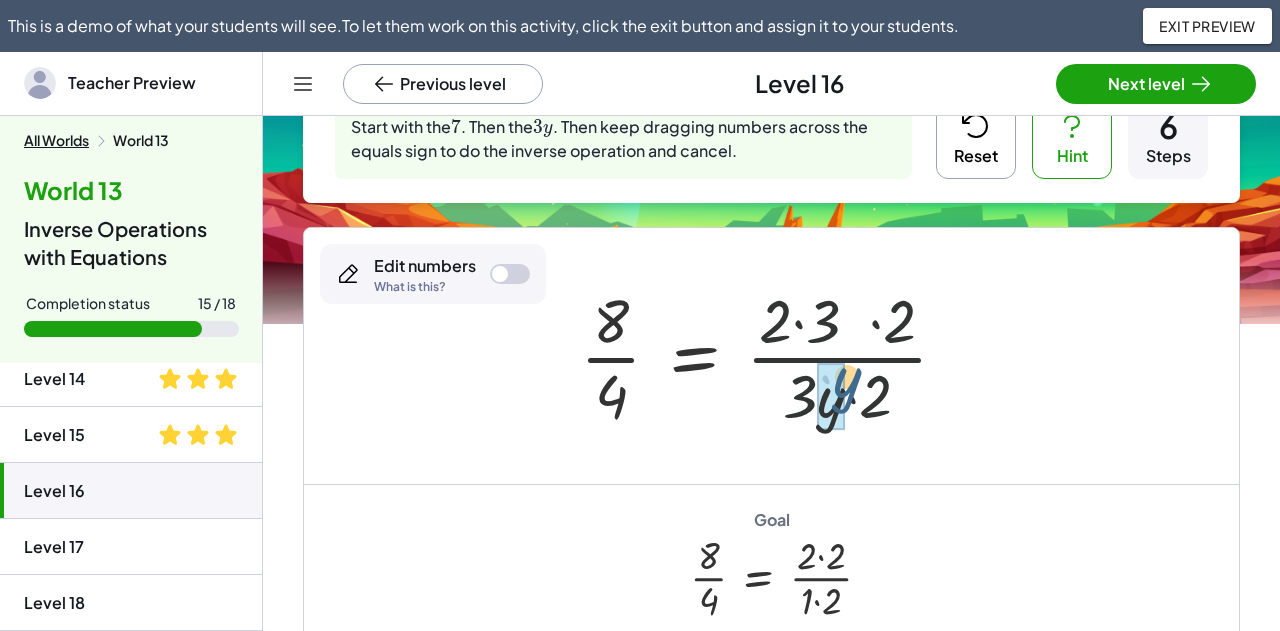 drag, startPoint x: 849, startPoint y: 341, endPoint x: 842, endPoint y: 396, distance: 55.443665 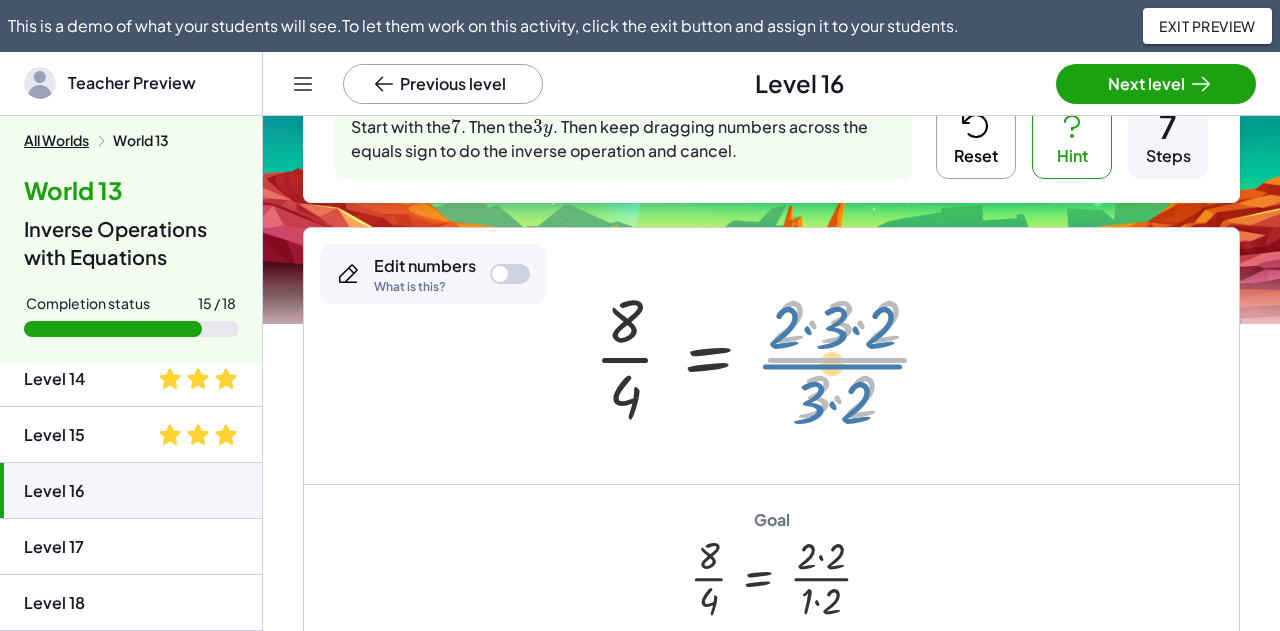 click at bounding box center [772, 356] 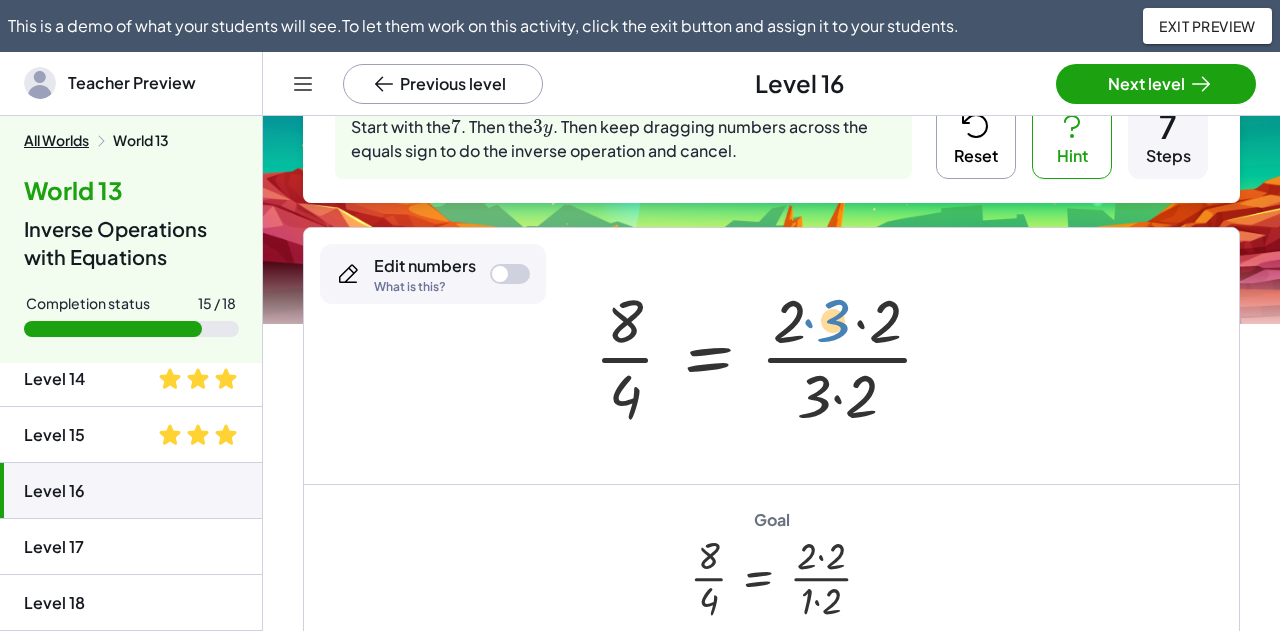 click at bounding box center [772, 356] 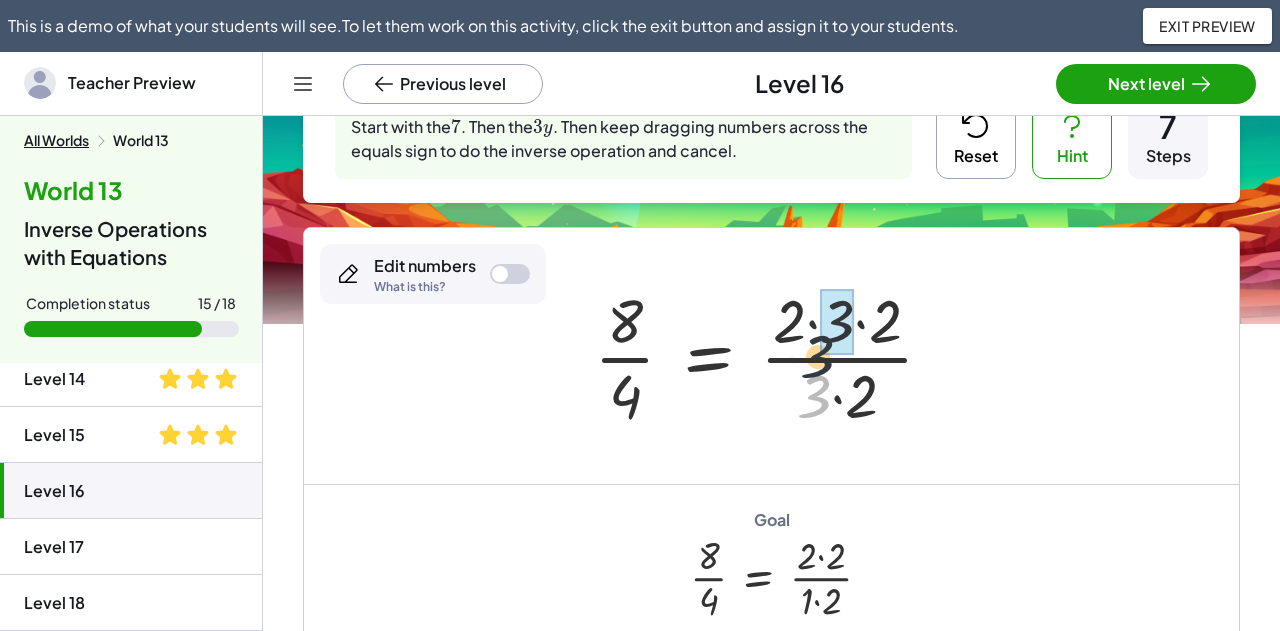 drag, startPoint x: 816, startPoint y: 398, endPoint x: 825, endPoint y: 347, distance: 51.78803 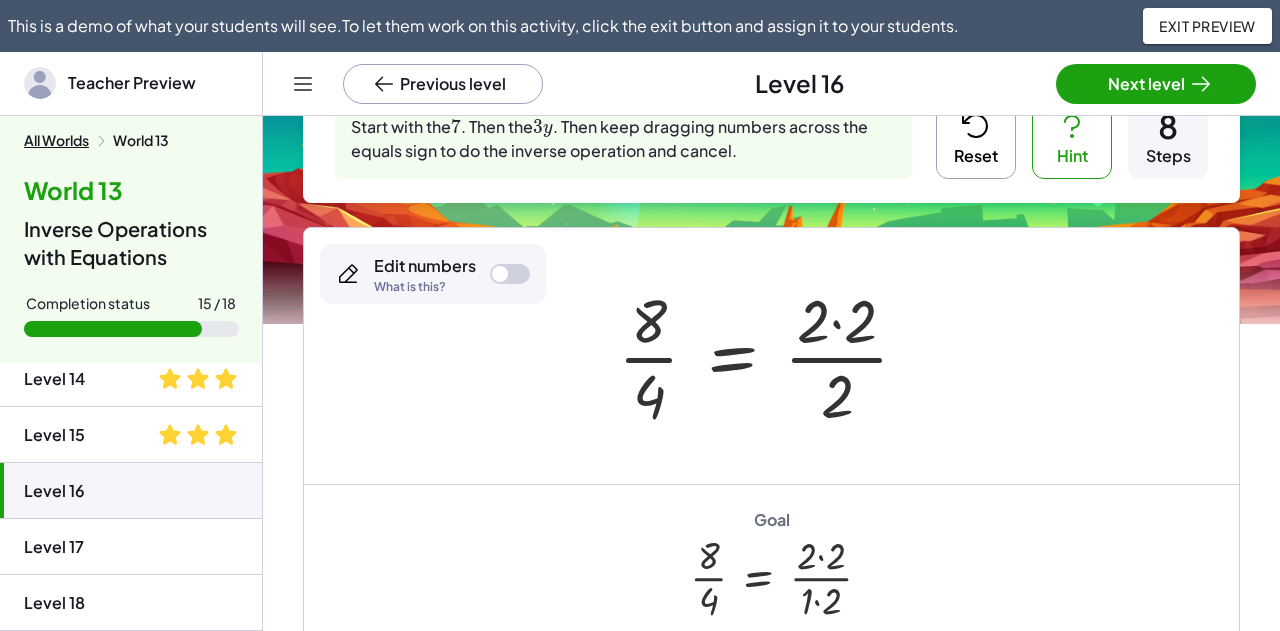 drag, startPoint x: 518, startPoint y: 275, endPoint x: 610, endPoint y: 317, distance: 101.133575 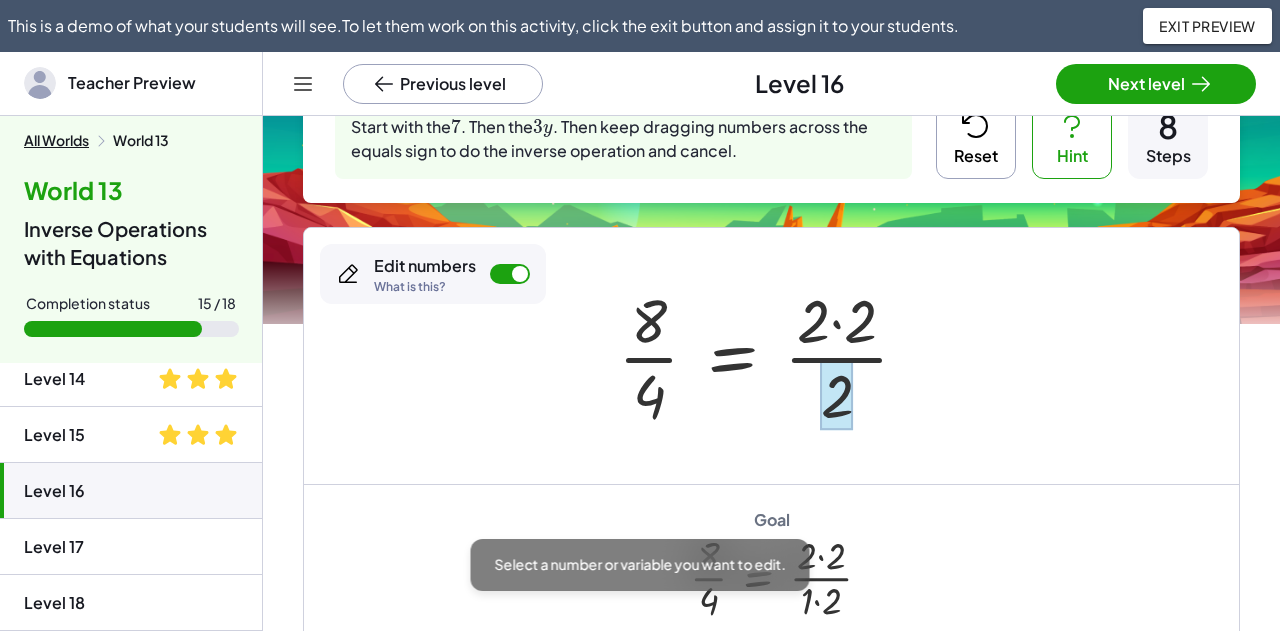 click at bounding box center (837, 396) 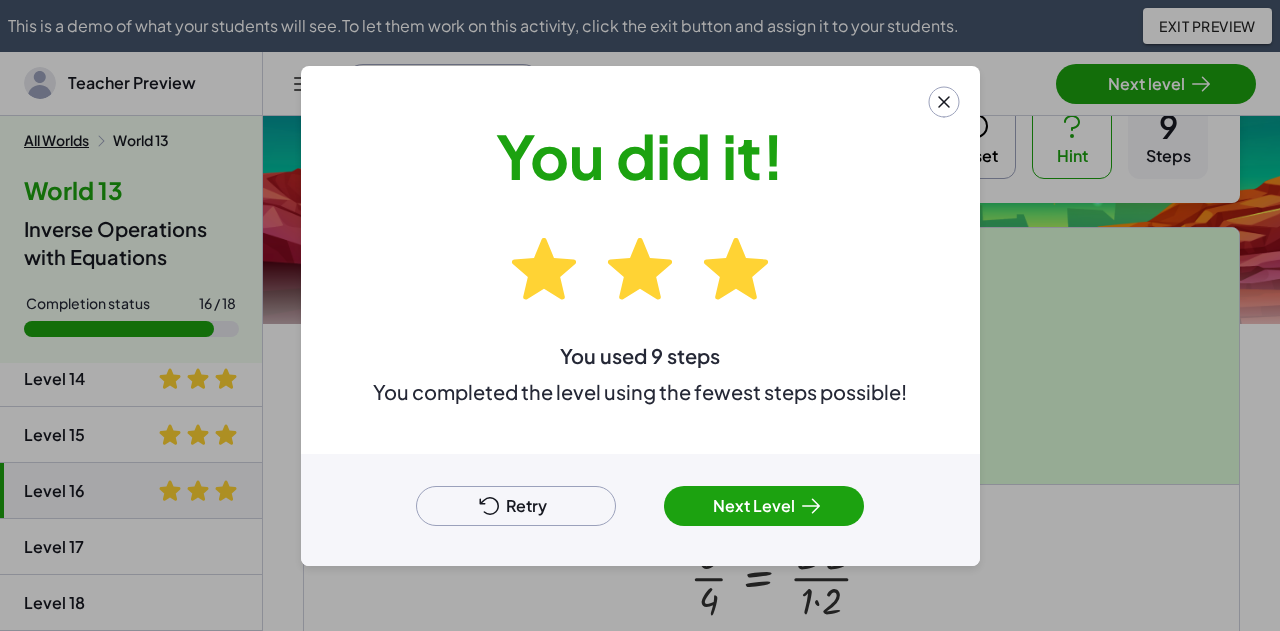 scroll, scrollTop: 758, scrollLeft: 0, axis: vertical 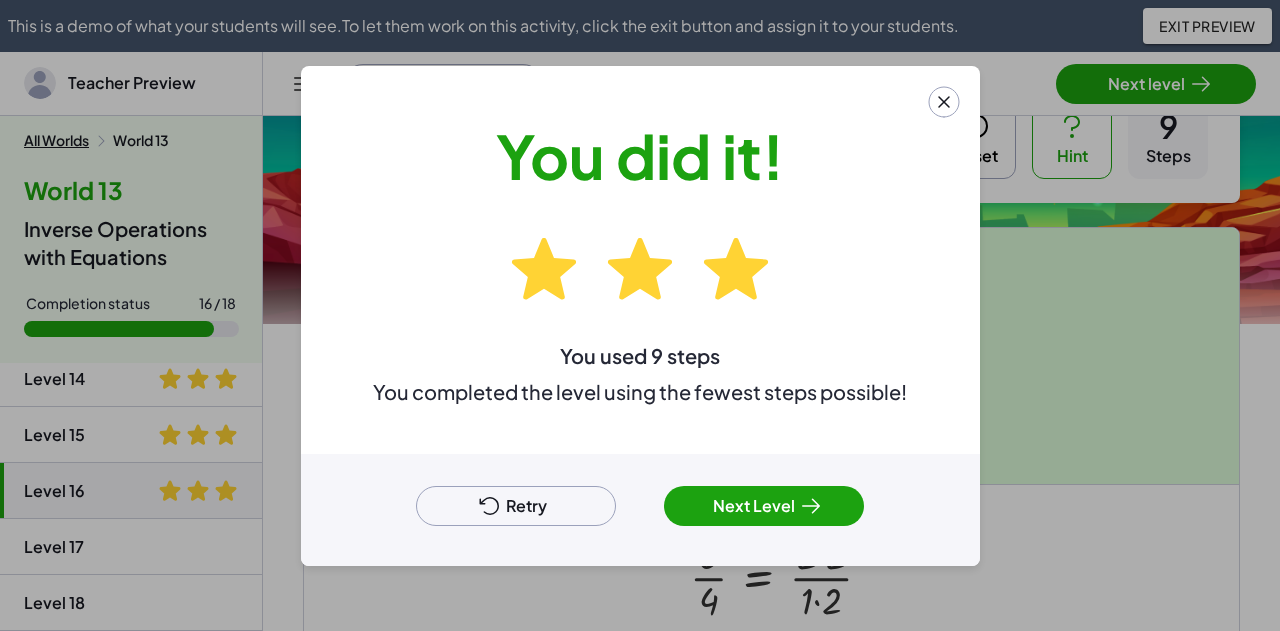 click on "Retry" at bounding box center [516, 506] 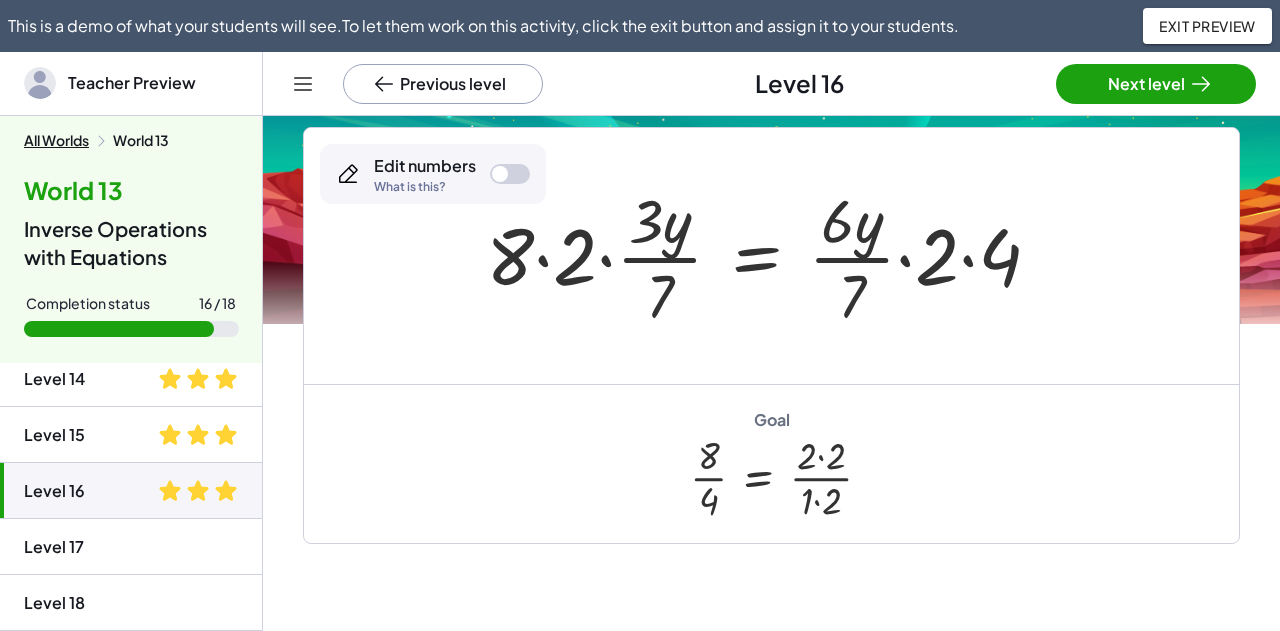 scroll, scrollTop: 300, scrollLeft: 0, axis: vertical 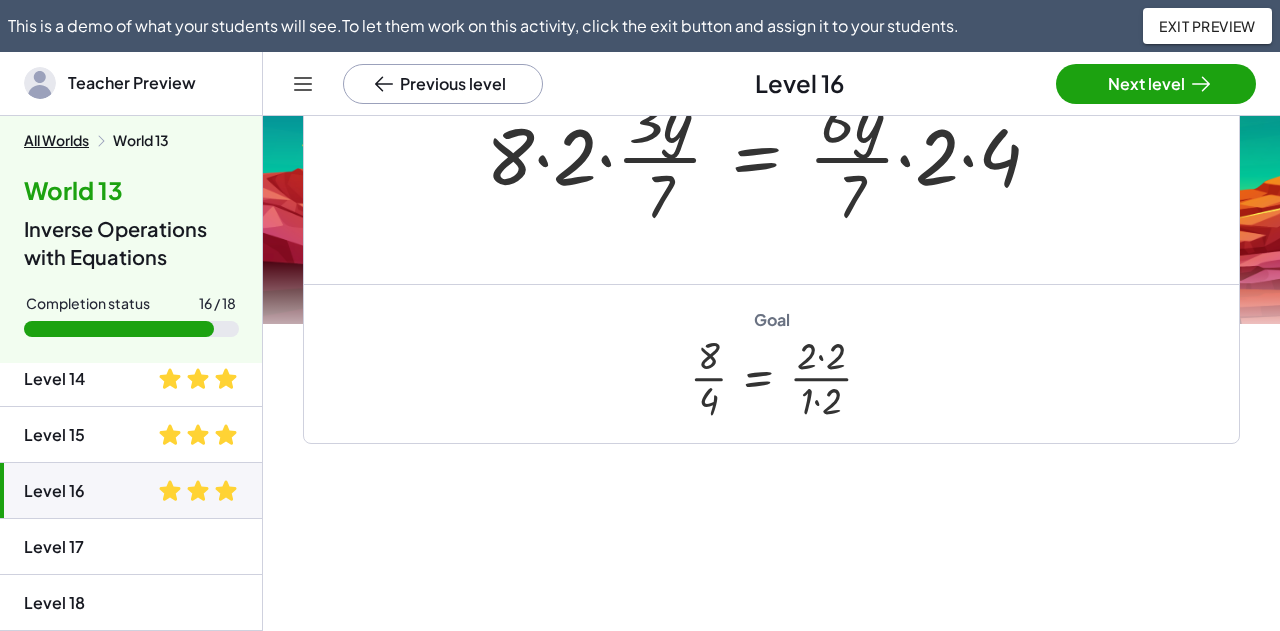 click on "Level 17" 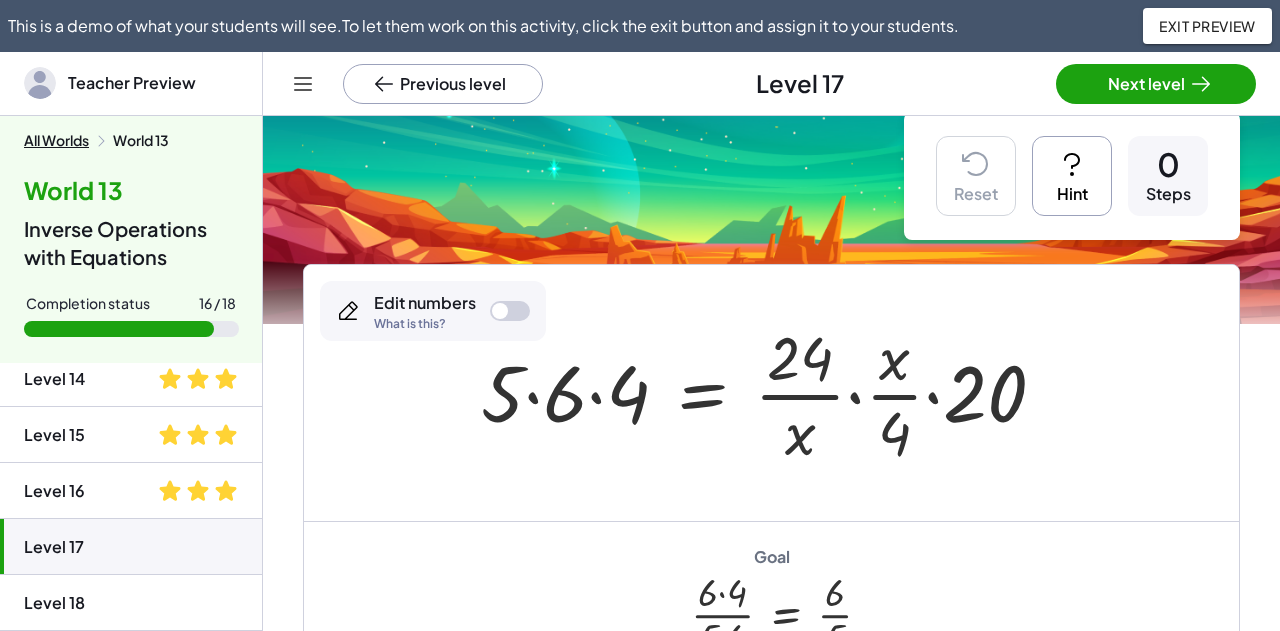 scroll, scrollTop: 0, scrollLeft: 0, axis: both 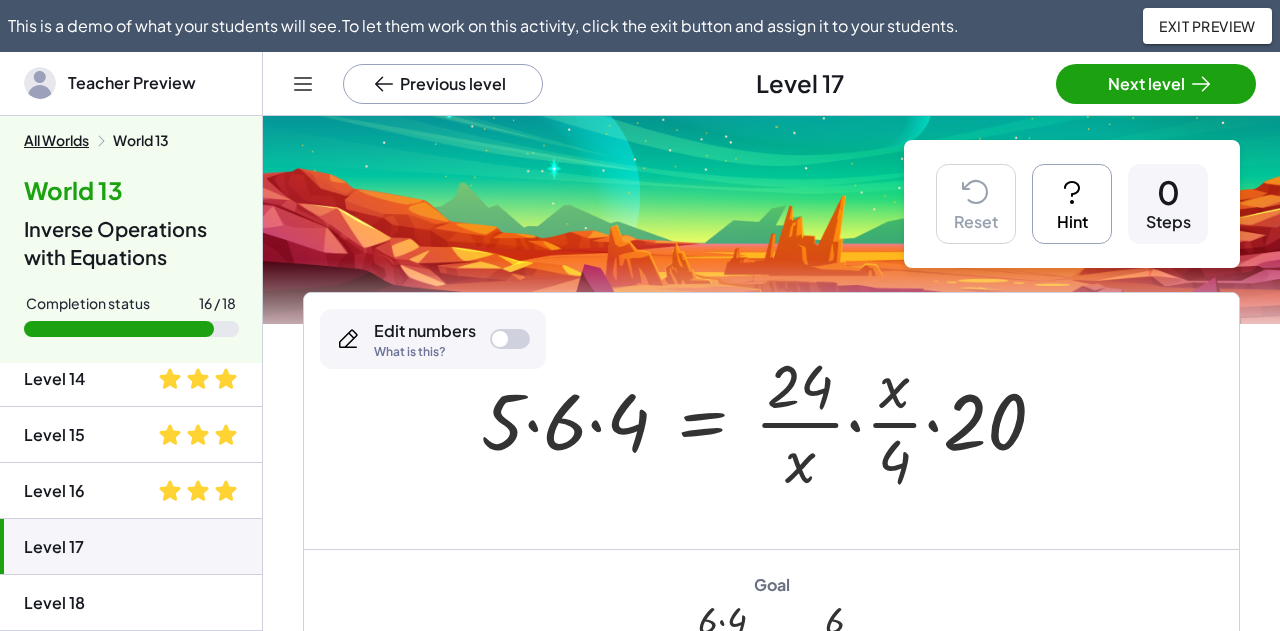 click on "Reset   Hint  0 Steps" at bounding box center [1072, 204] 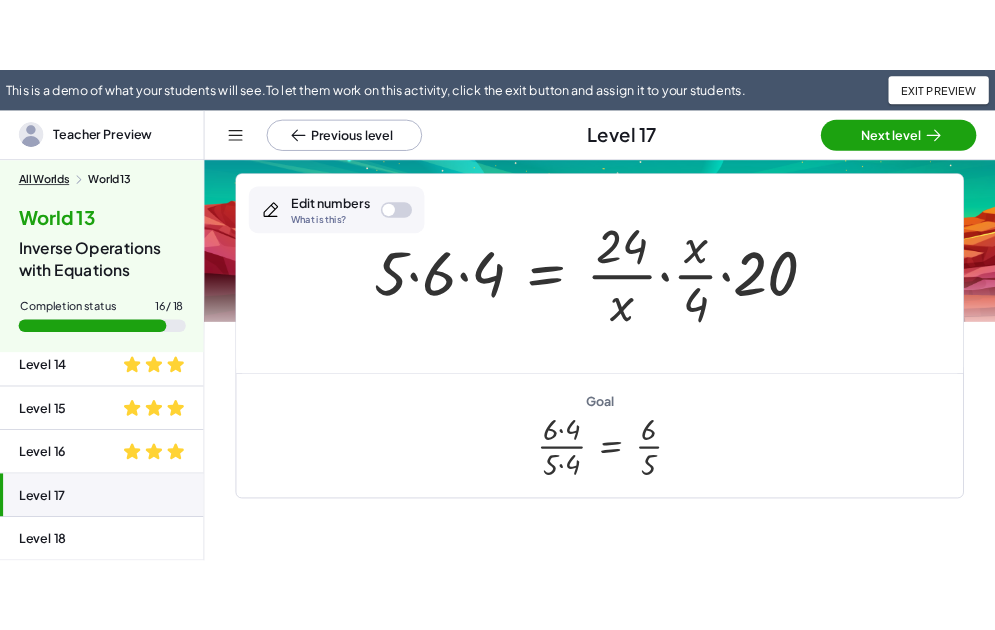 scroll, scrollTop: 200, scrollLeft: 0, axis: vertical 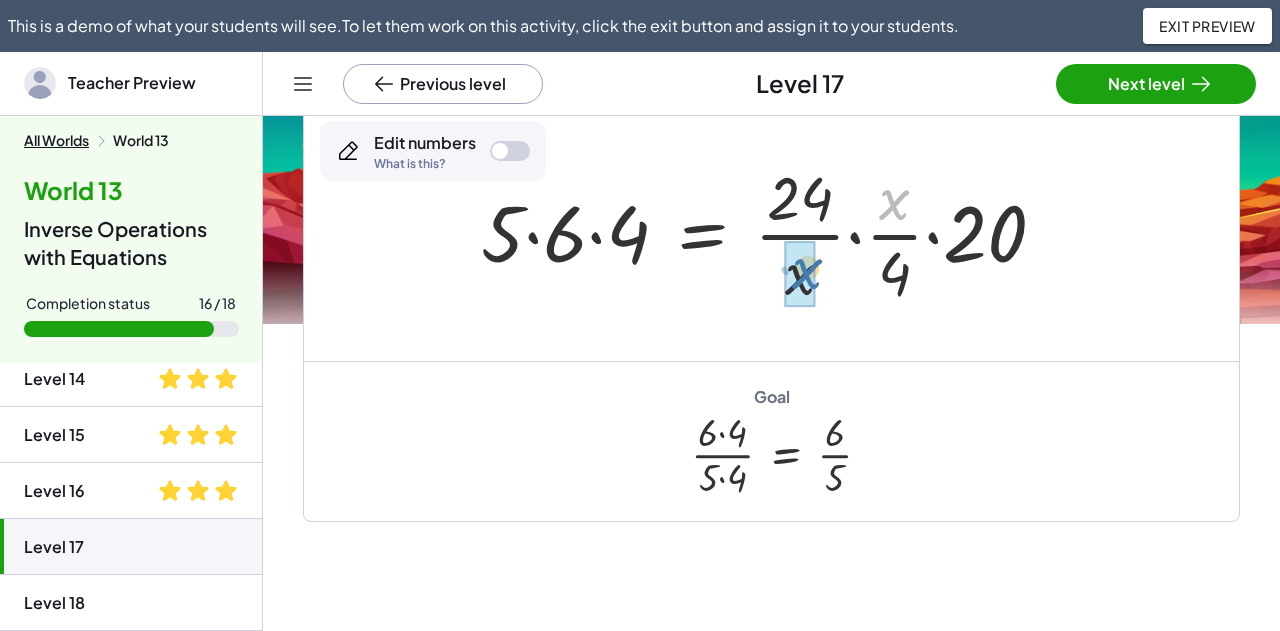 drag, startPoint x: 892, startPoint y: 208, endPoint x: 805, endPoint y: 277, distance: 111.040535 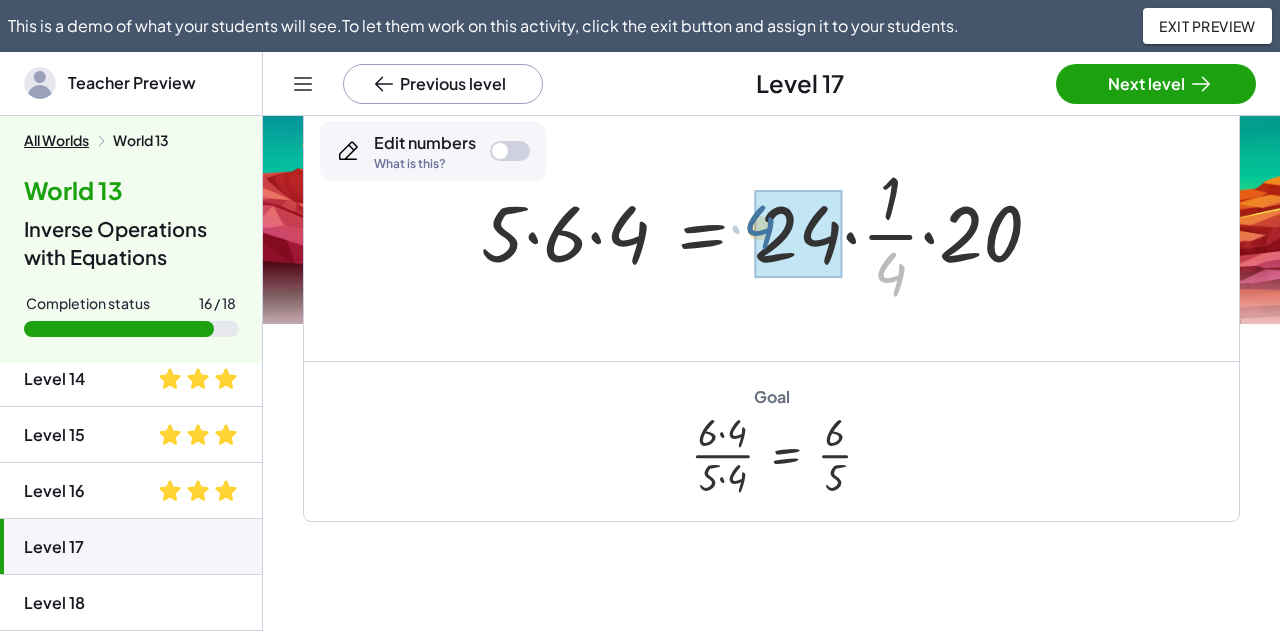 drag, startPoint x: 884, startPoint y: 268, endPoint x: 762, endPoint y: 228, distance: 128.39003 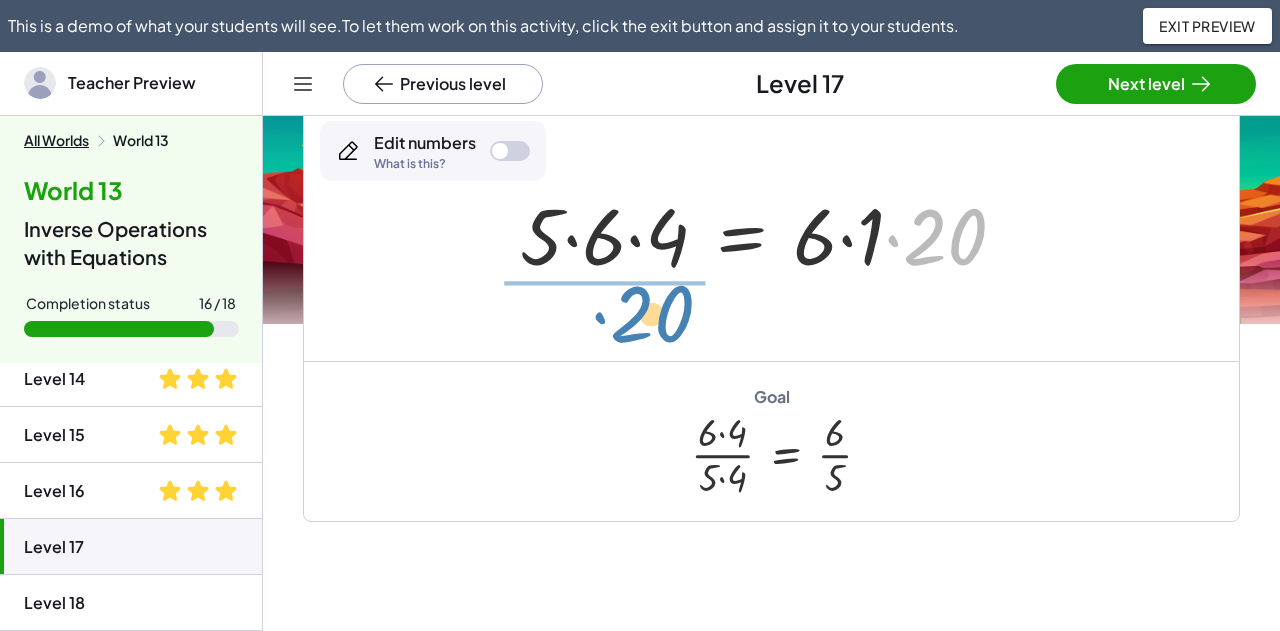 drag, startPoint x: 912, startPoint y: 236, endPoint x: 618, endPoint y: 313, distance: 303.9161 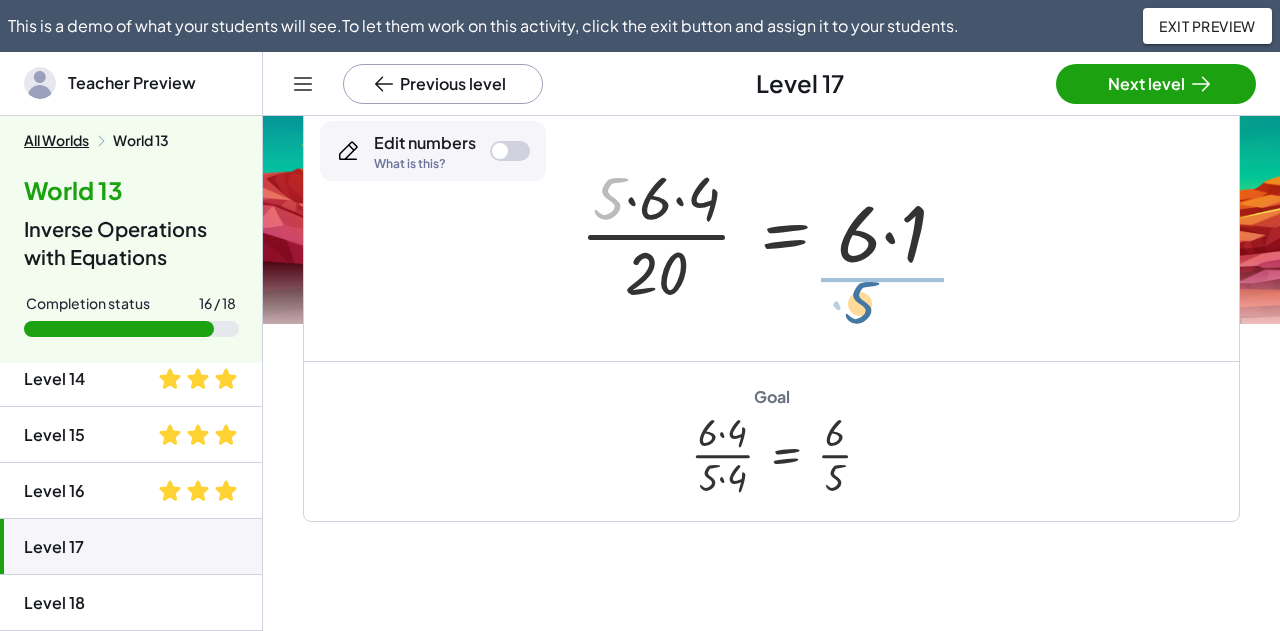 drag, startPoint x: 632, startPoint y: 229, endPoint x: 870, endPoint y: 301, distance: 248.65237 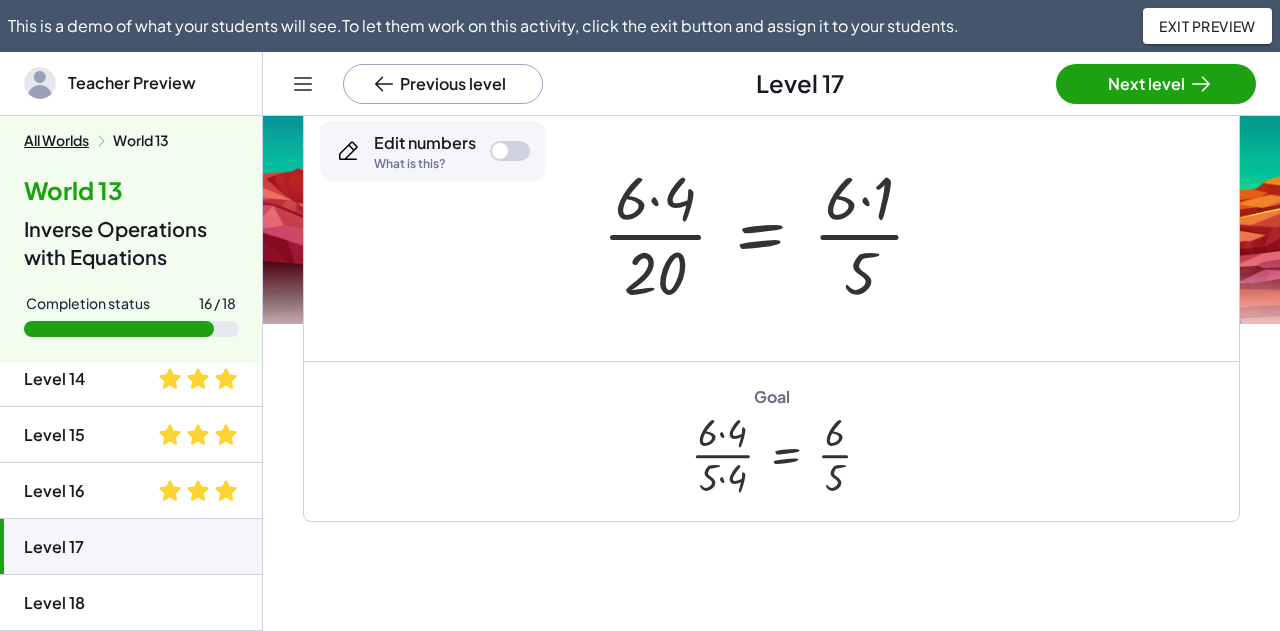 click at bounding box center (772, 233) 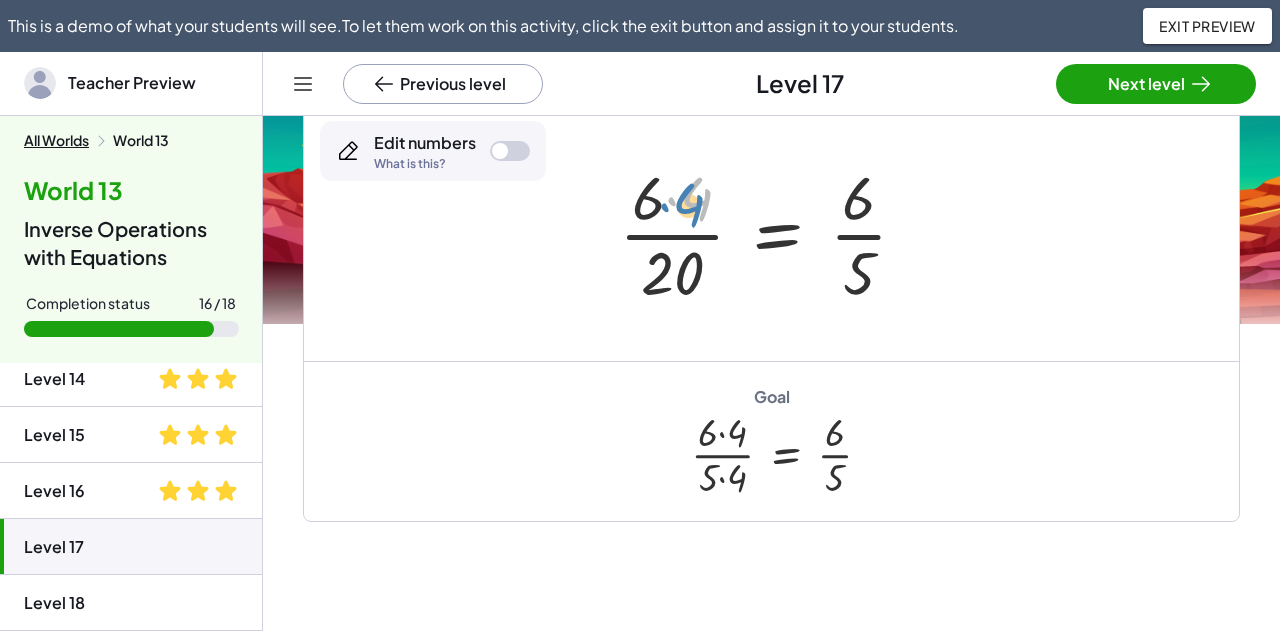 click at bounding box center (771, 233) 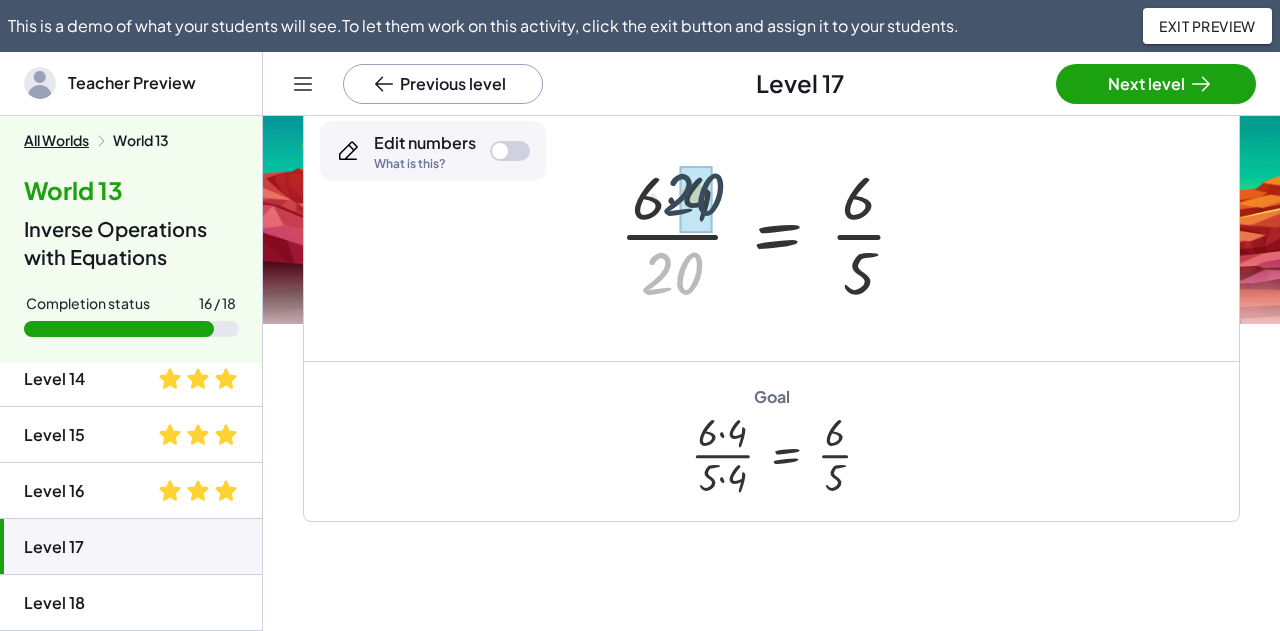 drag, startPoint x: 672, startPoint y: 251, endPoint x: 705, endPoint y: 207, distance: 55 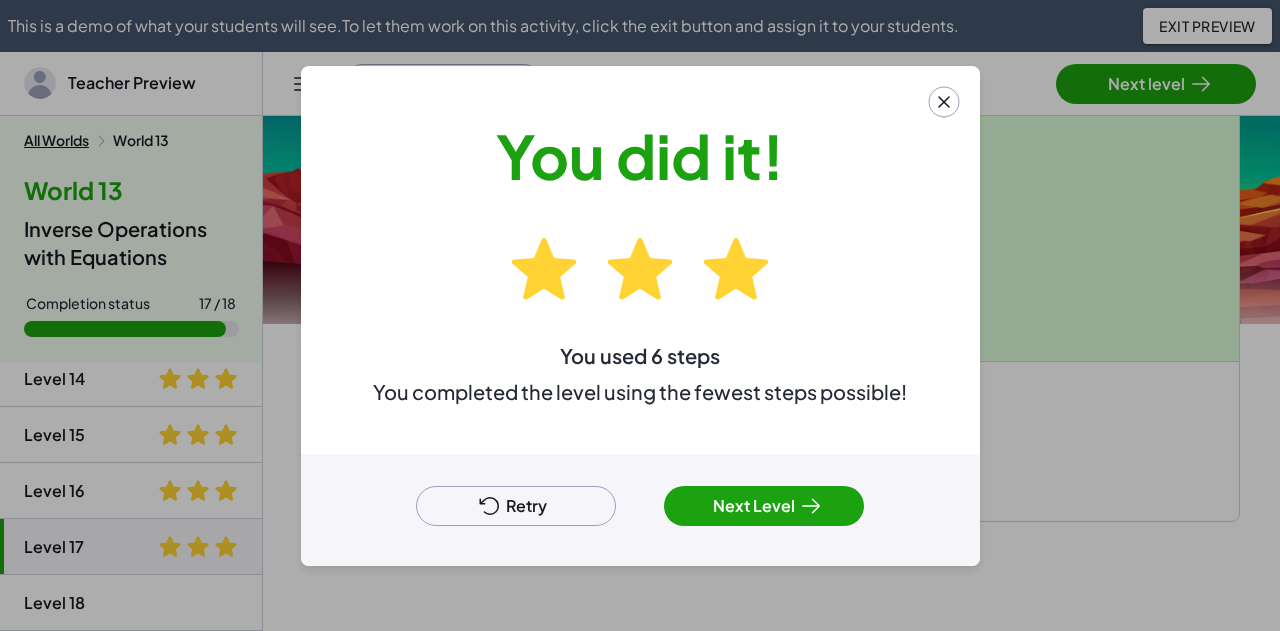click on "Retry" at bounding box center [516, 506] 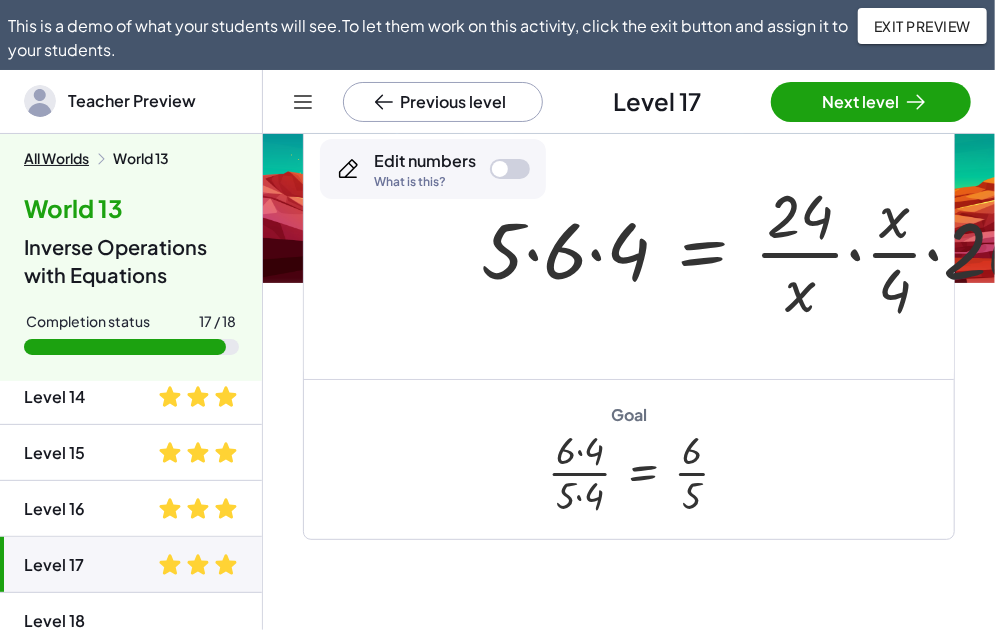 scroll, scrollTop: 758, scrollLeft: 0, axis: vertical 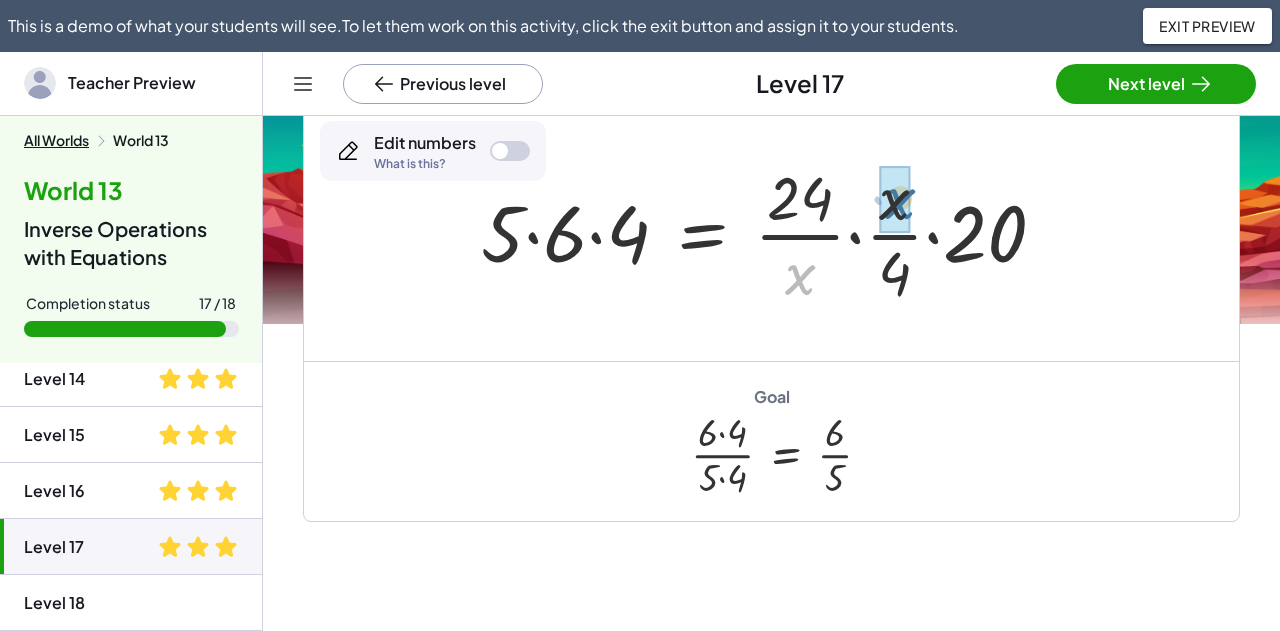 drag, startPoint x: 800, startPoint y: 259, endPoint x: 879, endPoint y: 208, distance: 94.031906 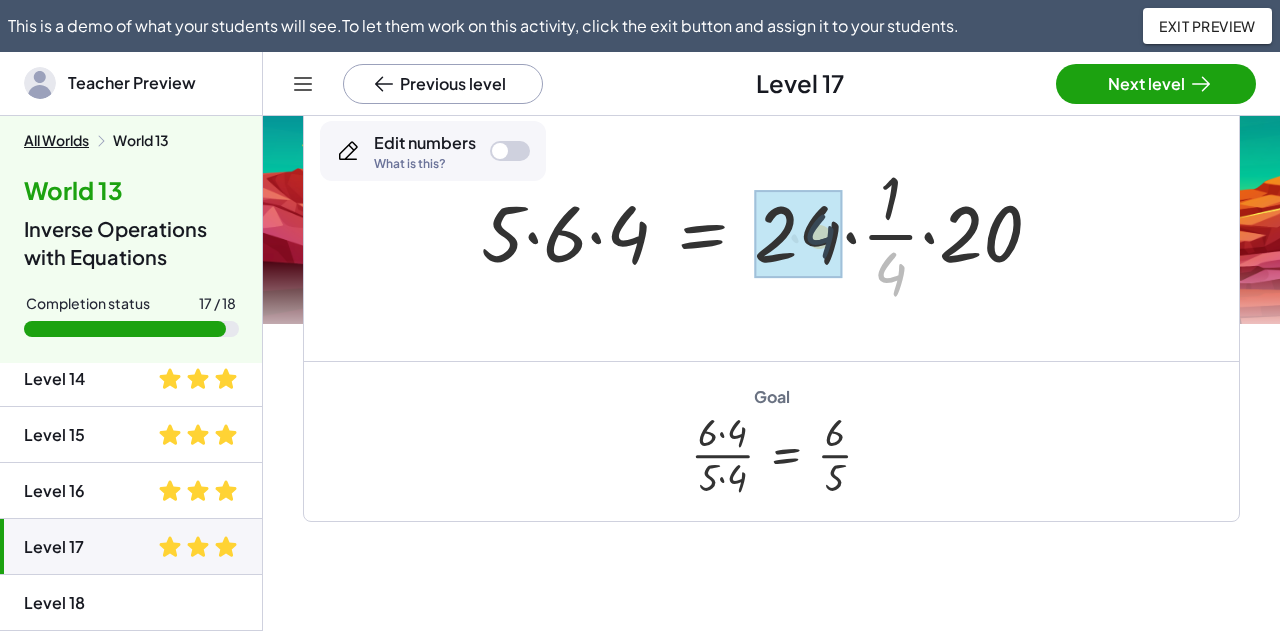drag, startPoint x: 880, startPoint y: 275, endPoint x: 808, endPoint y: 235, distance: 82.36504 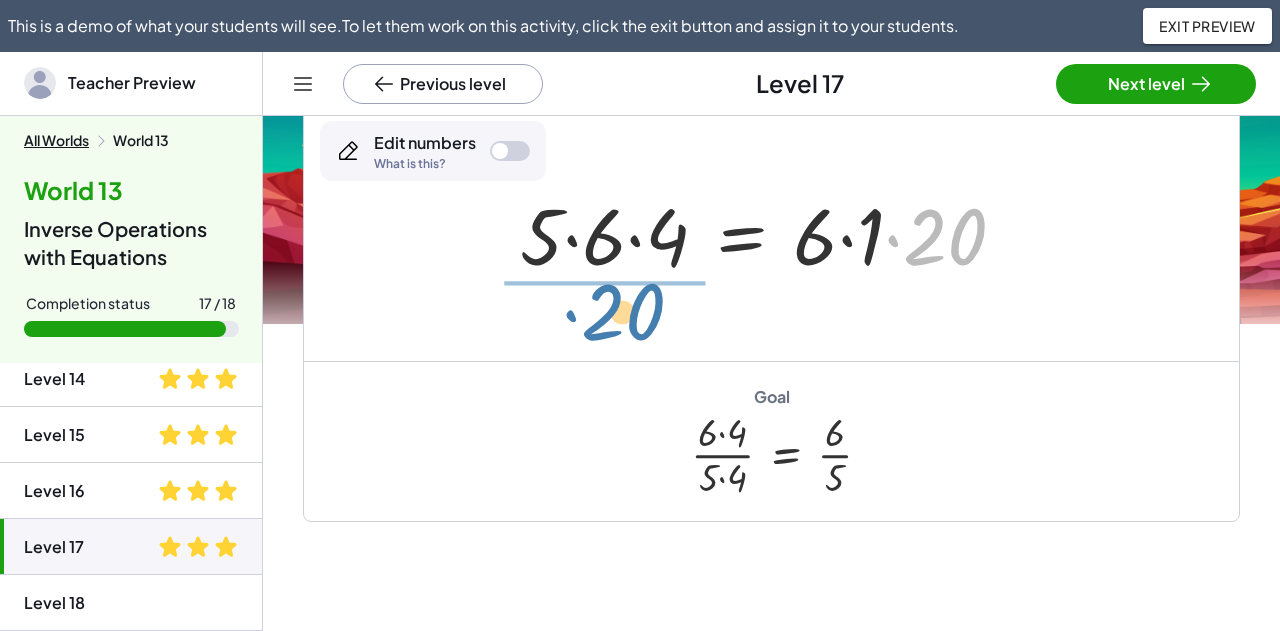 drag, startPoint x: 898, startPoint y: 242, endPoint x: 574, endPoint y: 316, distance: 332.3432 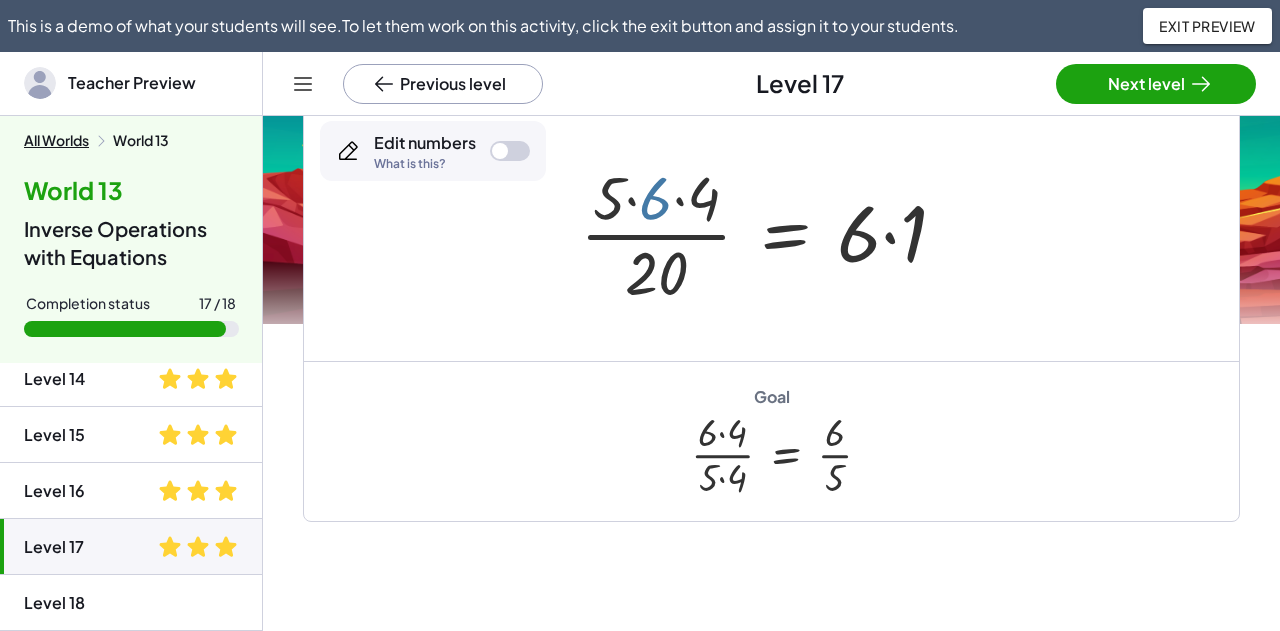 click at bounding box center [771, 233] 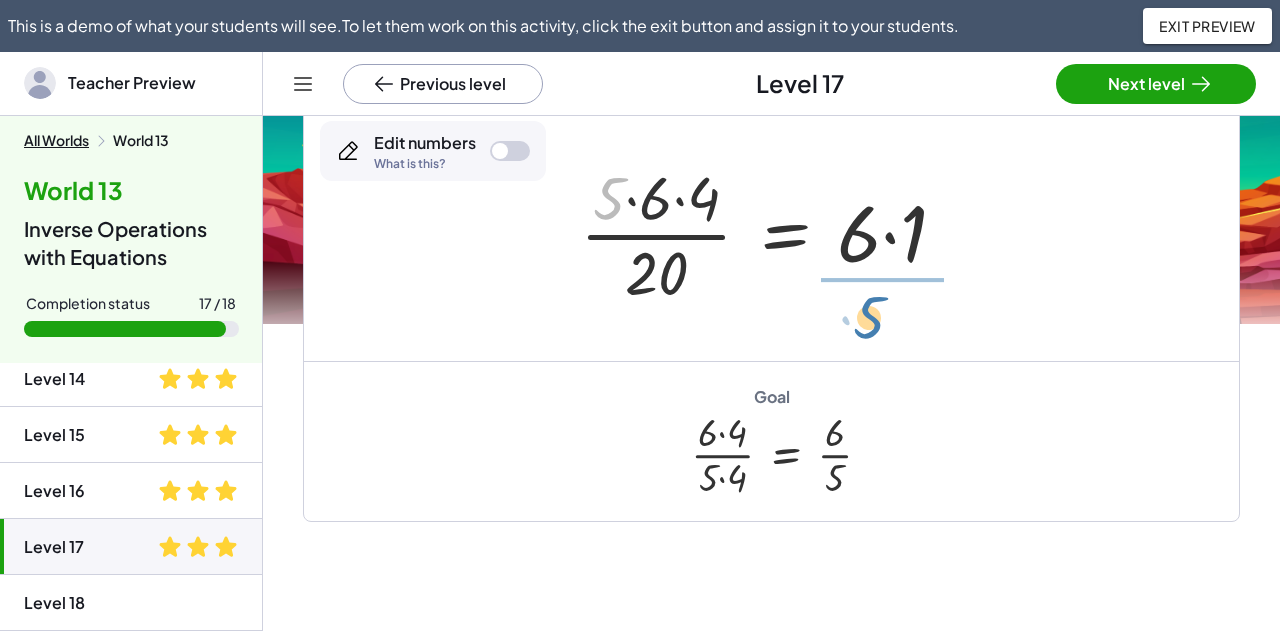 drag, startPoint x: 640, startPoint y: 229, endPoint x: 873, endPoint y: 313, distance: 247.67923 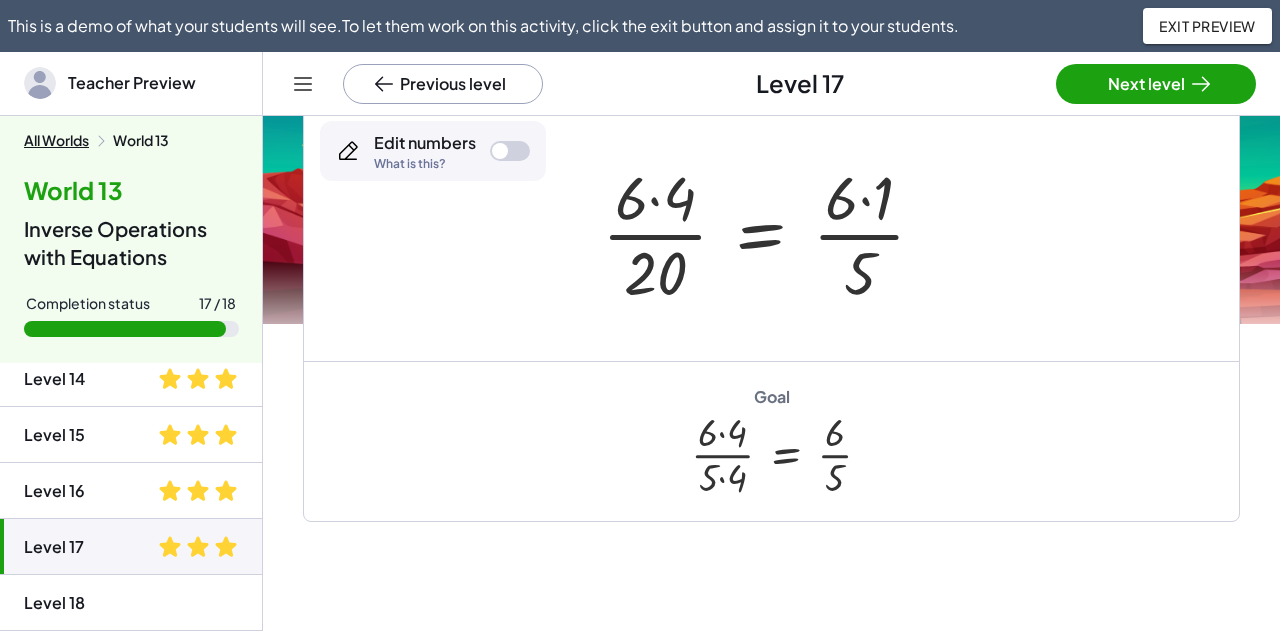 click at bounding box center (772, 233) 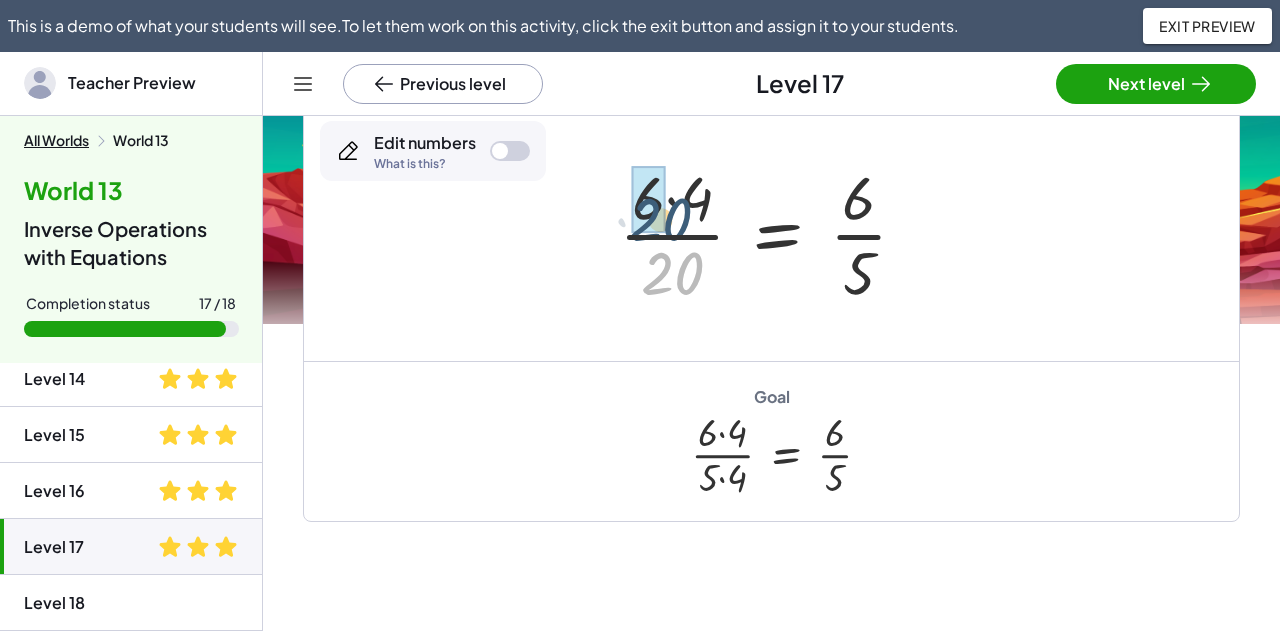 drag, startPoint x: 686, startPoint y: 282, endPoint x: 674, endPoint y: 225, distance: 58.249462 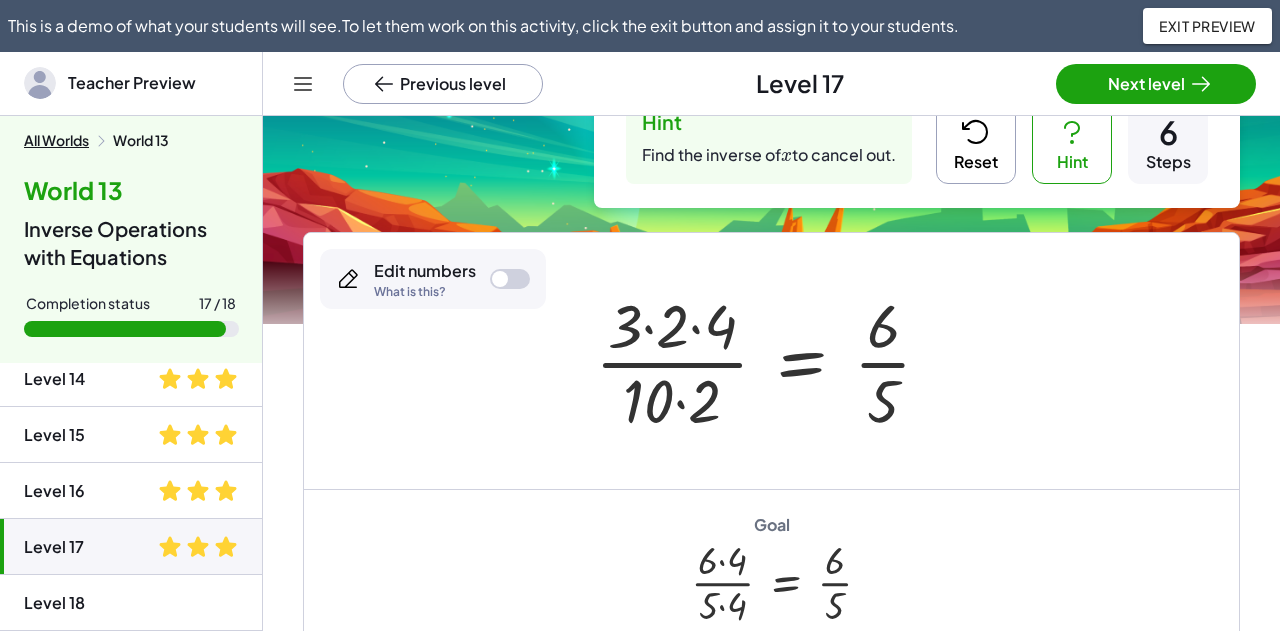 scroll, scrollTop: 100, scrollLeft: 0, axis: vertical 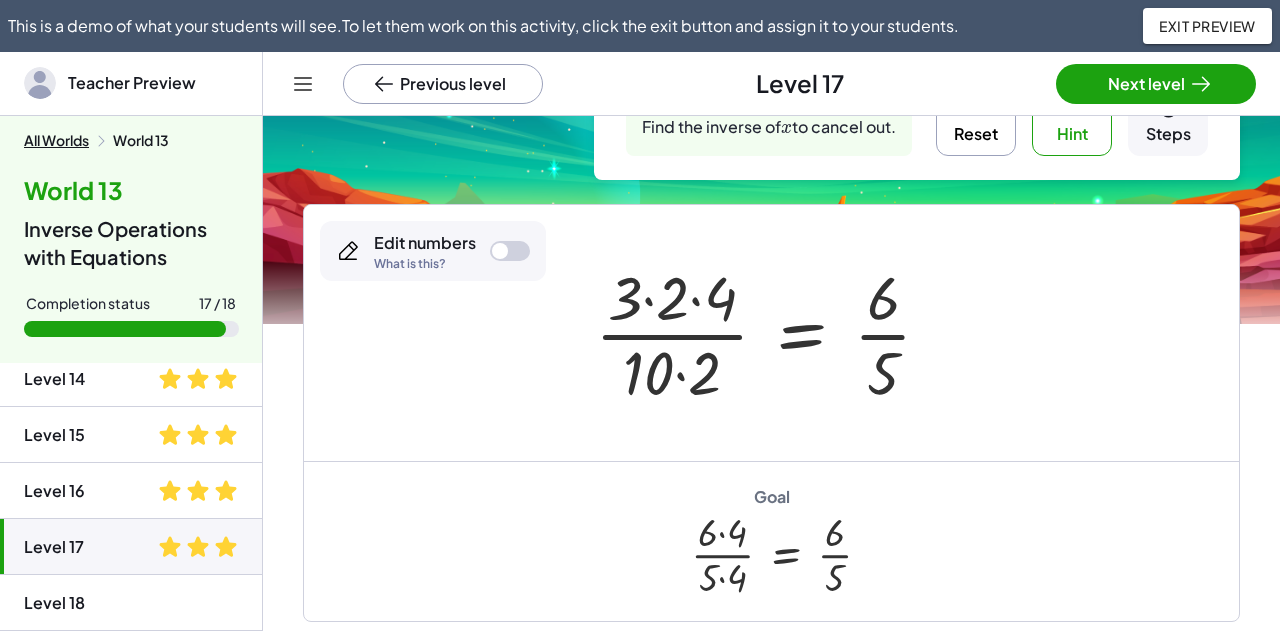 click on "Reset" at bounding box center (976, 116) 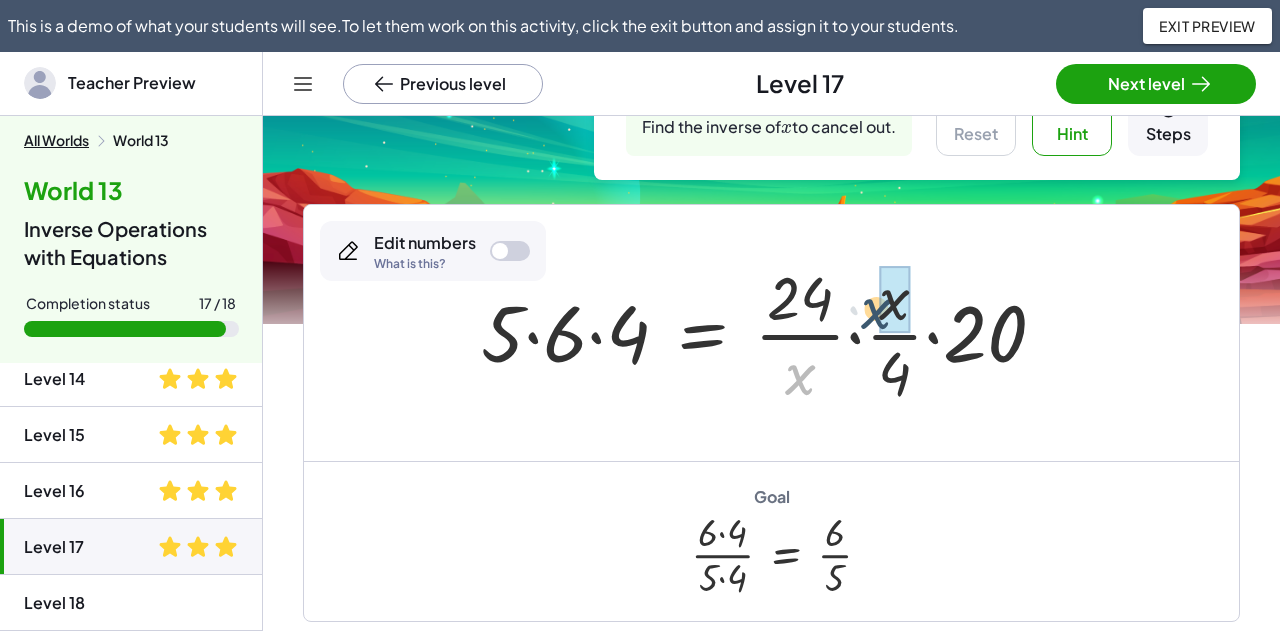 drag, startPoint x: 810, startPoint y: 365, endPoint x: 884, endPoint y: 311, distance: 91.60786 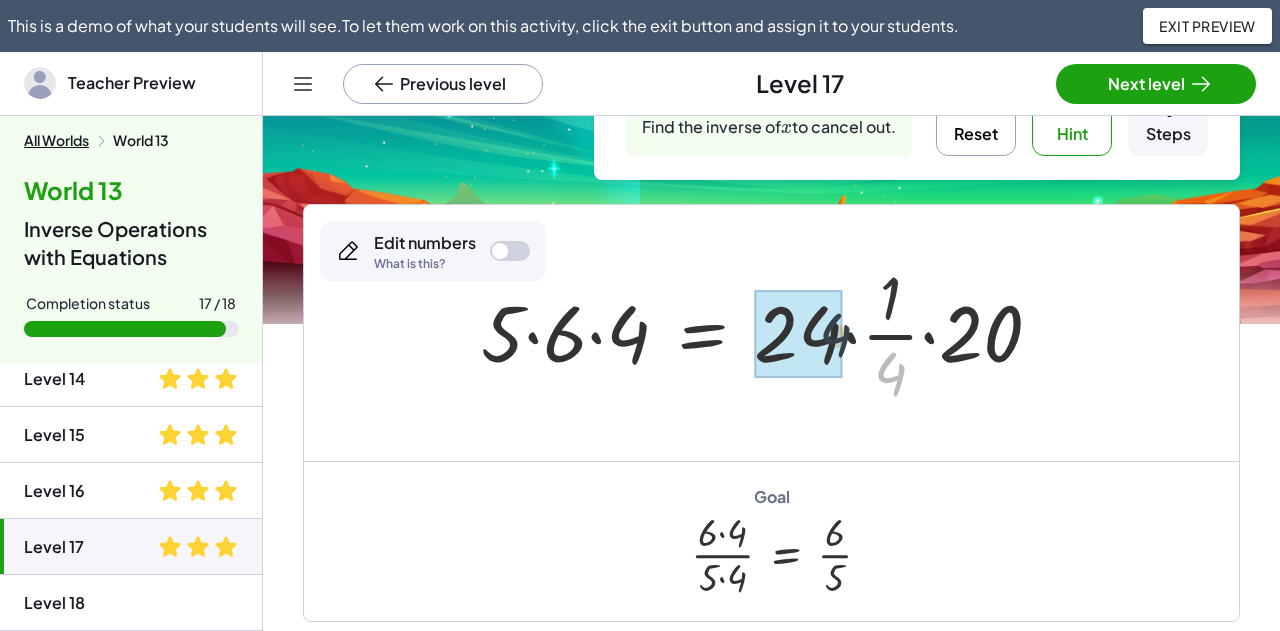 drag, startPoint x: 886, startPoint y: 371, endPoint x: 816, endPoint y: 325, distance: 83.761566 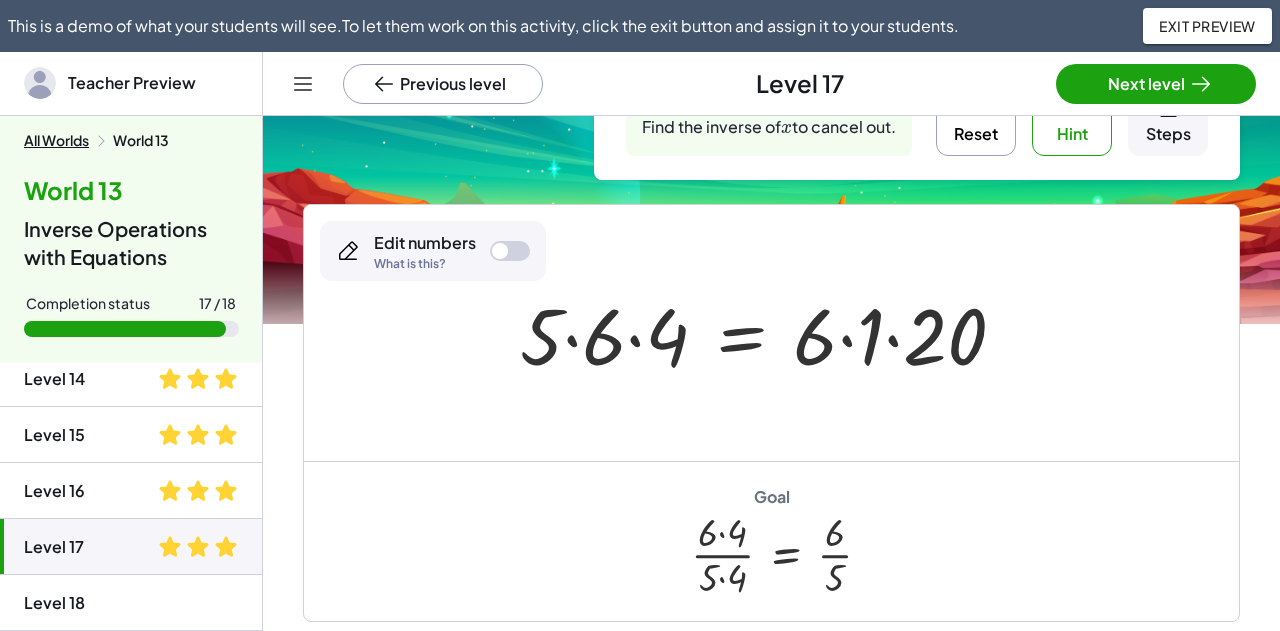 click on "Hint" at bounding box center [1072, 116] 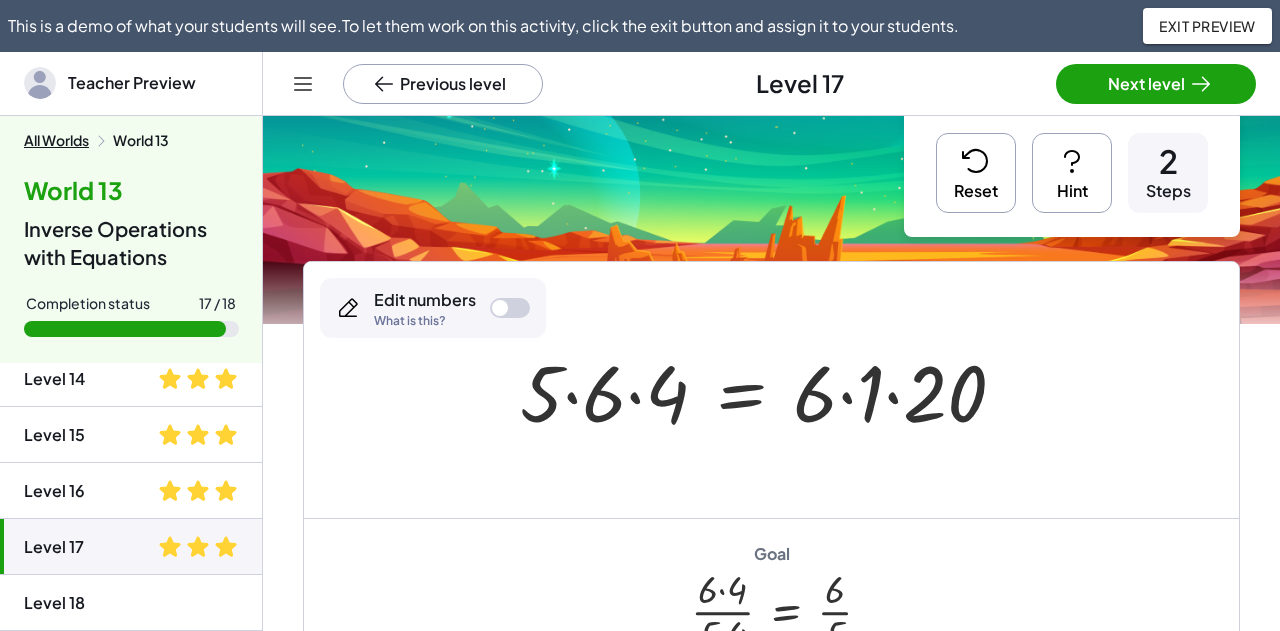 scroll, scrollTop: 0, scrollLeft: 0, axis: both 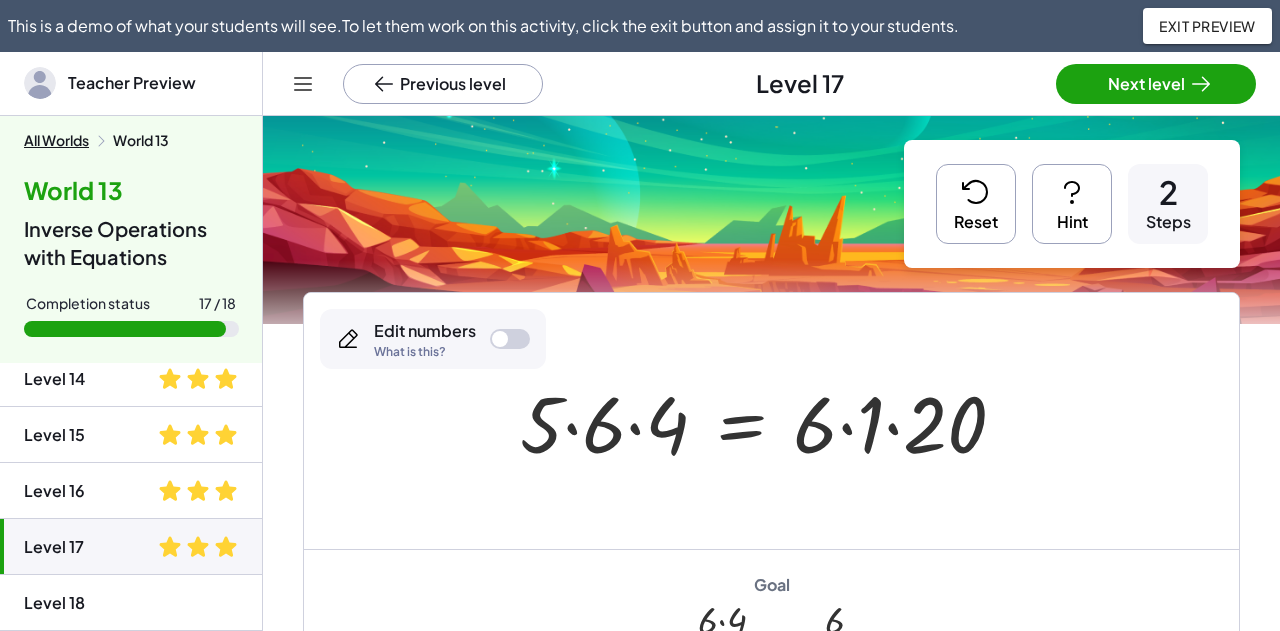 click on "Reset" at bounding box center (976, 204) 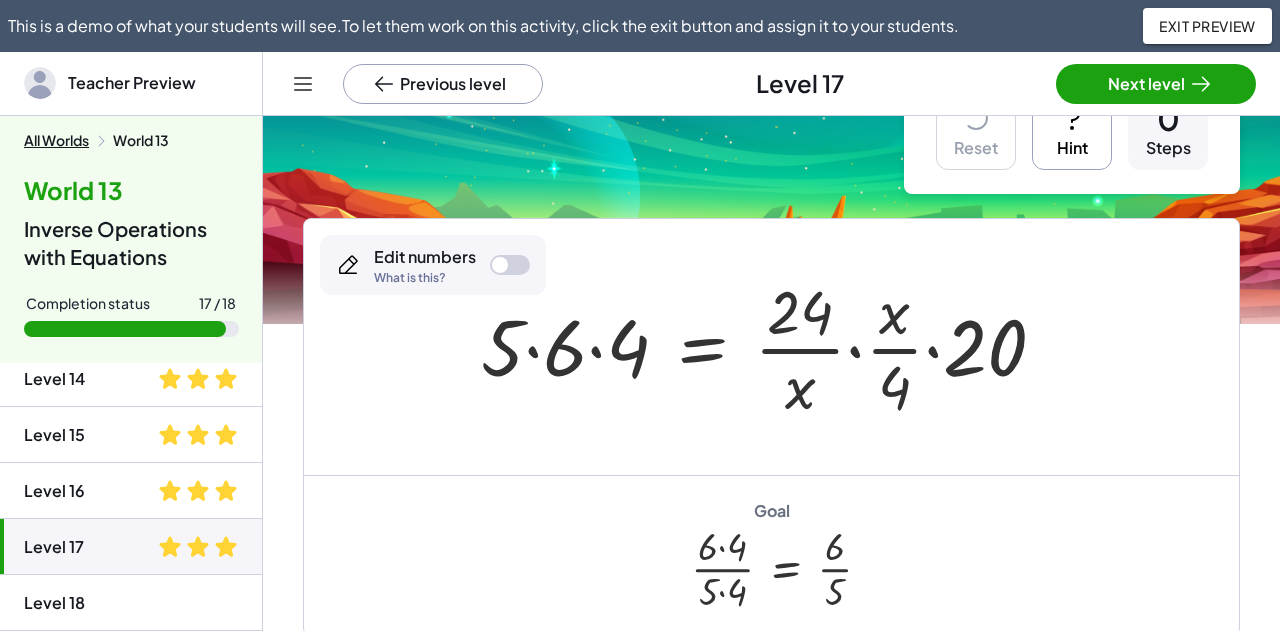scroll, scrollTop: 100, scrollLeft: 0, axis: vertical 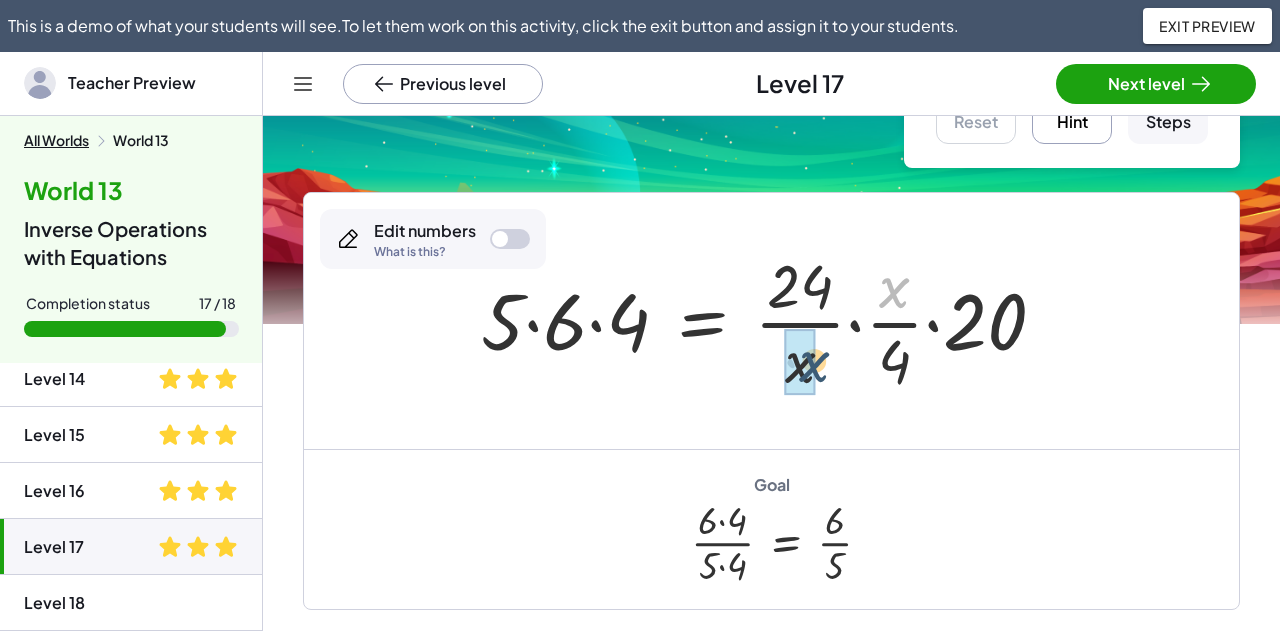 drag, startPoint x: 891, startPoint y: 295, endPoint x: 809, endPoint y: 369, distance: 110.45361 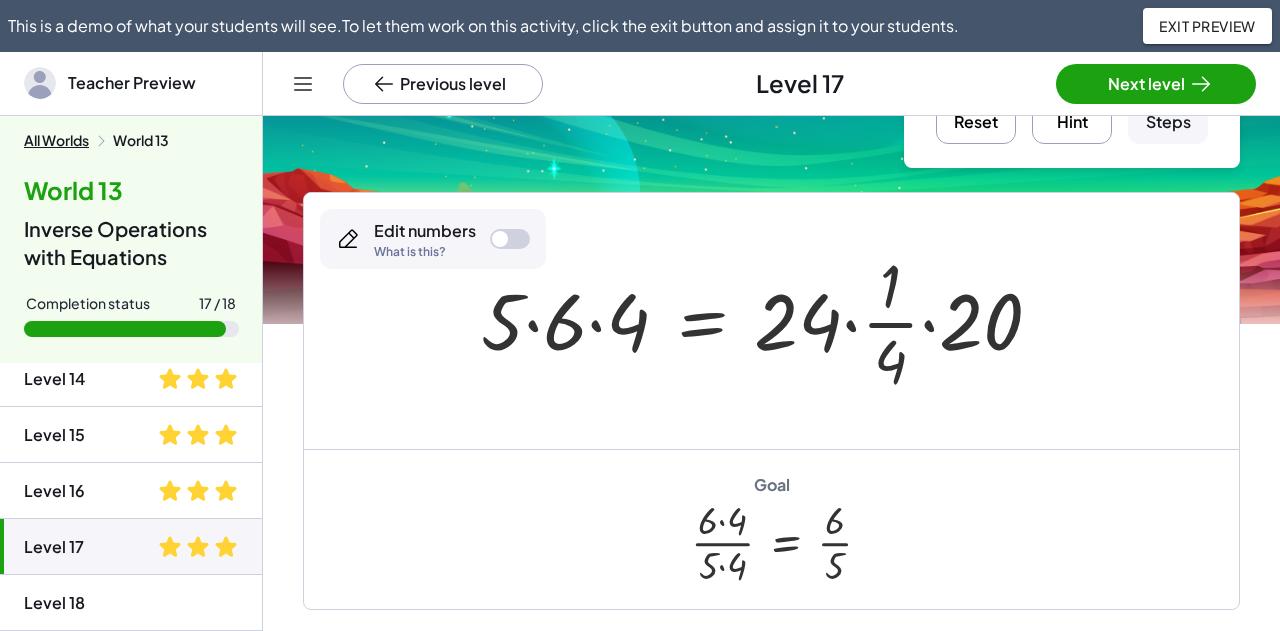 drag, startPoint x: 938, startPoint y: 126, endPoint x: 940, endPoint y: 140, distance: 14.142136 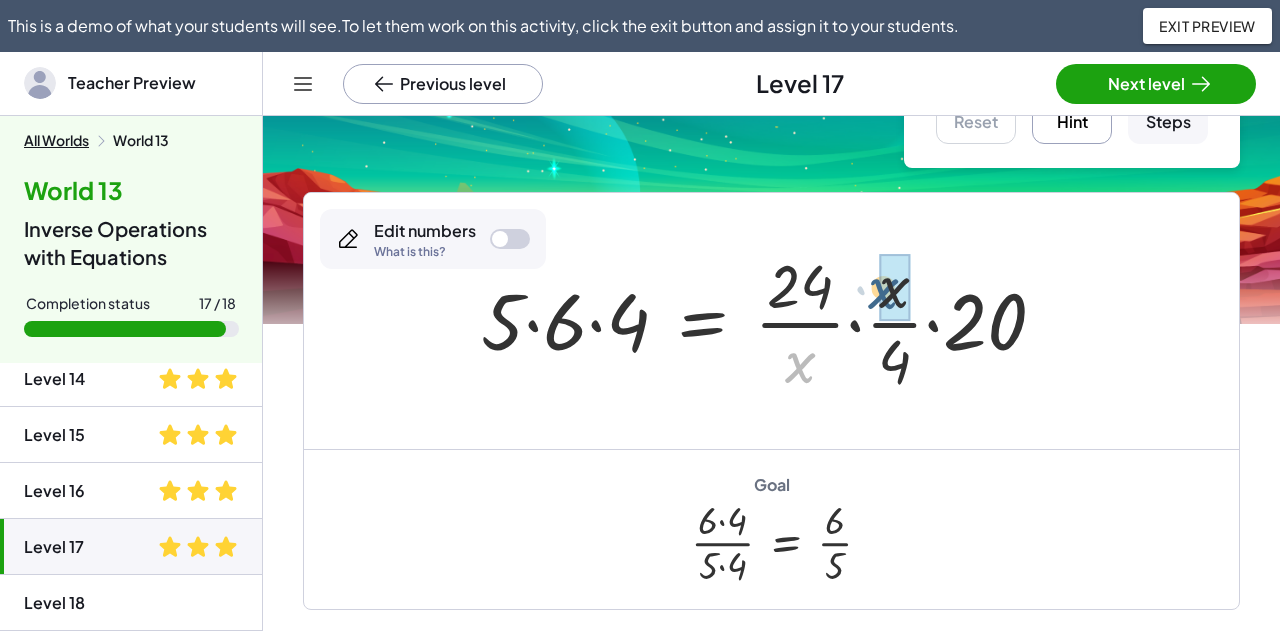drag, startPoint x: 813, startPoint y: 363, endPoint x: 901, endPoint y: 287, distance: 116.275536 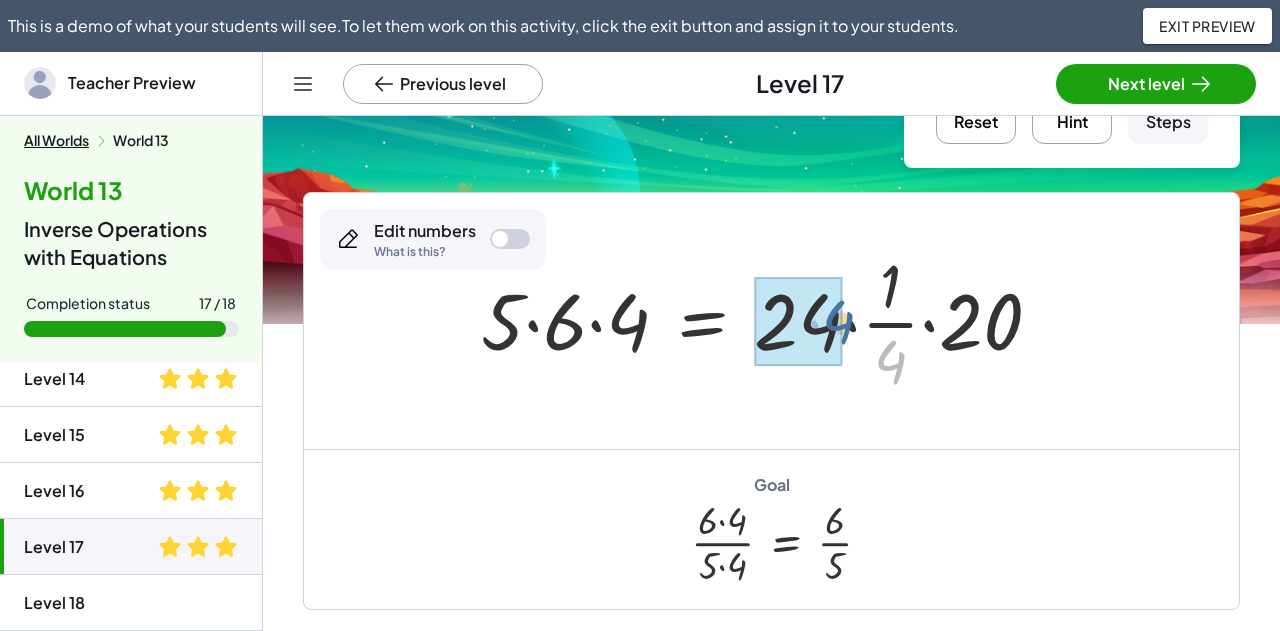 drag, startPoint x: 900, startPoint y: 363, endPoint x: 847, endPoint y: 317, distance: 70.178345 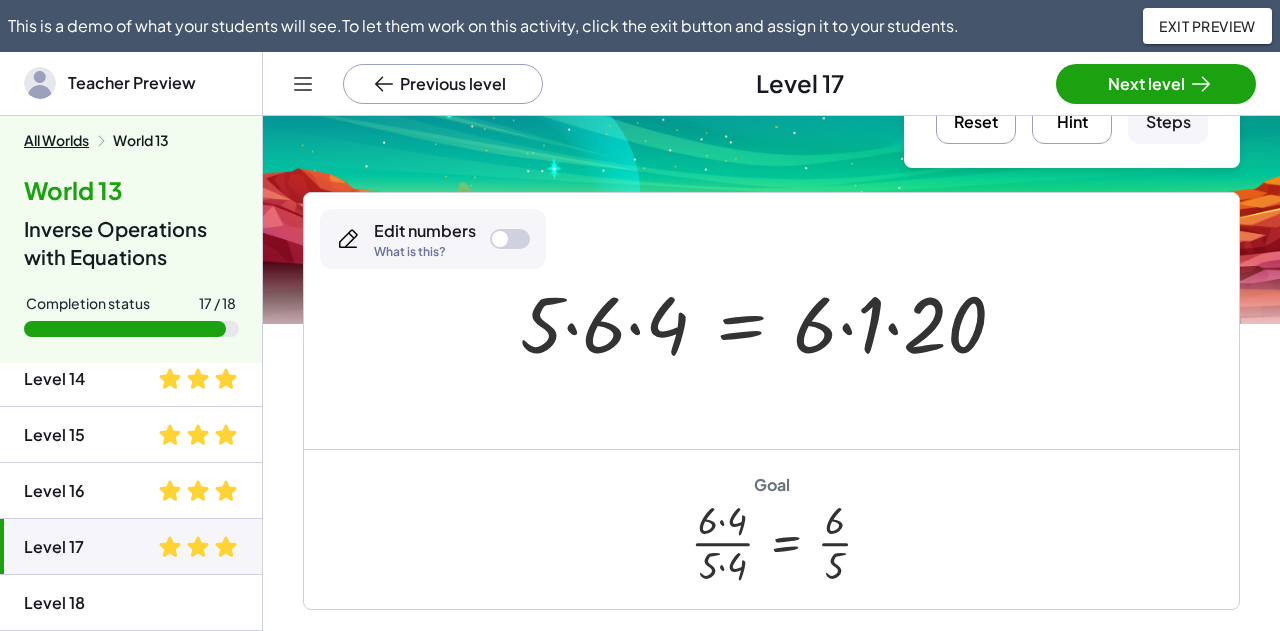 click at bounding box center [771, 321] 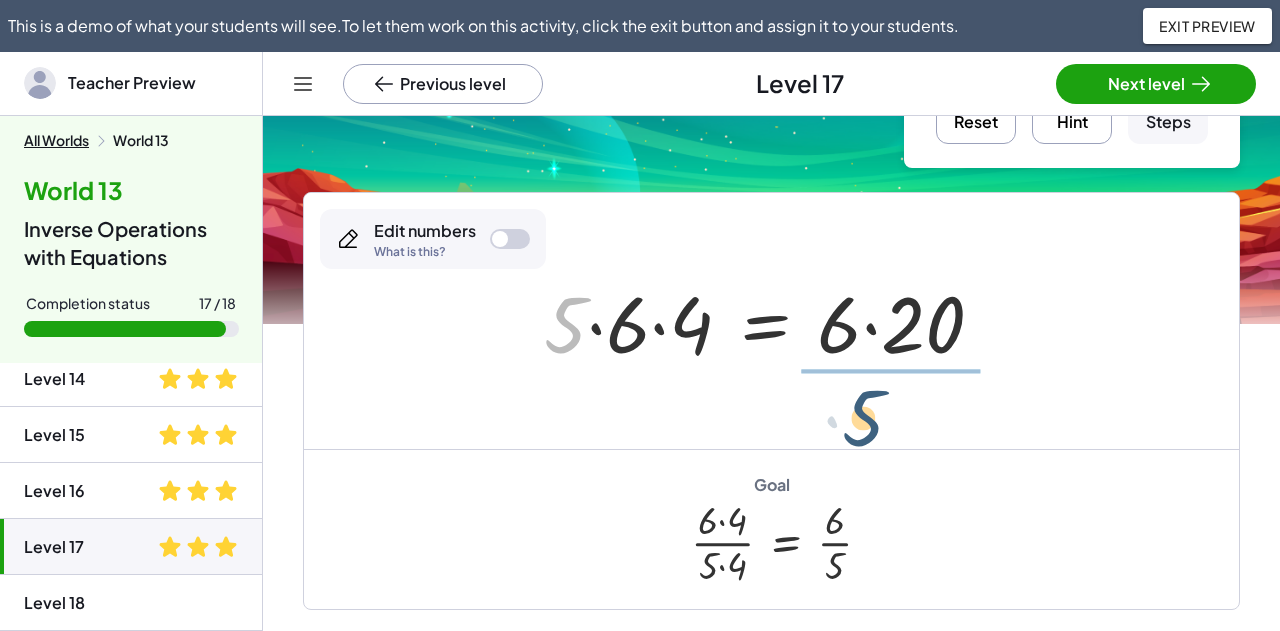 drag, startPoint x: 568, startPoint y: 327, endPoint x: 900, endPoint y: 421, distance: 345.05072 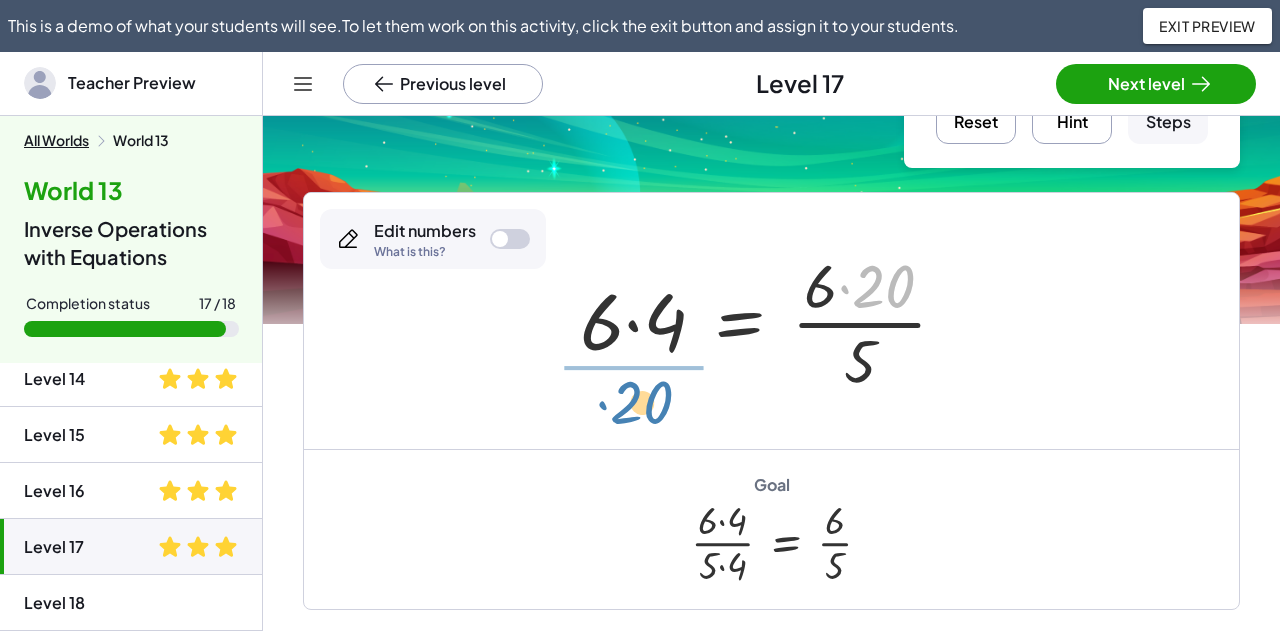 drag, startPoint x: 884, startPoint y: 277, endPoint x: 642, endPoint y: 393, distance: 268.36542 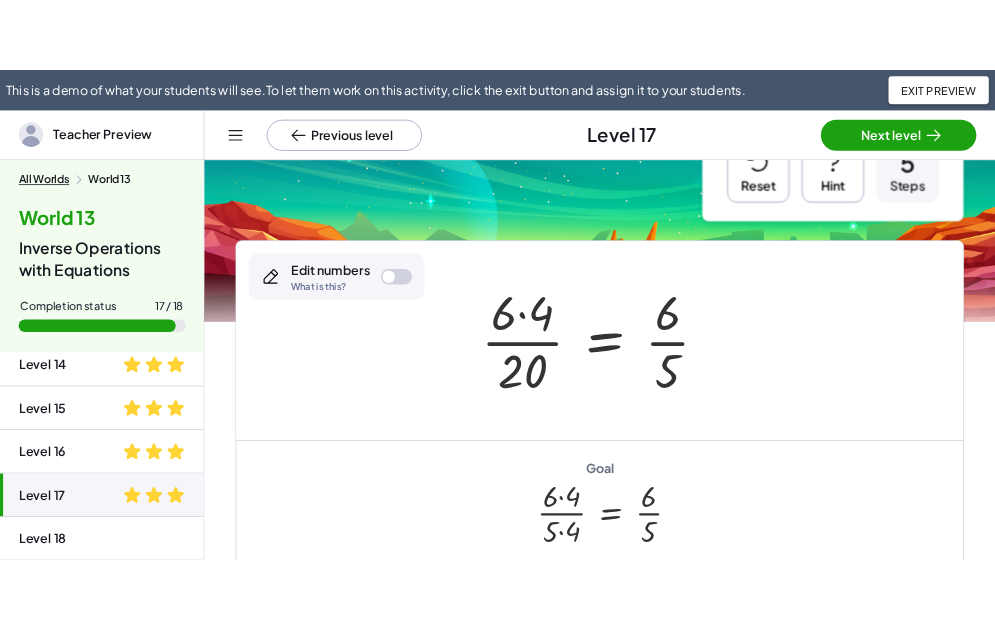 scroll, scrollTop: 100, scrollLeft: 0, axis: vertical 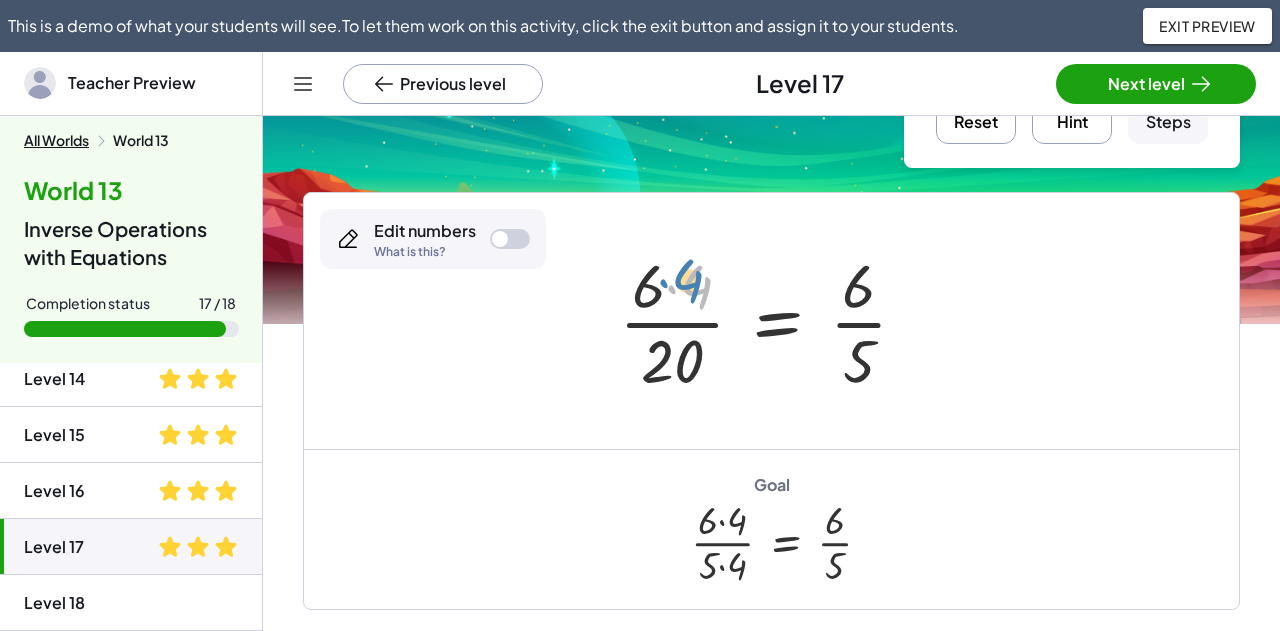 click at bounding box center (771, 321) 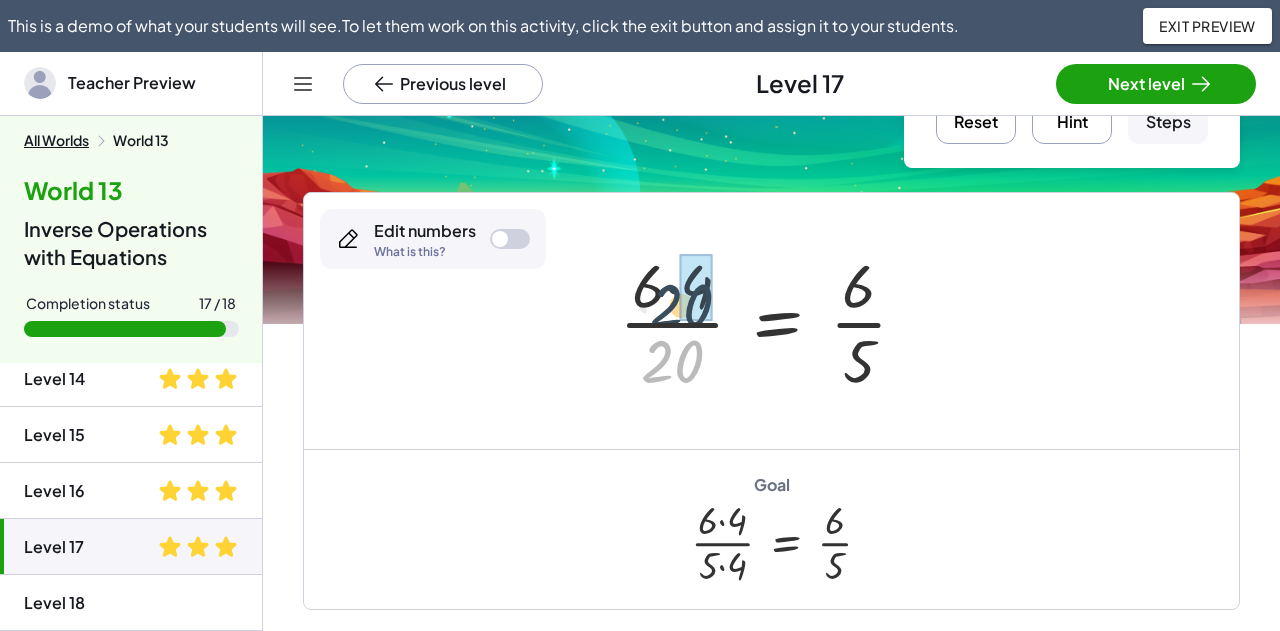 drag, startPoint x: 671, startPoint y: 361, endPoint x: 682, endPoint y: 299, distance: 62.968246 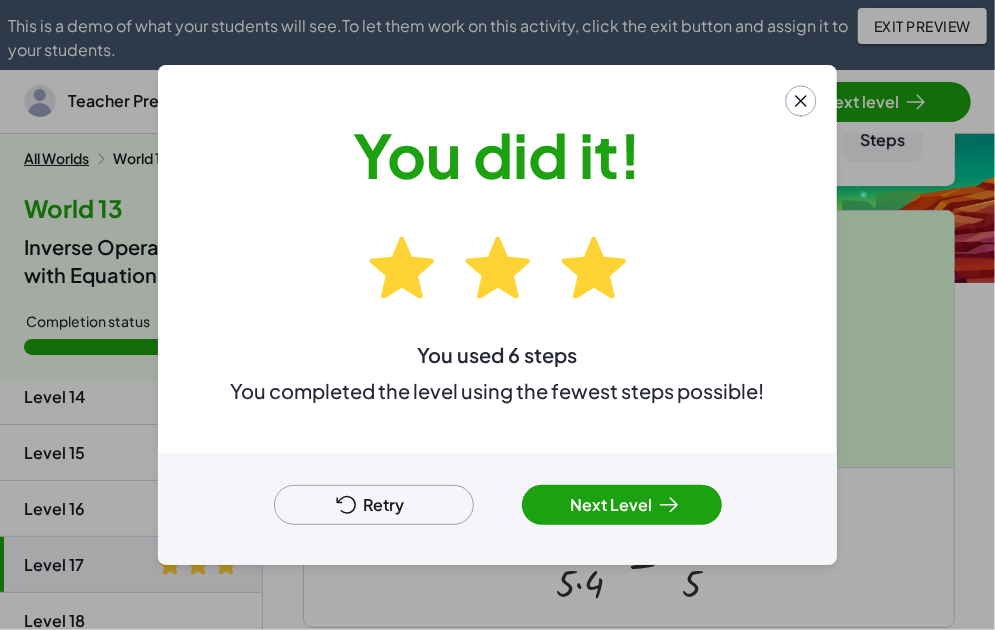 scroll, scrollTop: 758, scrollLeft: 0, axis: vertical 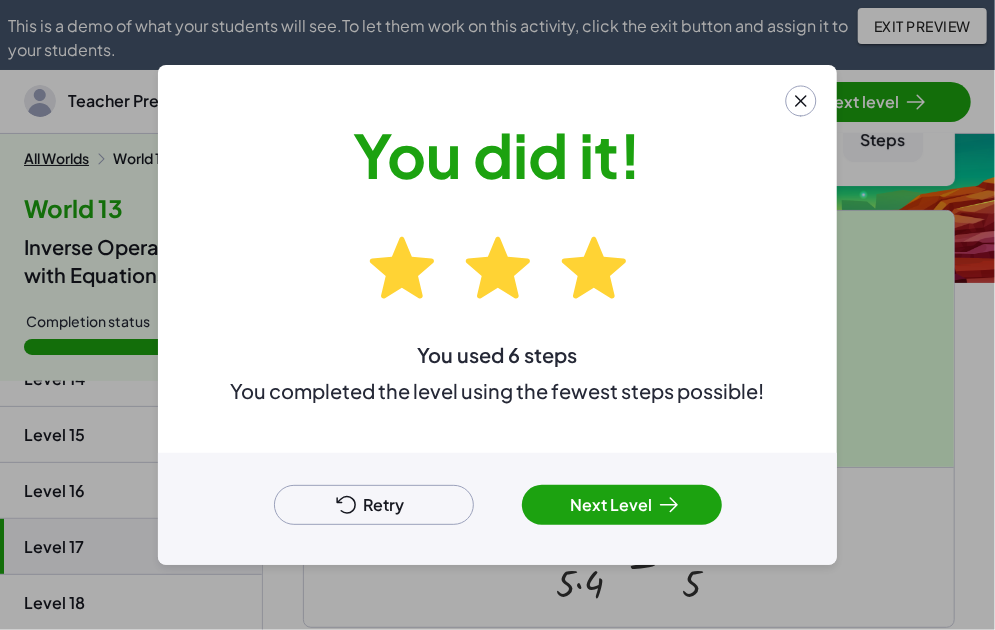 click on "Retry" at bounding box center [374, 505] 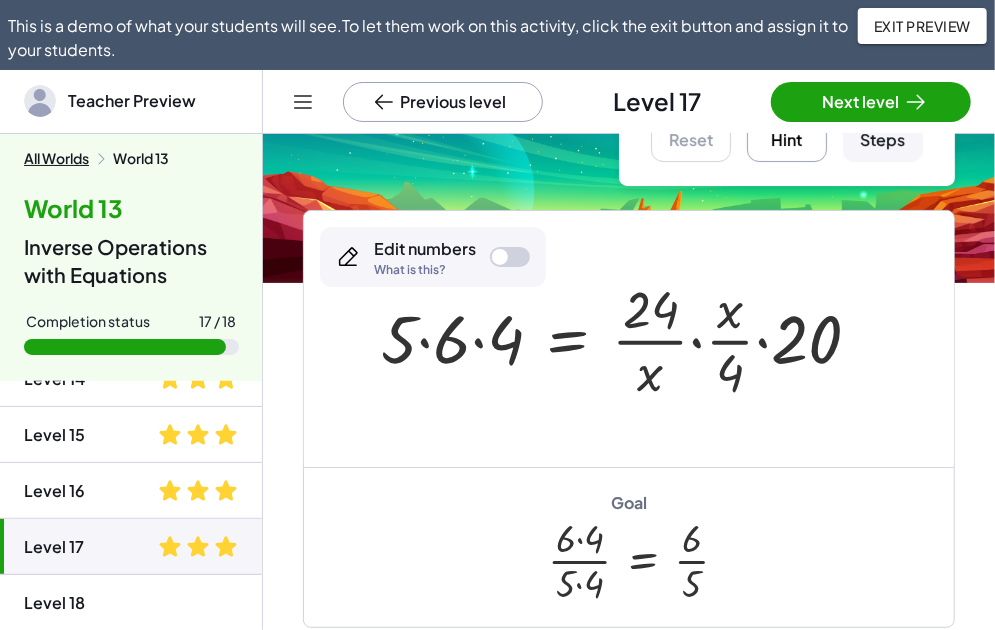 click at bounding box center (629, 339) 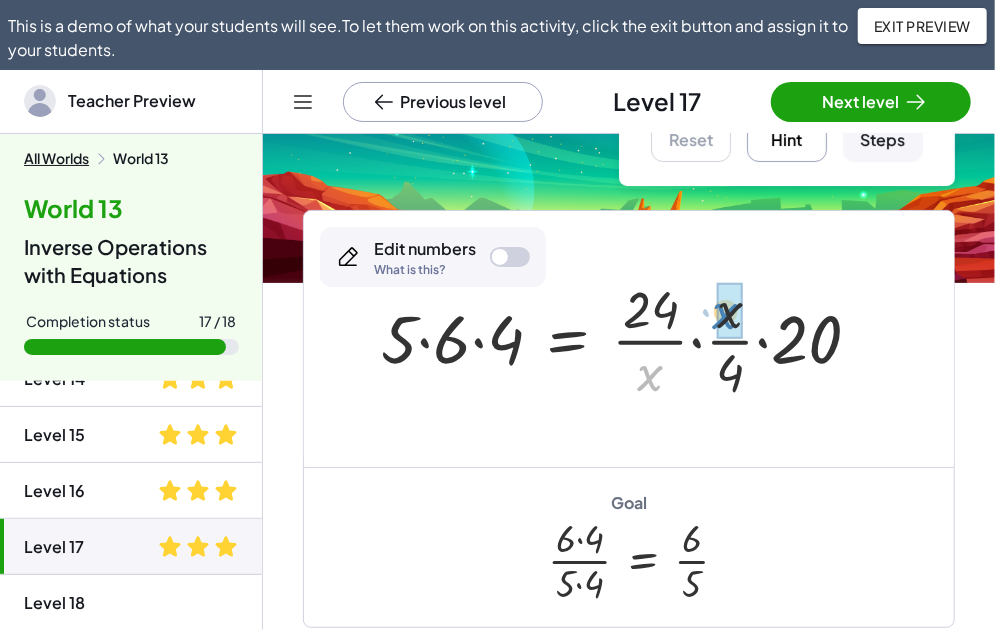 drag, startPoint x: 650, startPoint y: 375, endPoint x: 725, endPoint y: 313, distance: 97.308784 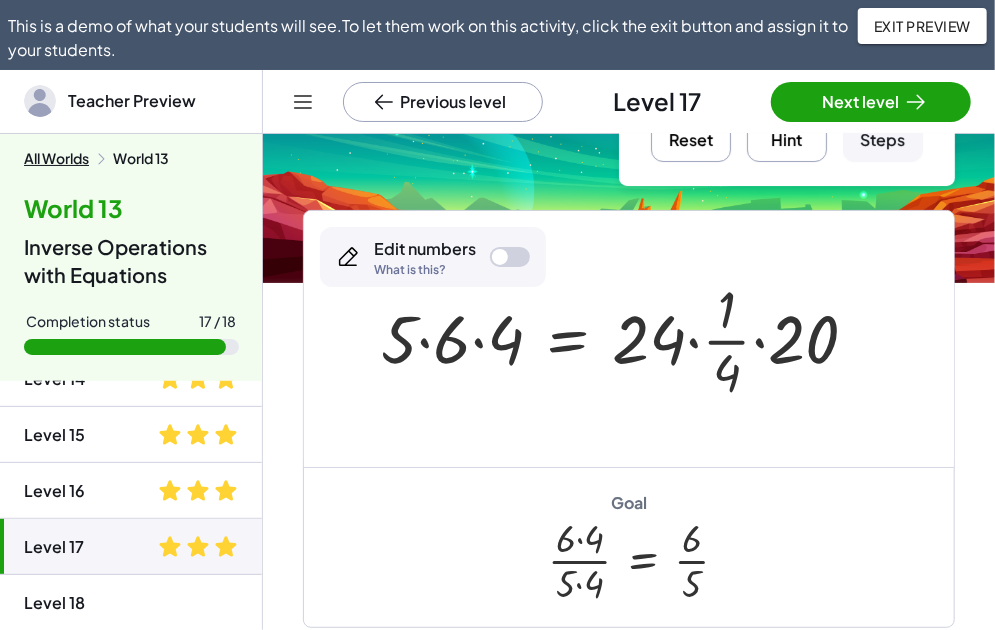 click on "Reset" at bounding box center (691, 122) 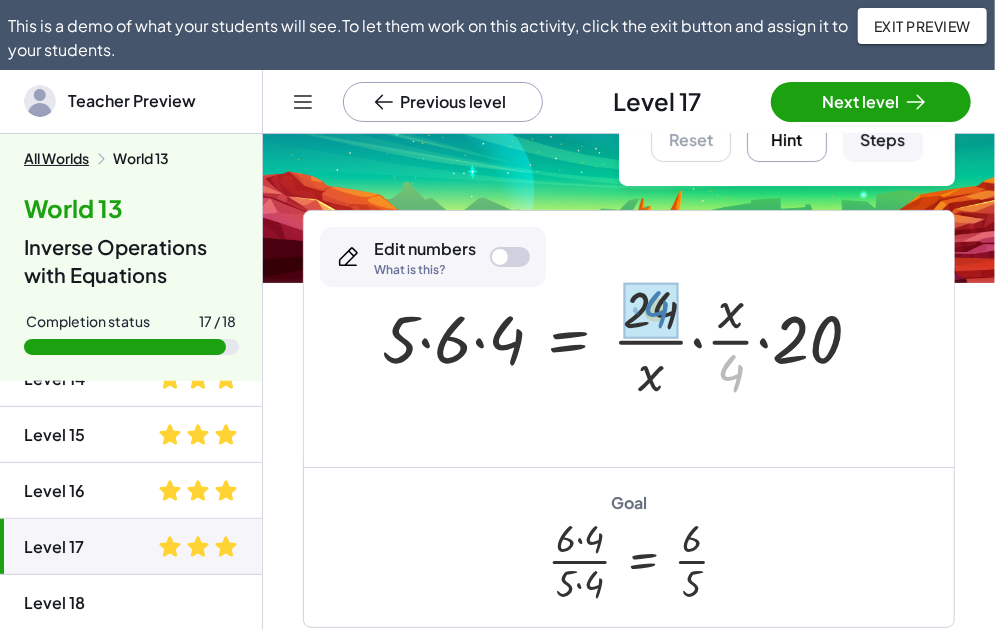 drag, startPoint x: 726, startPoint y: 373, endPoint x: 651, endPoint y: 309, distance: 98.59513 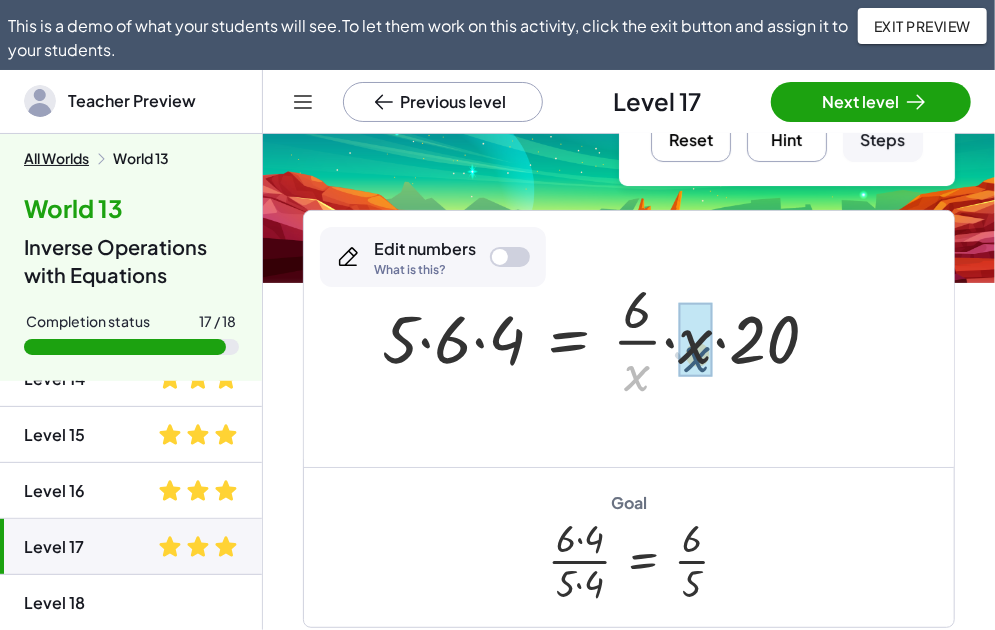 drag, startPoint x: 640, startPoint y: 376, endPoint x: 669, endPoint y: 363, distance: 31.780497 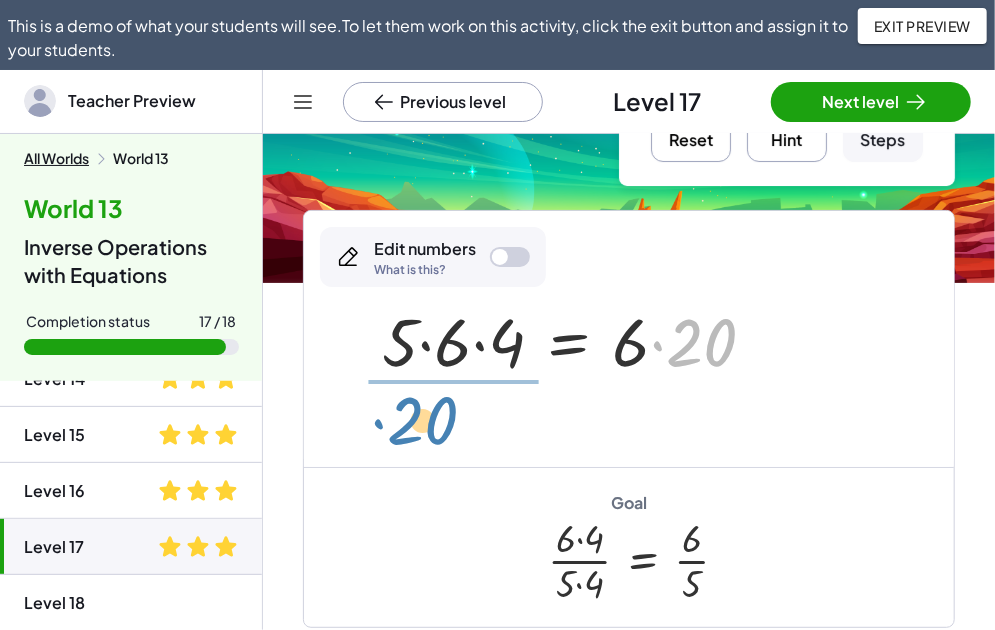 drag, startPoint x: 695, startPoint y: 333, endPoint x: 416, endPoint y: 411, distance: 289.69812 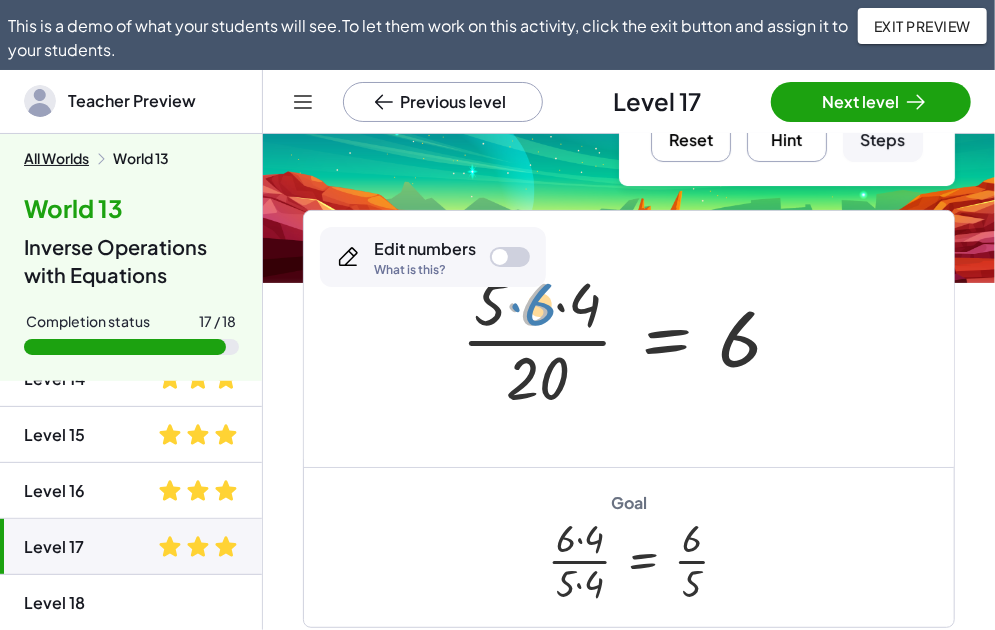 click at bounding box center [629, 339] 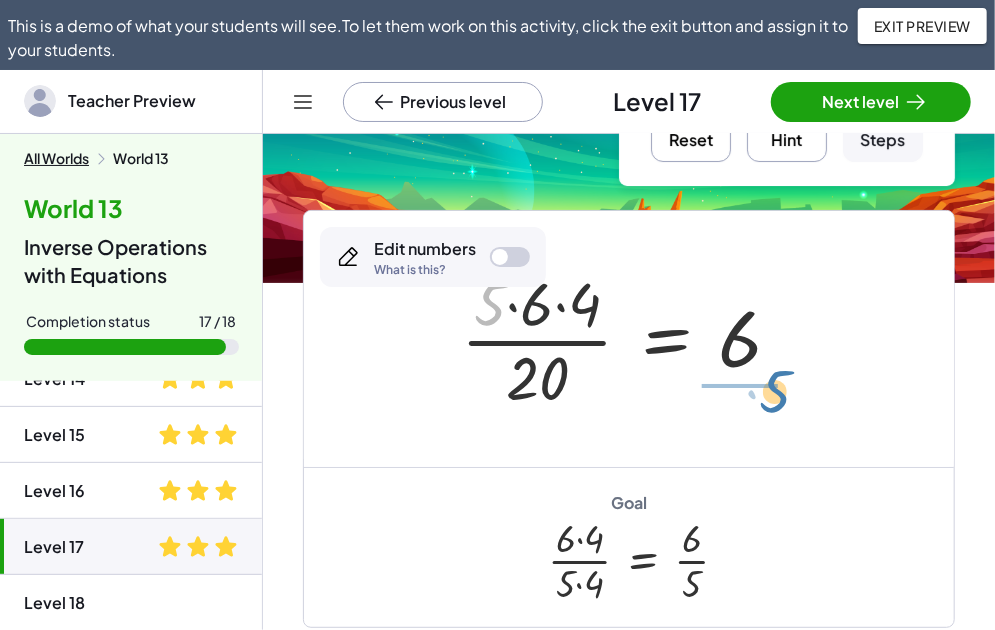 drag, startPoint x: 495, startPoint y: 312, endPoint x: 782, endPoint y: 399, distance: 299.89664 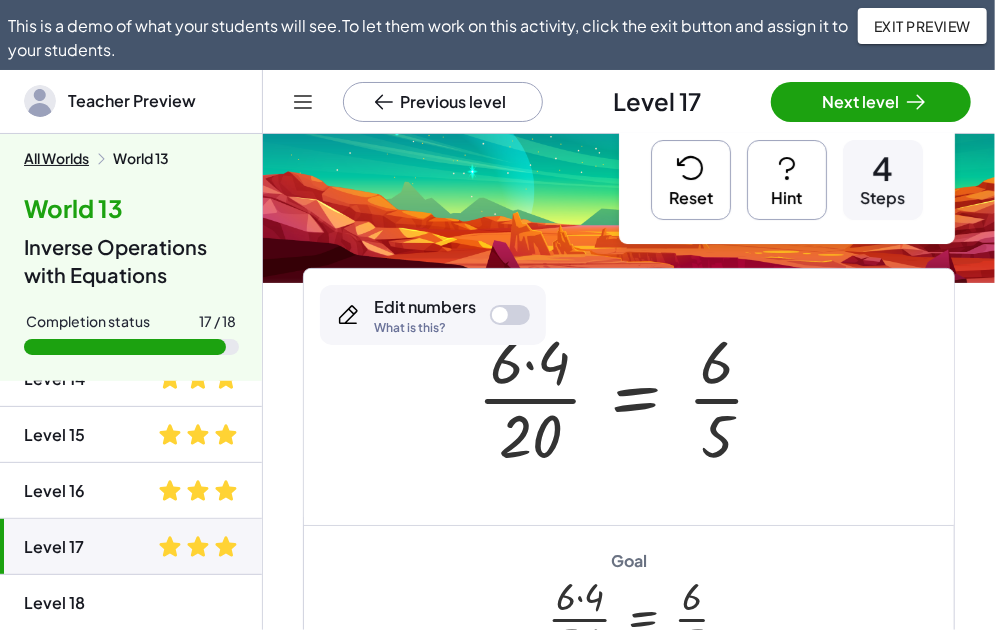 scroll, scrollTop: 0, scrollLeft: 0, axis: both 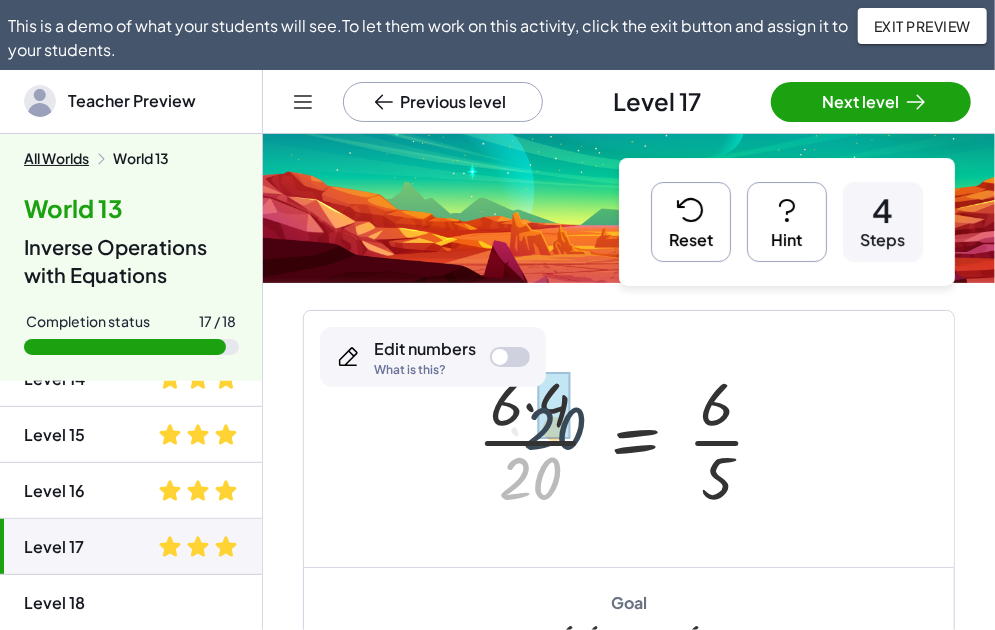 drag, startPoint x: 529, startPoint y: 469, endPoint x: 554, endPoint y: 416, distance: 58.60034 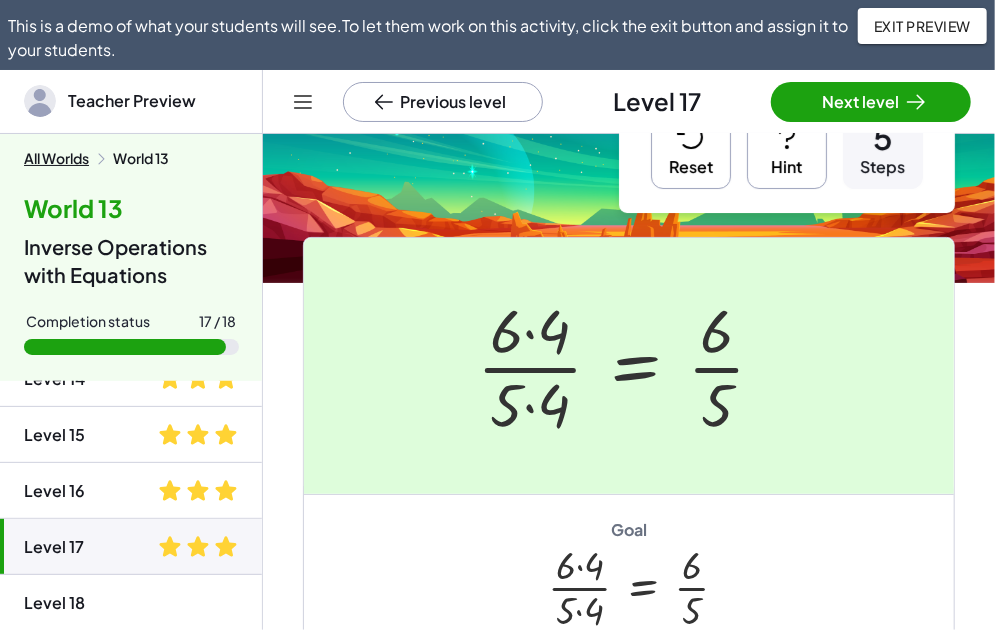 scroll, scrollTop: 100, scrollLeft: 0, axis: vertical 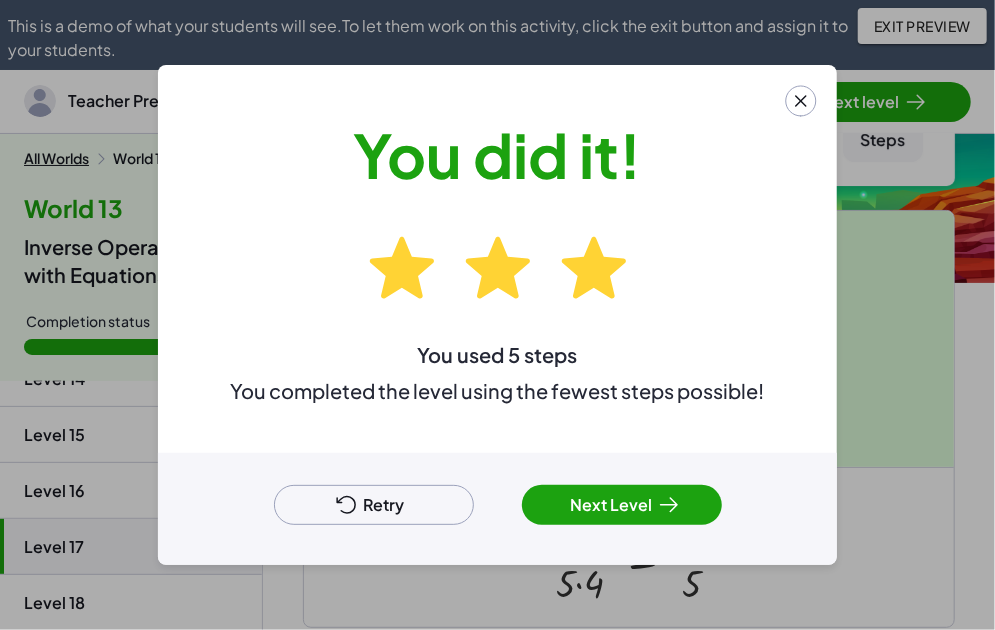 click on "Retry" at bounding box center [374, 505] 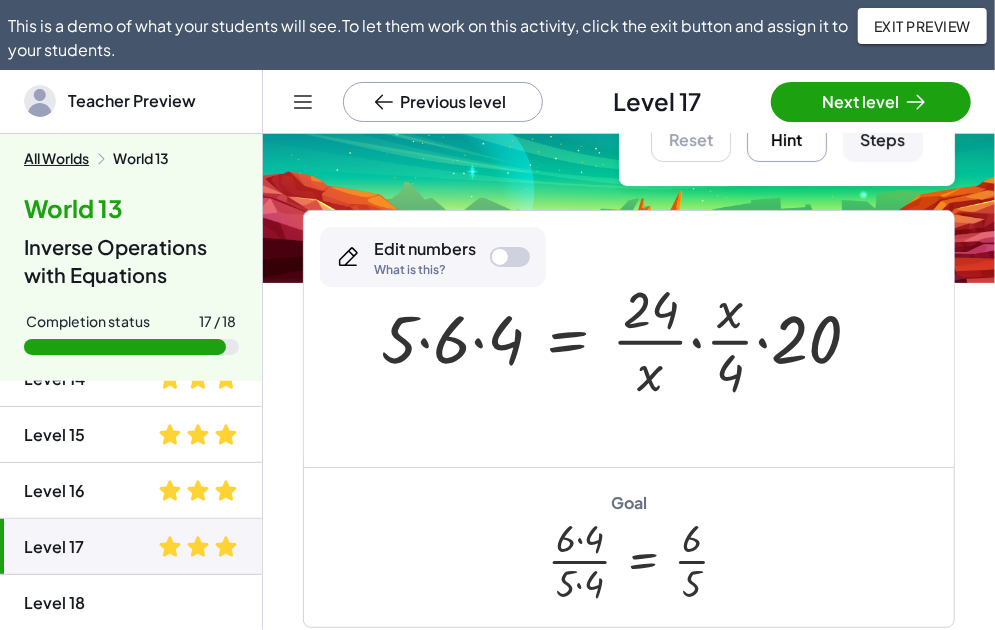click at bounding box center (629, 339) 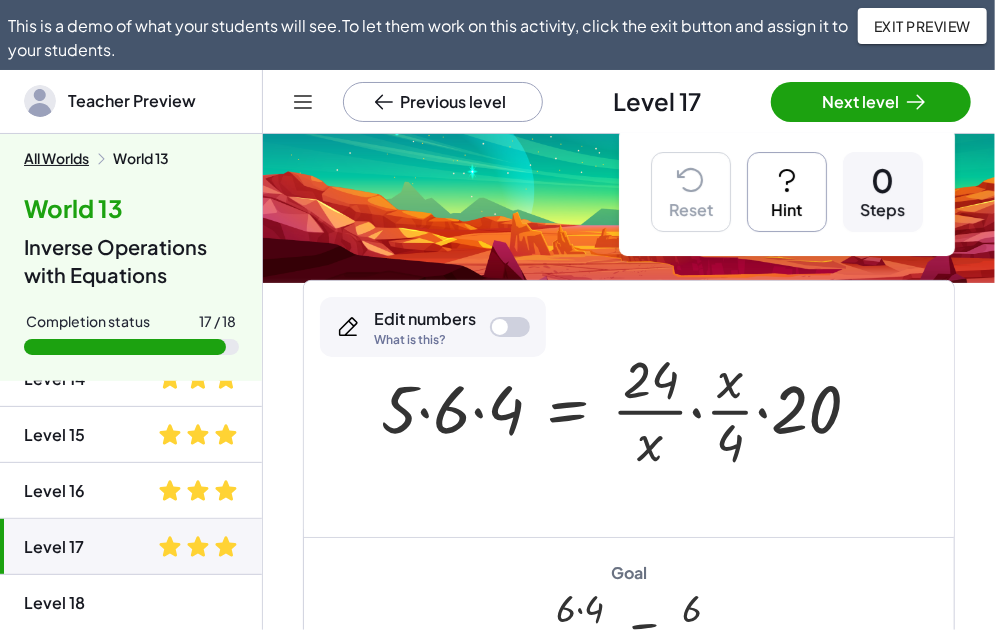 scroll, scrollTop: 0, scrollLeft: 0, axis: both 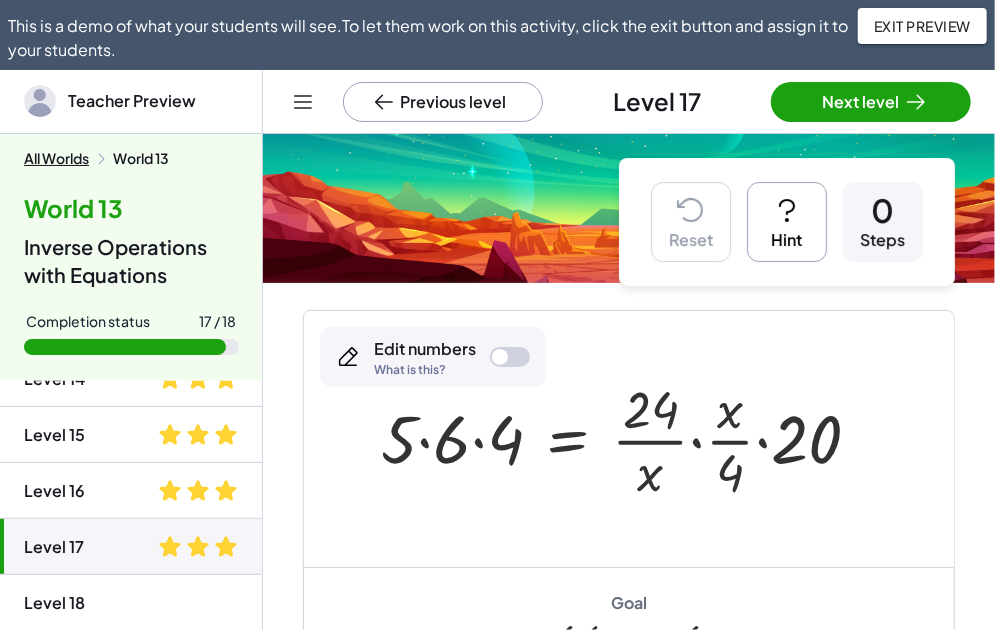 click on "Hint" at bounding box center [787, 222] 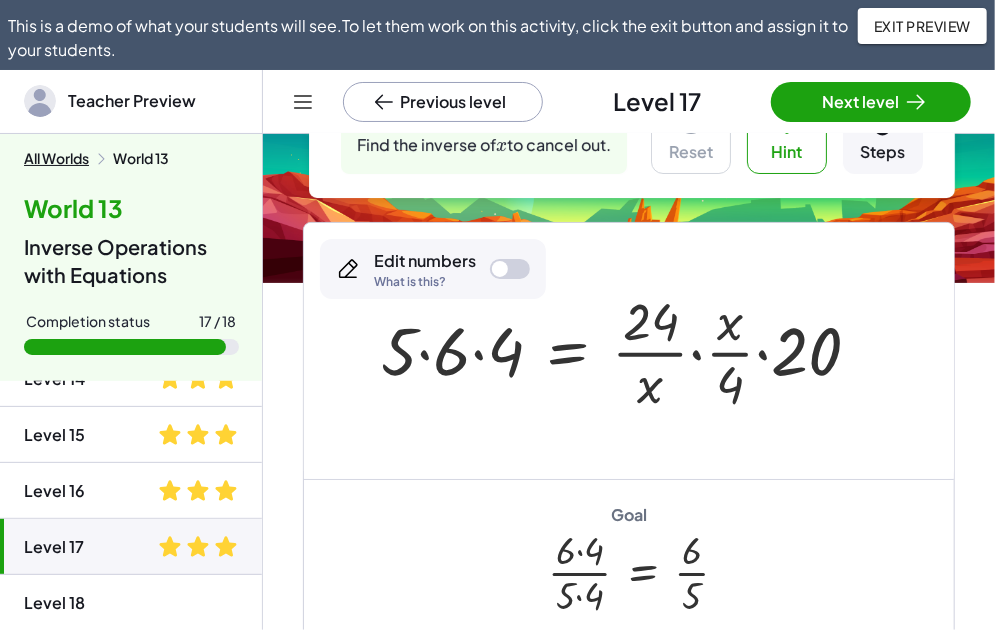 click 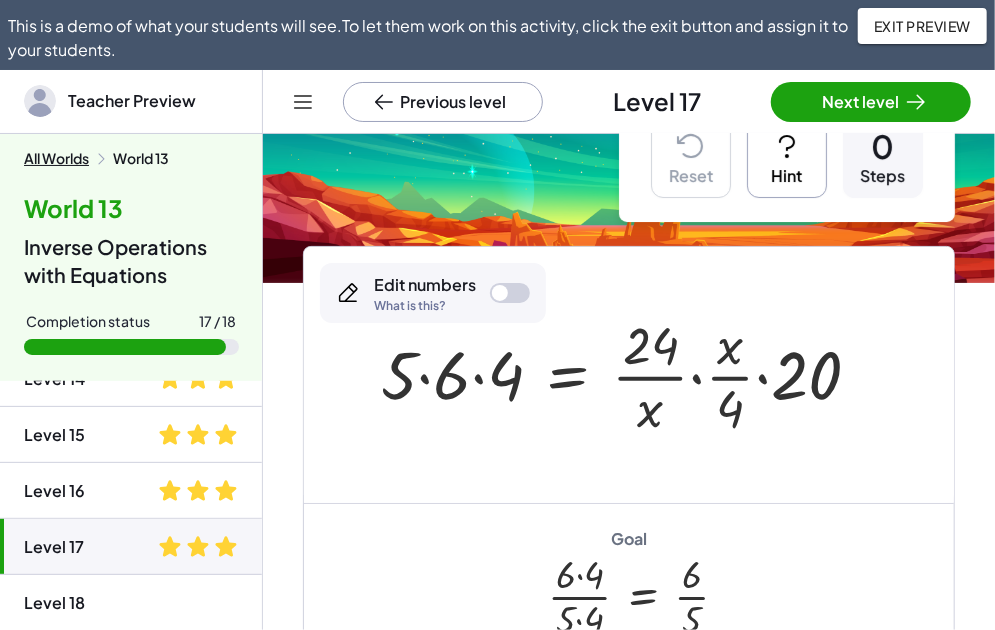 scroll, scrollTop: 164, scrollLeft: 0, axis: vertical 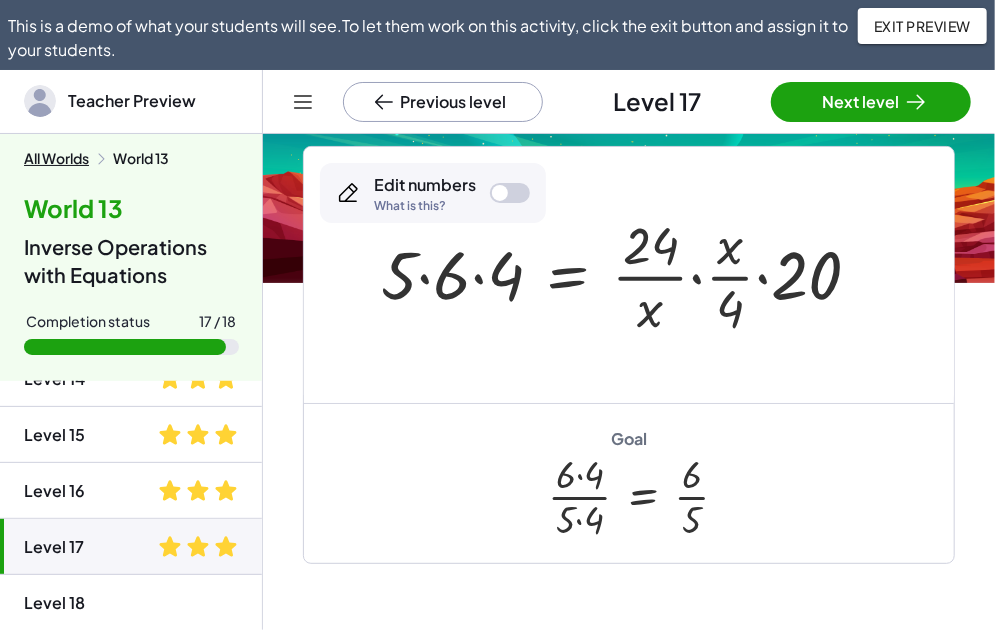 click at bounding box center [629, 275] 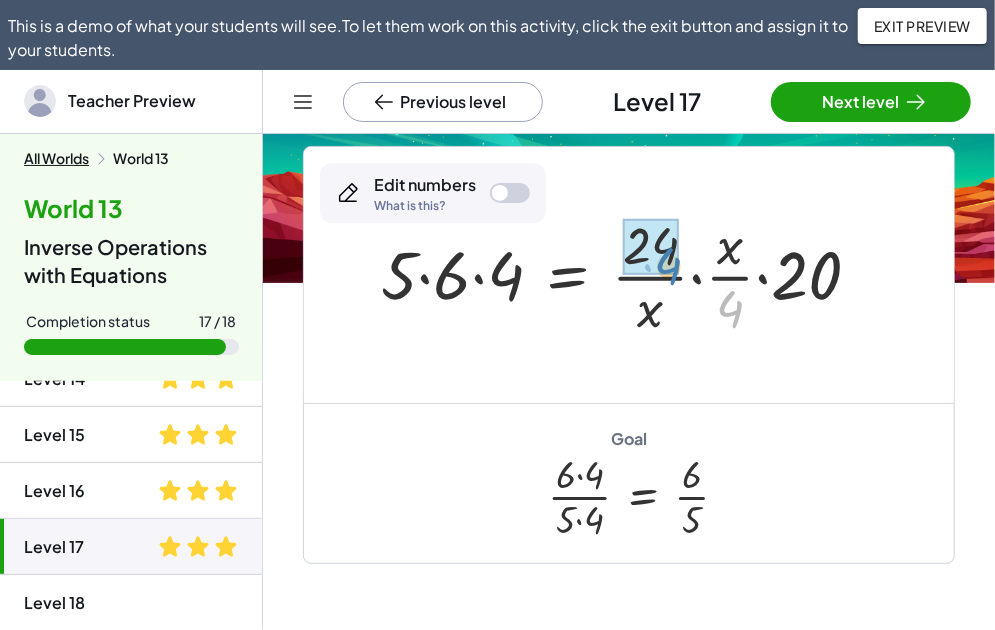 drag, startPoint x: 731, startPoint y: 311, endPoint x: 668, endPoint y: 269, distance: 75.716576 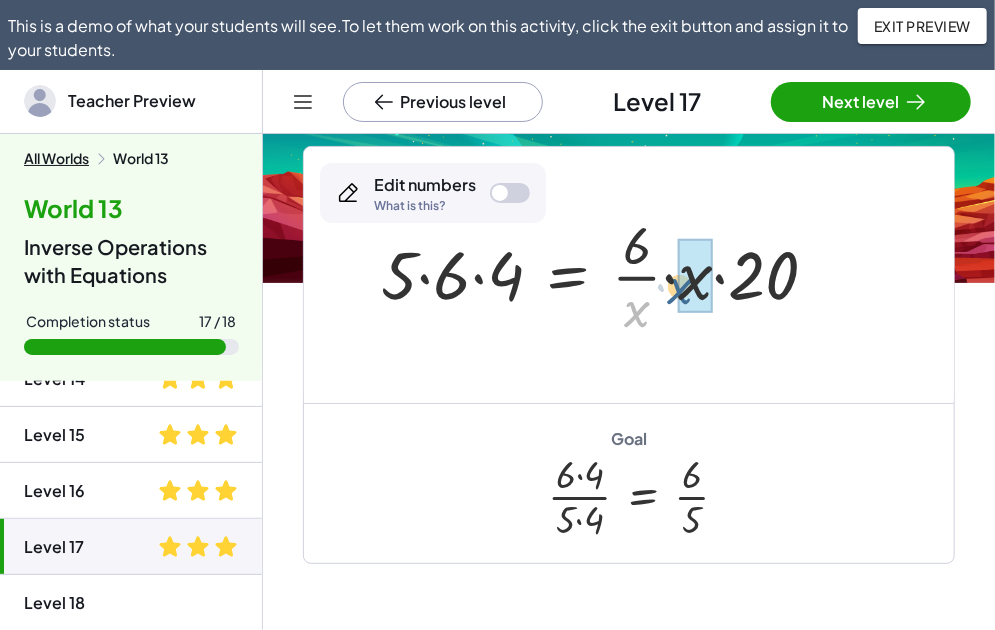 drag, startPoint x: 643, startPoint y: 314, endPoint x: 687, endPoint y: 291, distance: 49.648766 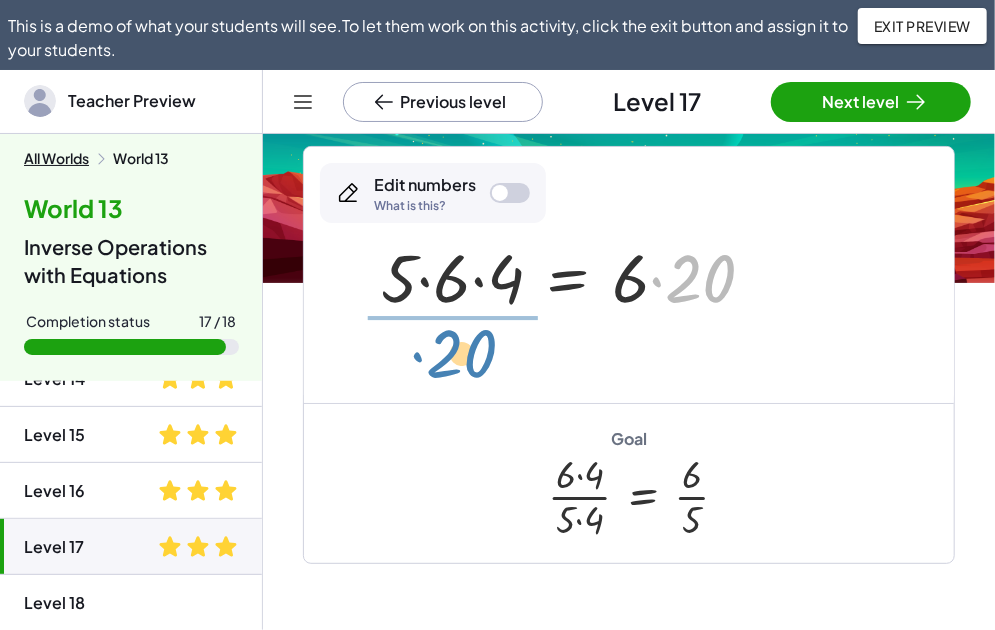 drag, startPoint x: 688, startPoint y: 278, endPoint x: 448, endPoint y: 353, distance: 251.44582 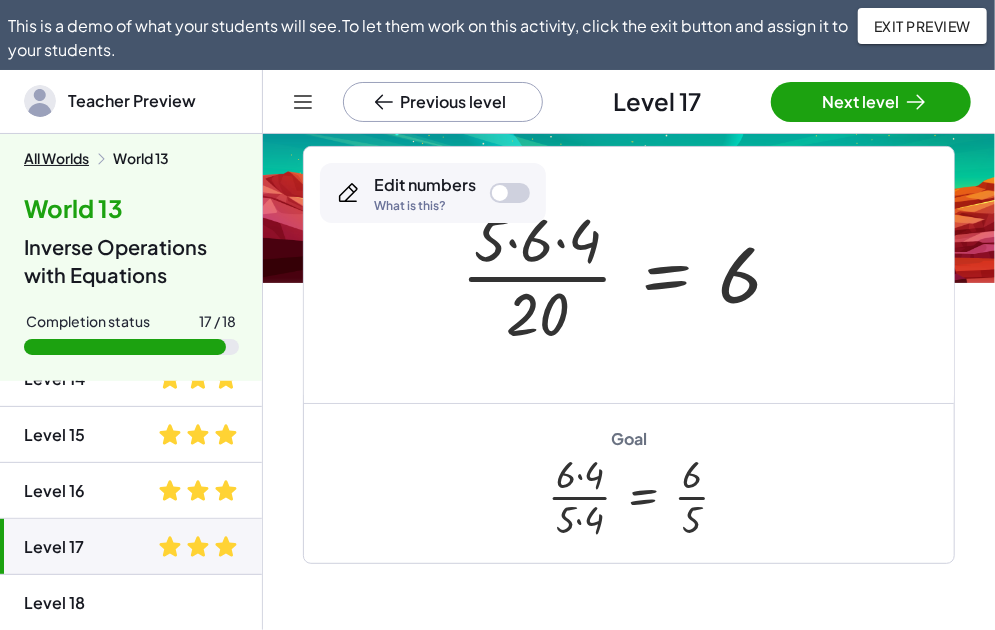 click at bounding box center (629, 275) 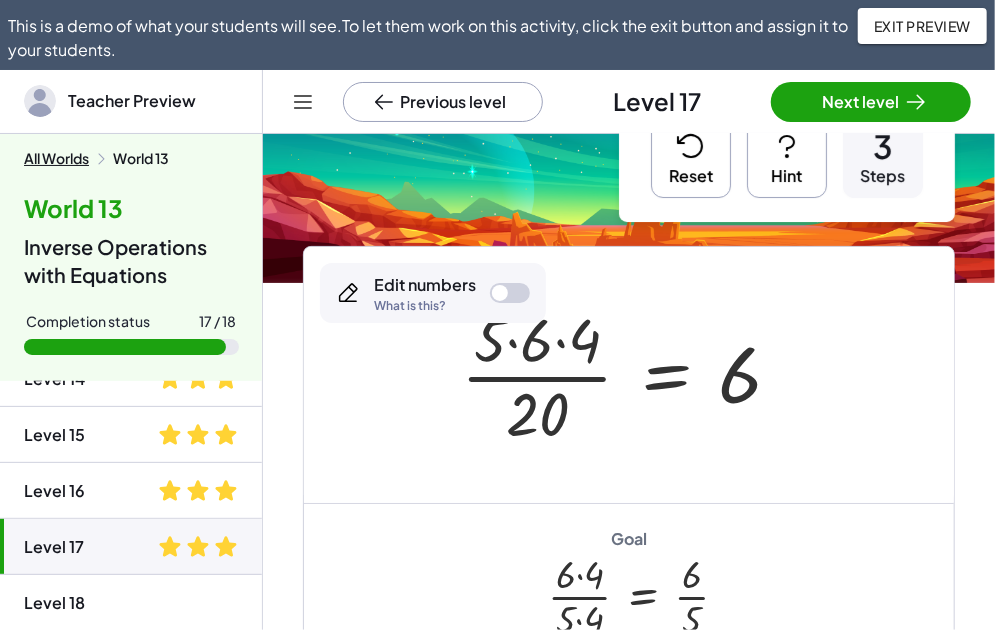 click on "Reset   Hint  3 Steps" at bounding box center (787, 158) 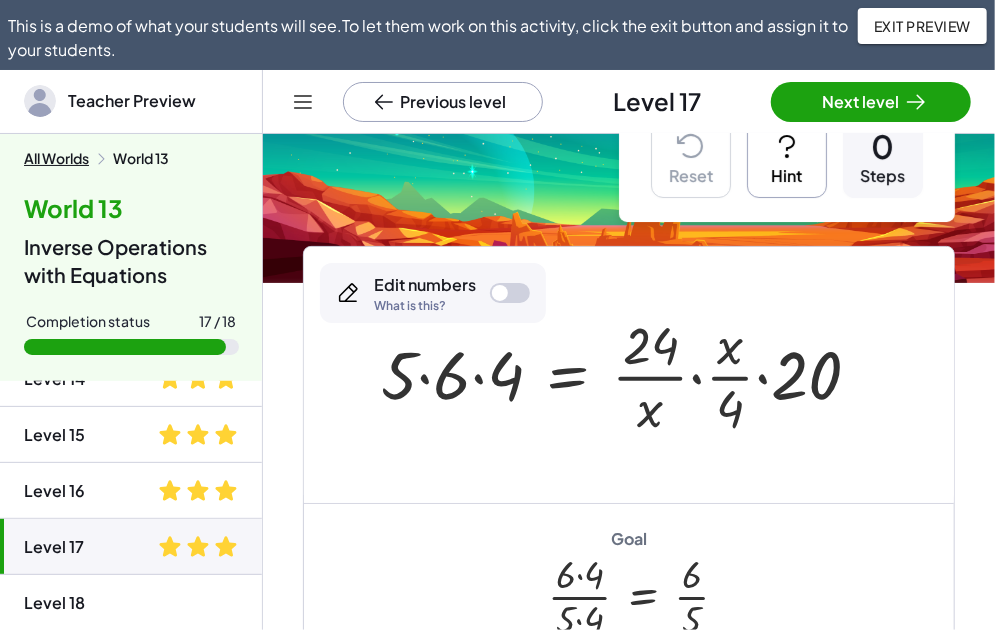 scroll, scrollTop: 164, scrollLeft: 0, axis: vertical 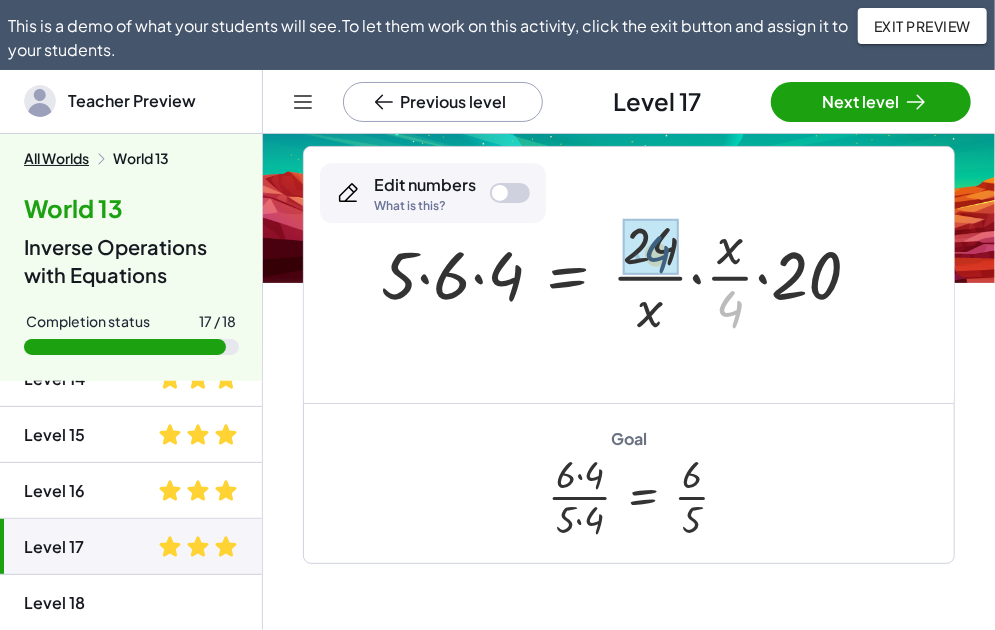 drag, startPoint x: 719, startPoint y: 311, endPoint x: 644, endPoint y: 255, distance: 93.60021 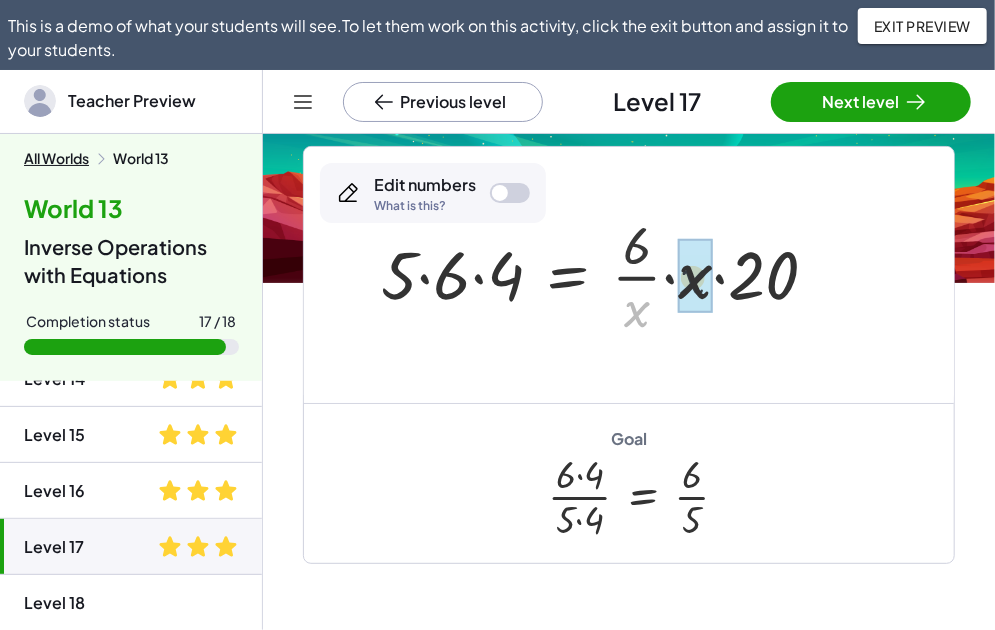 drag, startPoint x: 638, startPoint y: 310, endPoint x: 704, endPoint y: 275, distance: 74.70609 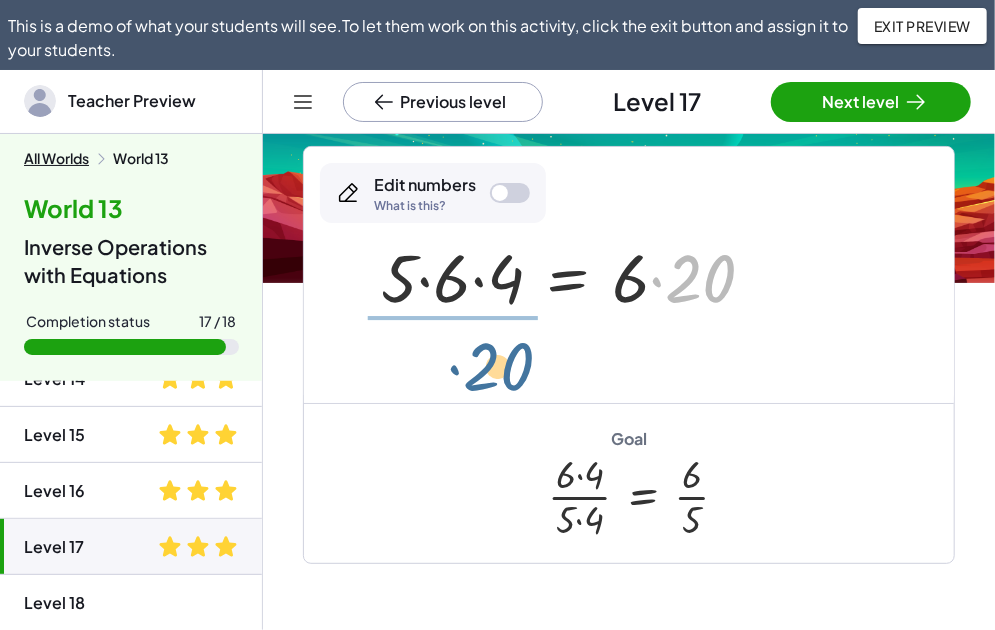drag, startPoint x: 695, startPoint y: 285, endPoint x: 442, endPoint y: 368, distance: 266.26678 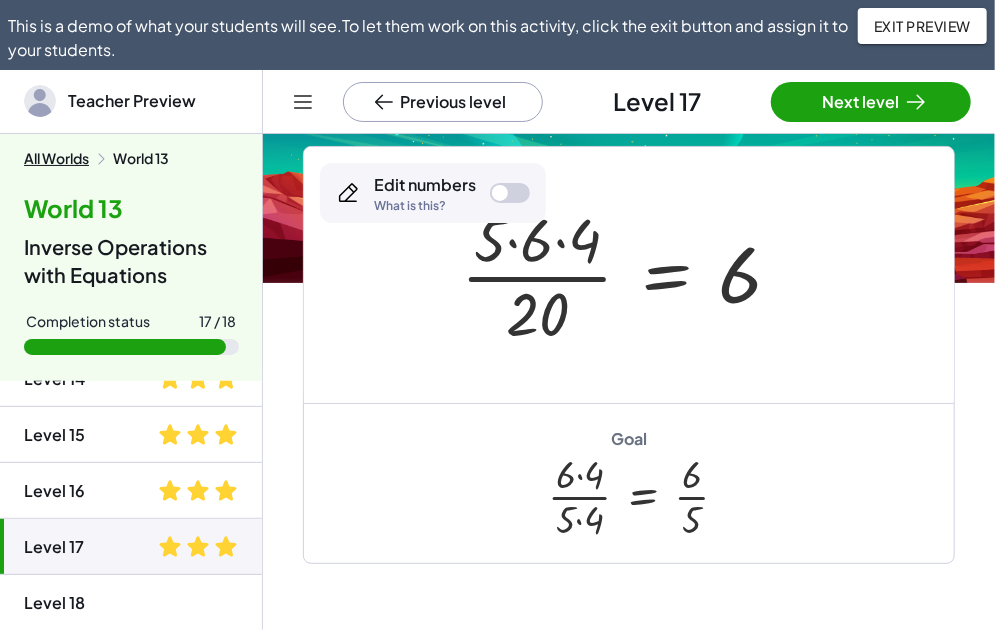 drag, startPoint x: 428, startPoint y: 252, endPoint x: 609, endPoint y: 309, distance: 189.76302 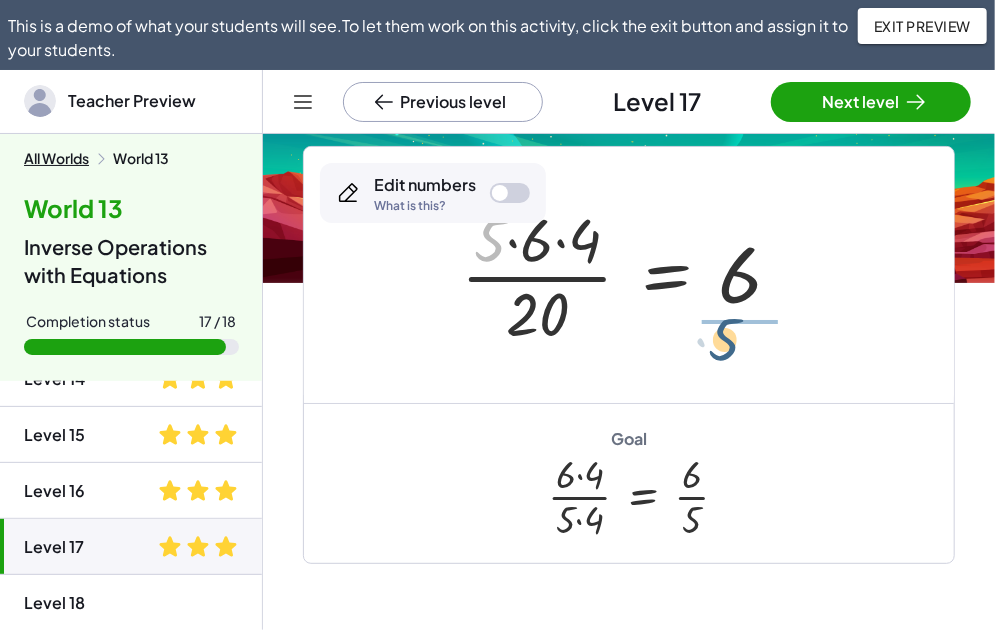 drag, startPoint x: 494, startPoint y: 243, endPoint x: 737, endPoint y: 345, distance: 263.53937 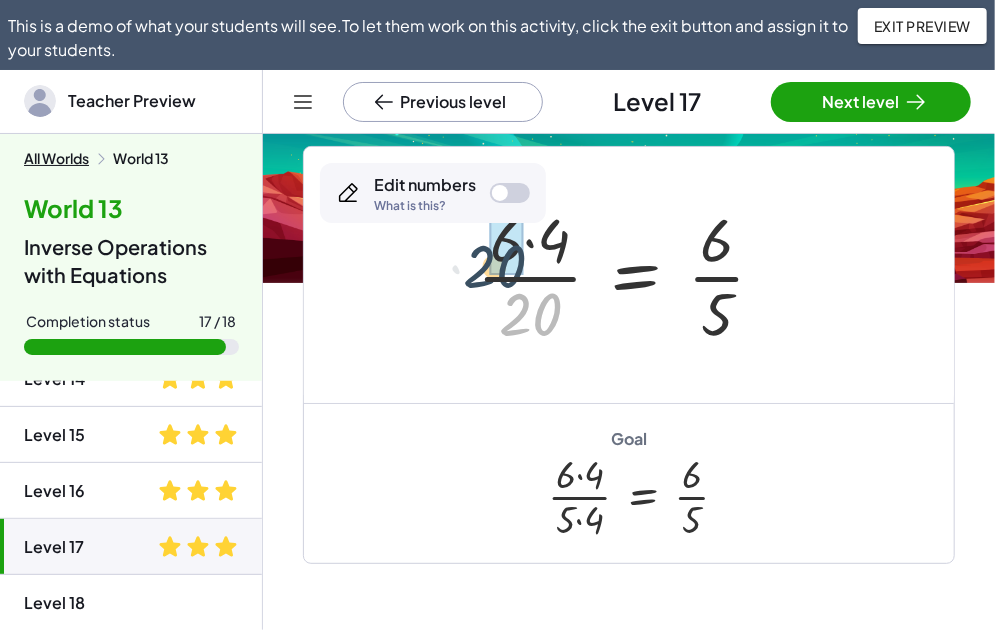 drag, startPoint x: 584, startPoint y: 325, endPoint x: 543, endPoint y: 272, distance: 67.00746 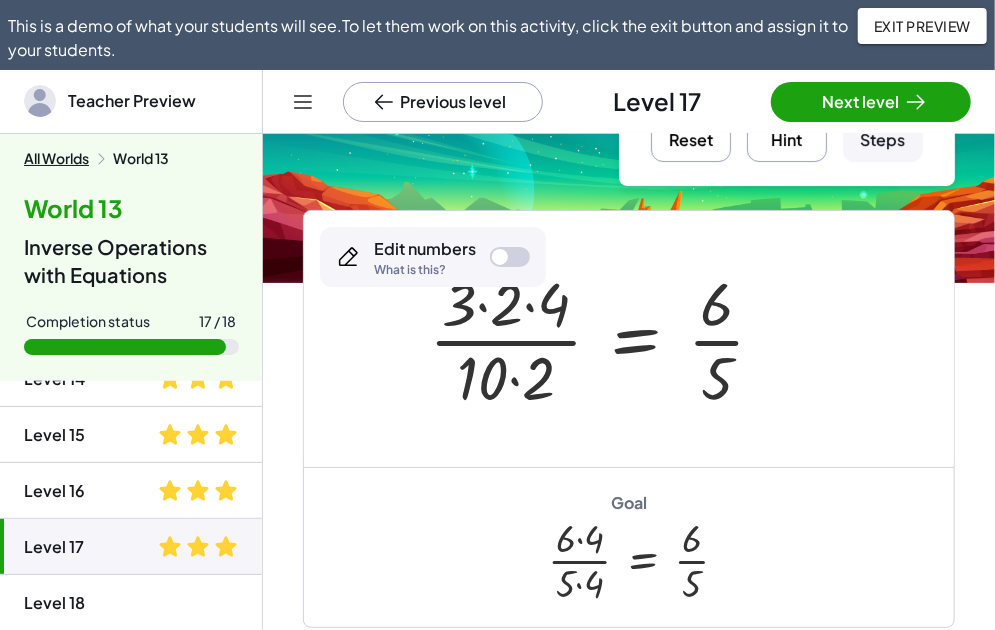 scroll, scrollTop: 0, scrollLeft: 0, axis: both 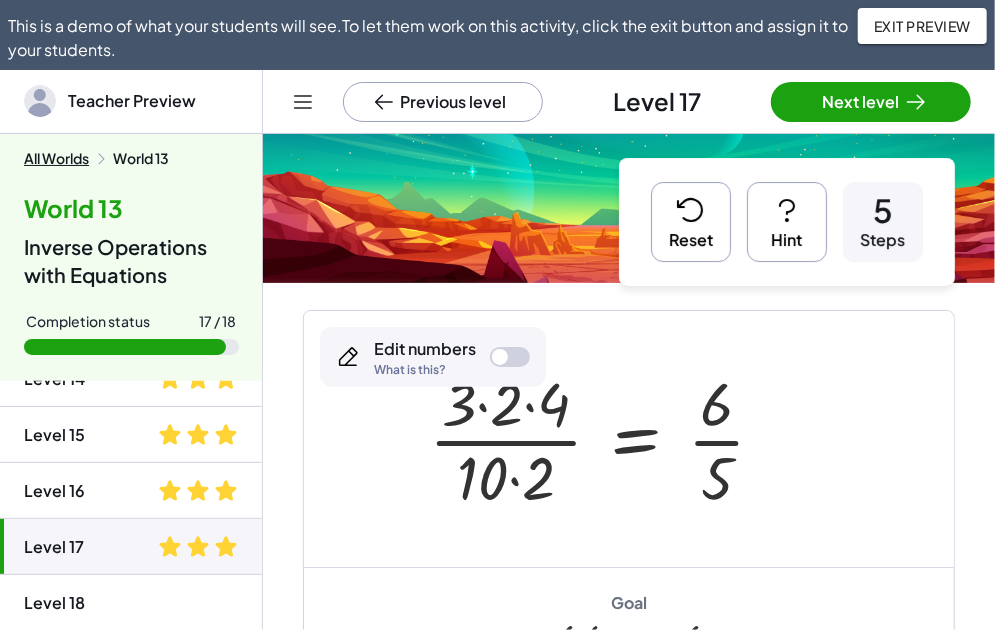 click on "Reset" at bounding box center (691, 222) 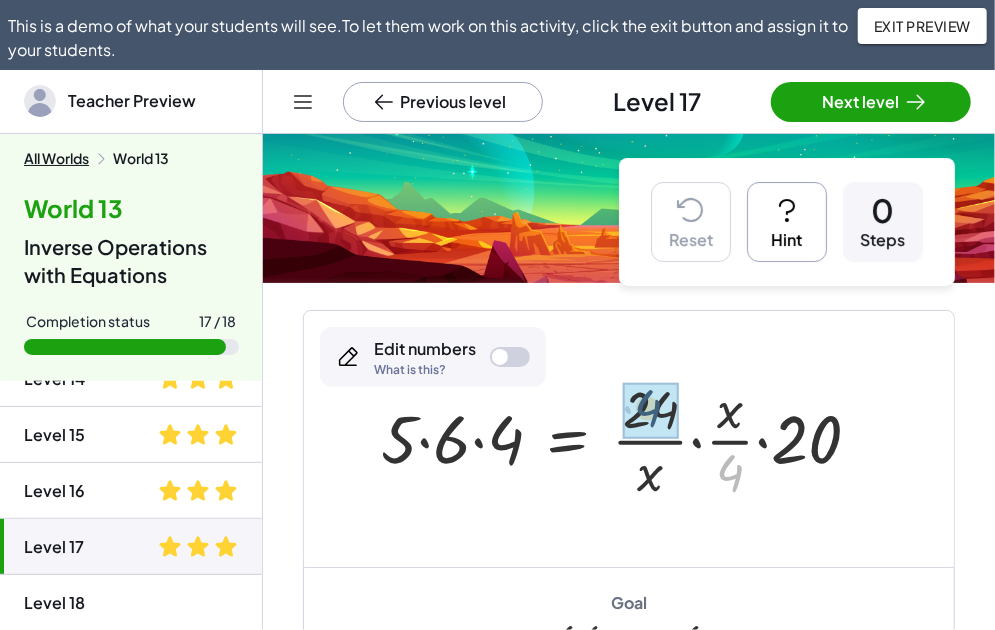 drag, startPoint x: 727, startPoint y: 484, endPoint x: 641, endPoint y: 421, distance: 106.60675 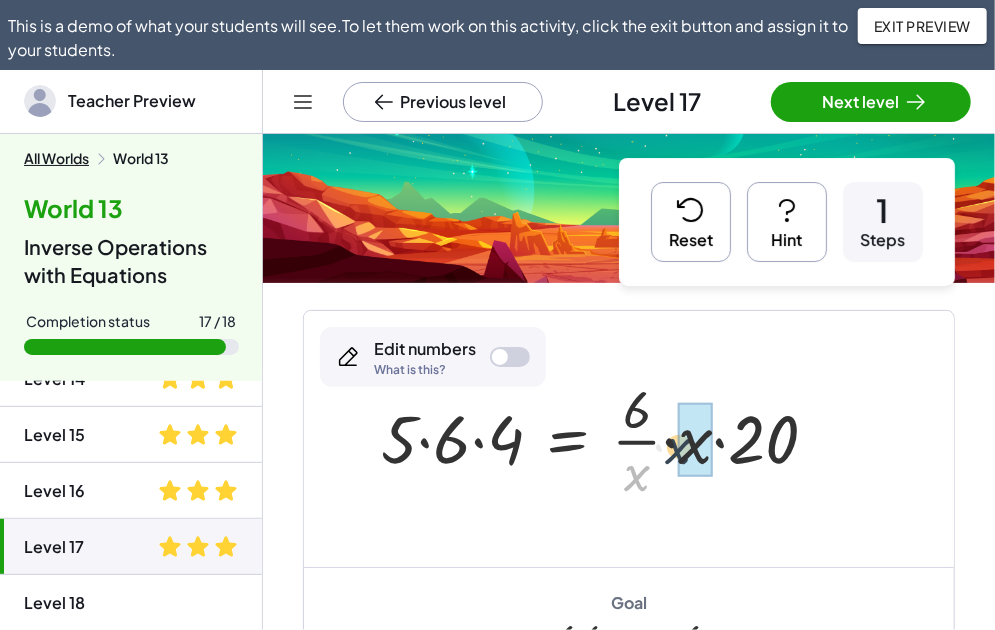 drag, startPoint x: 637, startPoint y: 471, endPoint x: 680, endPoint y: 443, distance: 51.312767 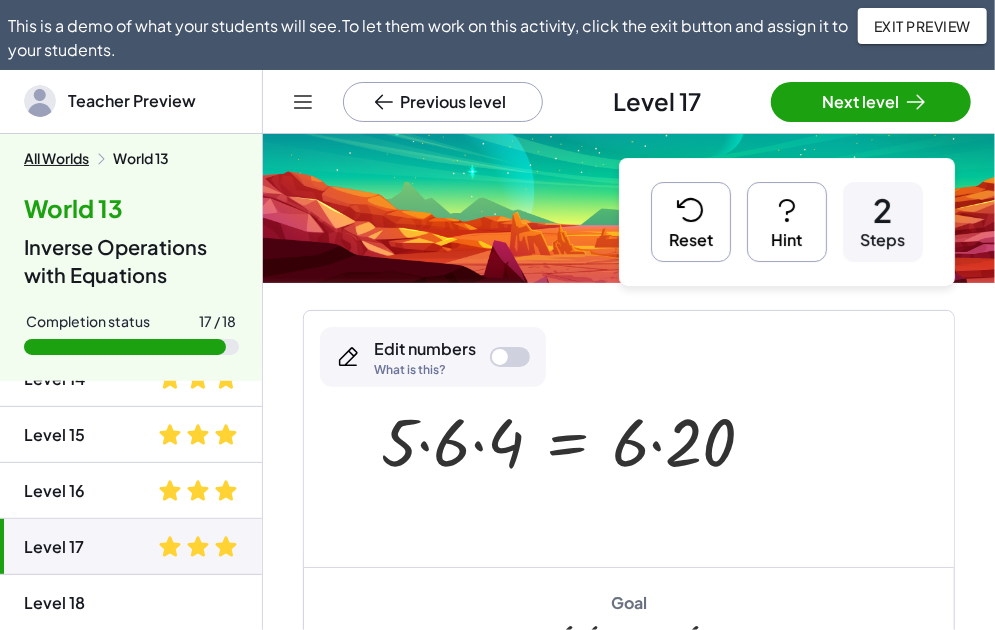 scroll, scrollTop: 100, scrollLeft: 0, axis: vertical 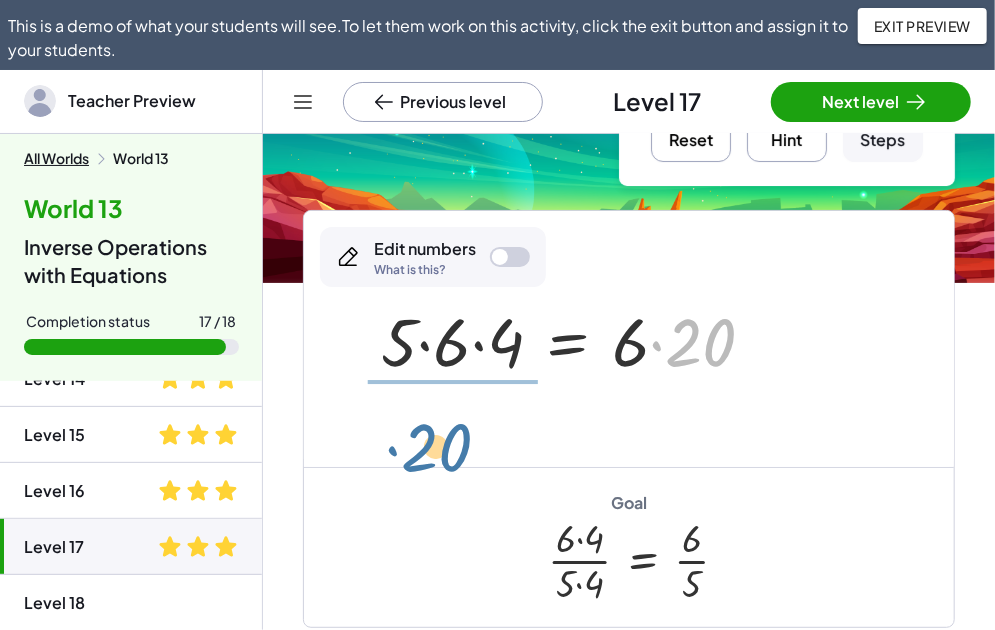 drag, startPoint x: 692, startPoint y: 343, endPoint x: 424, endPoint y: 437, distance: 284.00705 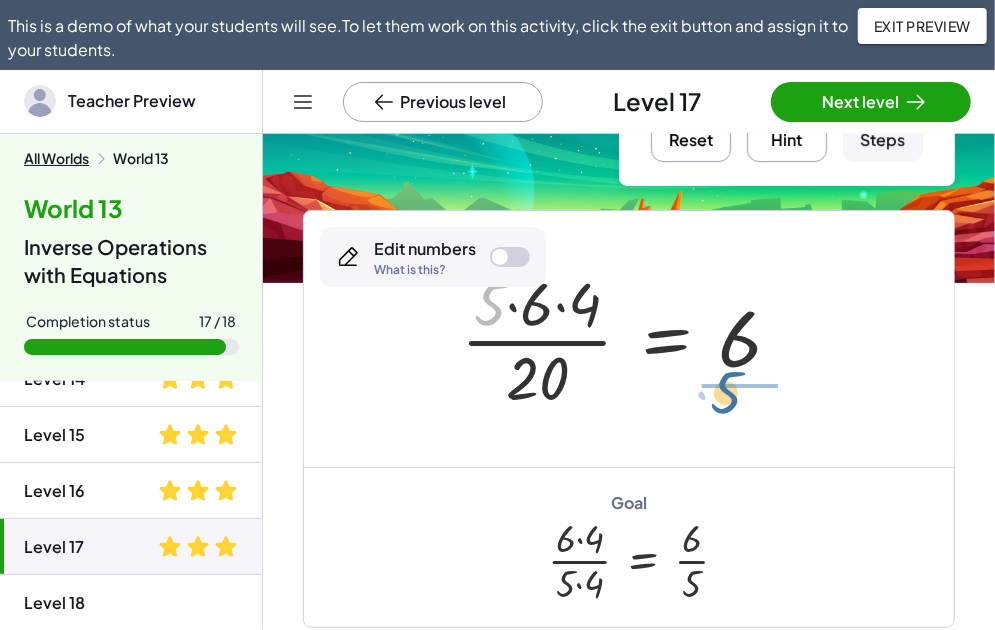 drag, startPoint x: 526, startPoint y: 350, endPoint x: 726, endPoint y: 403, distance: 206.90337 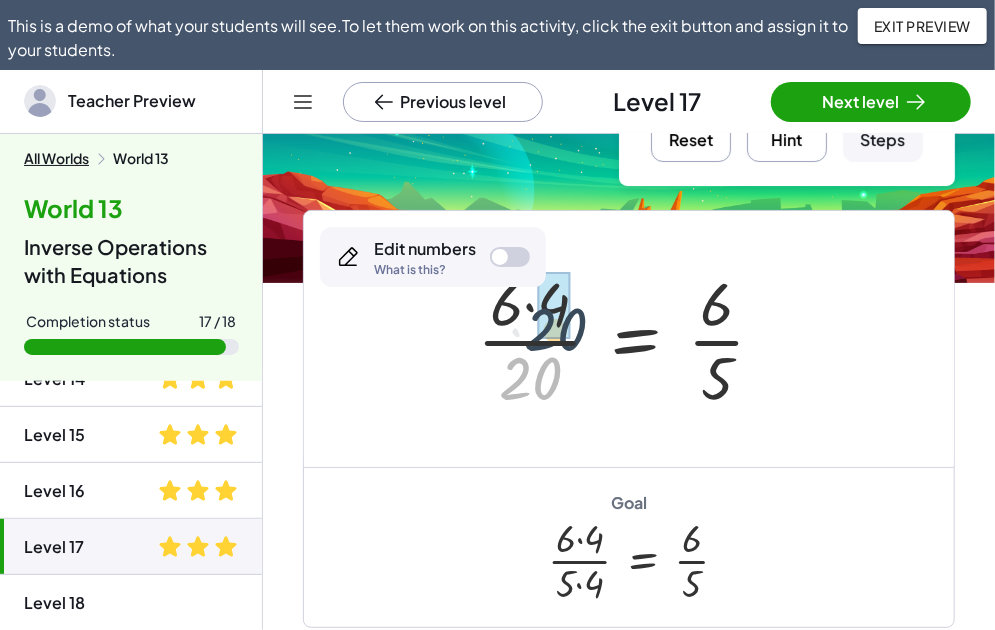 drag, startPoint x: 534, startPoint y: 376, endPoint x: 559, endPoint y: 326, distance: 55.9017 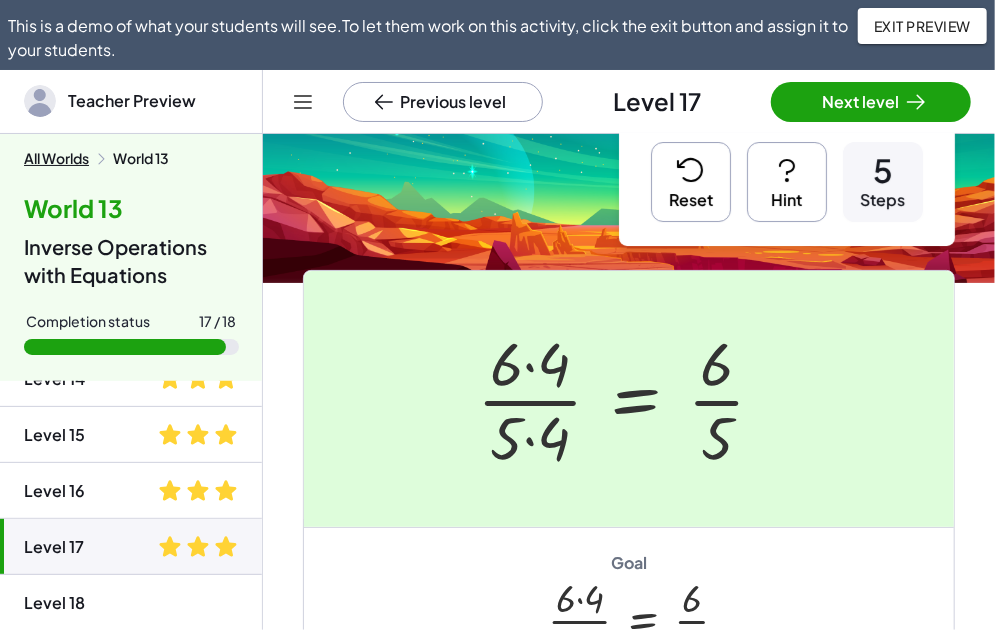 scroll, scrollTop: 0, scrollLeft: 0, axis: both 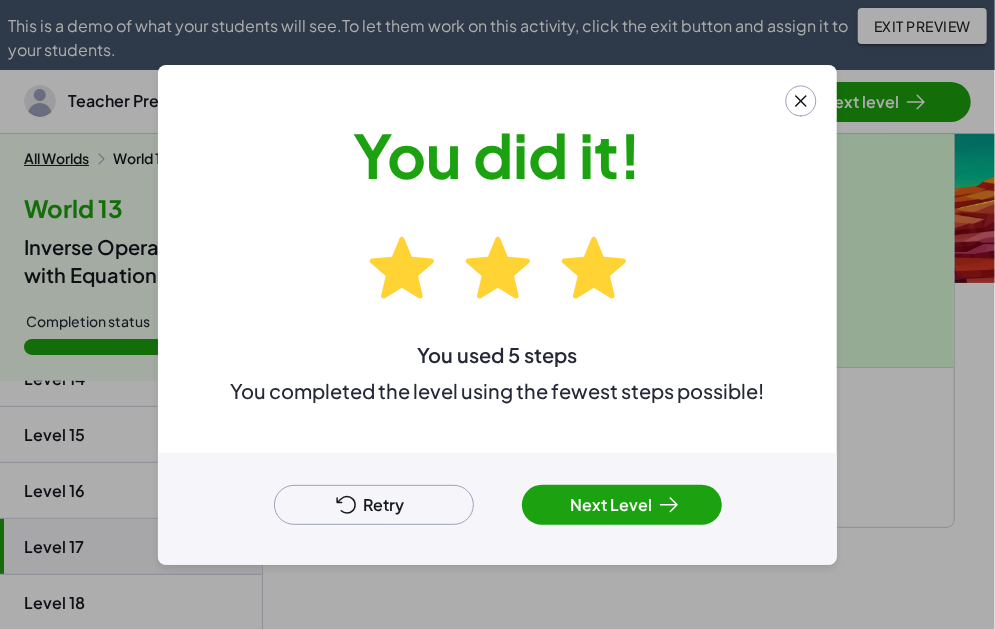 click on "Next Level" at bounding box center [622, 505] 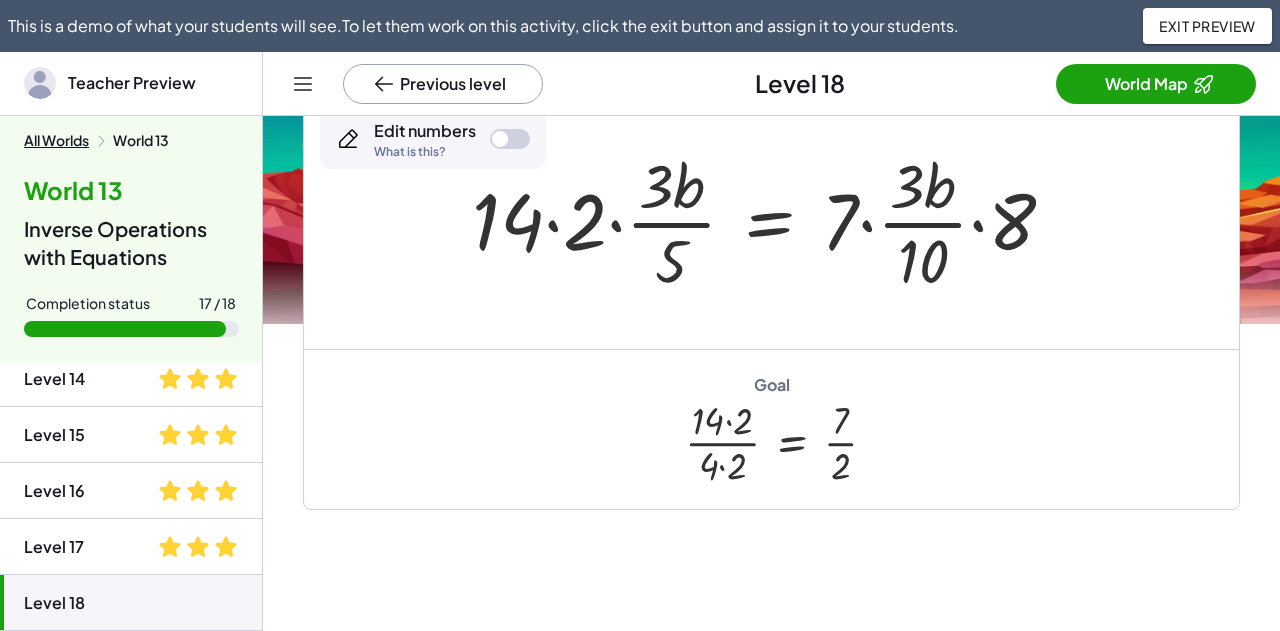 scroll, scrollTop: 740, scrollLeft: 0, axis: vertical 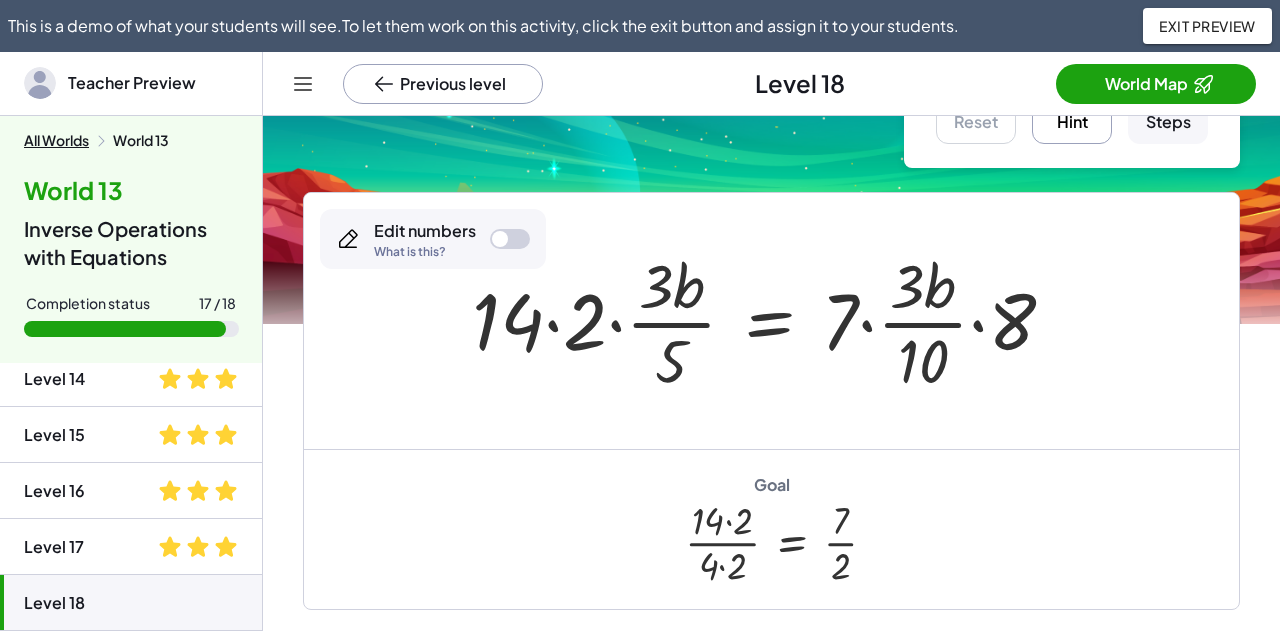 click on "Hint" at bounding box center (1072, 104) 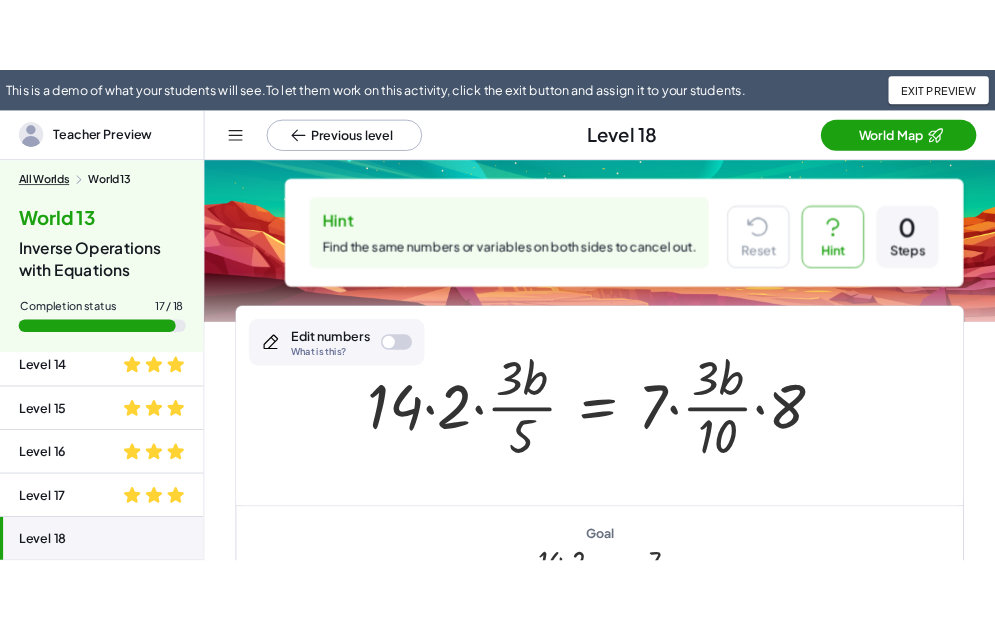scroll, scrollTop: 0, scrollLeft: 0, axis: both 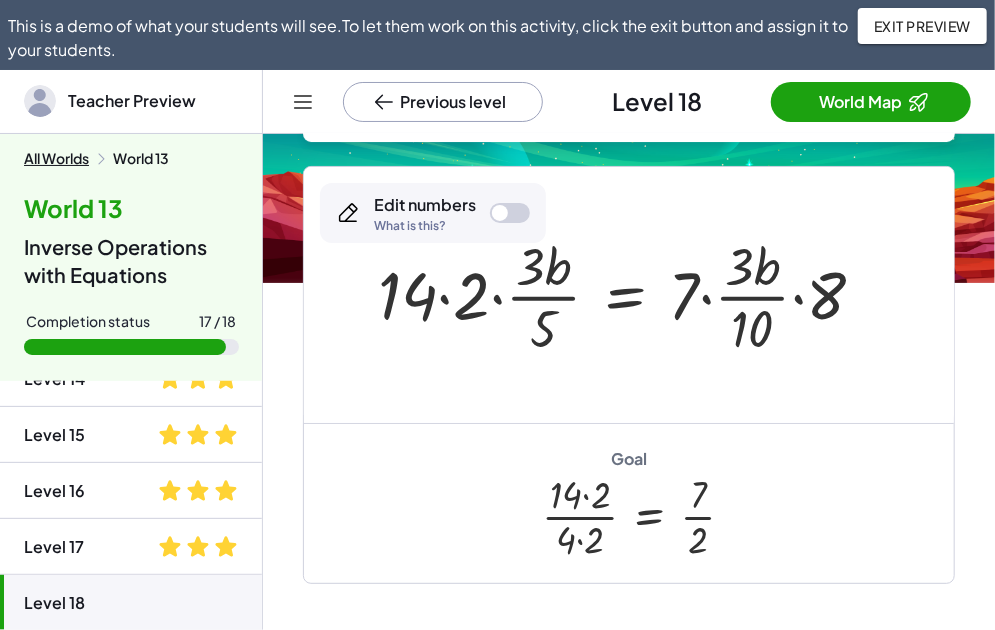 click at bounding box center (629, 295) 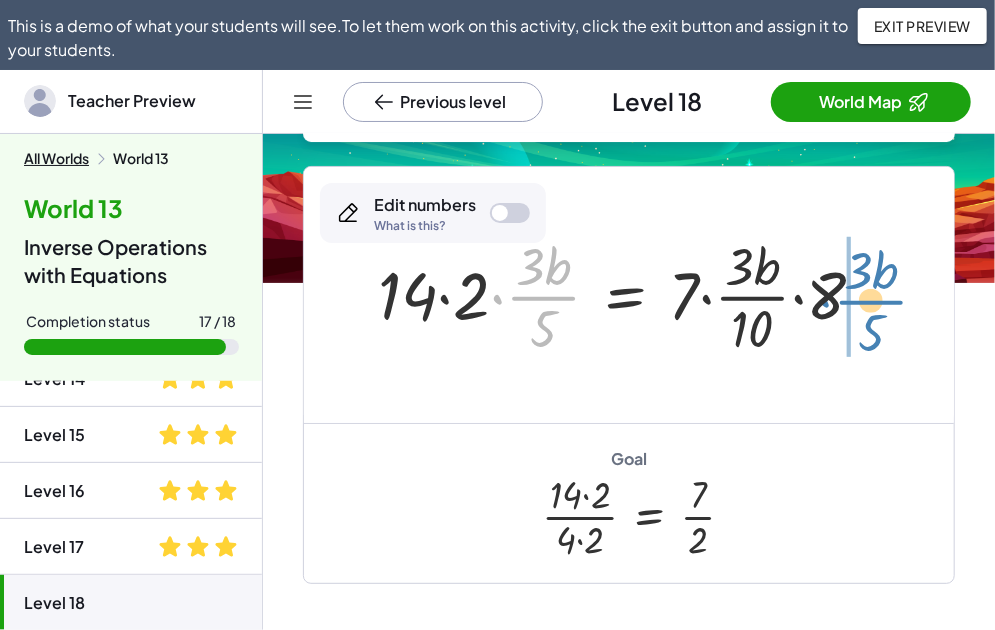 drag, startPoint x: 543, startPoint y: 301, endPoint x: 870, endPoint y: 305, distance: 327.02448 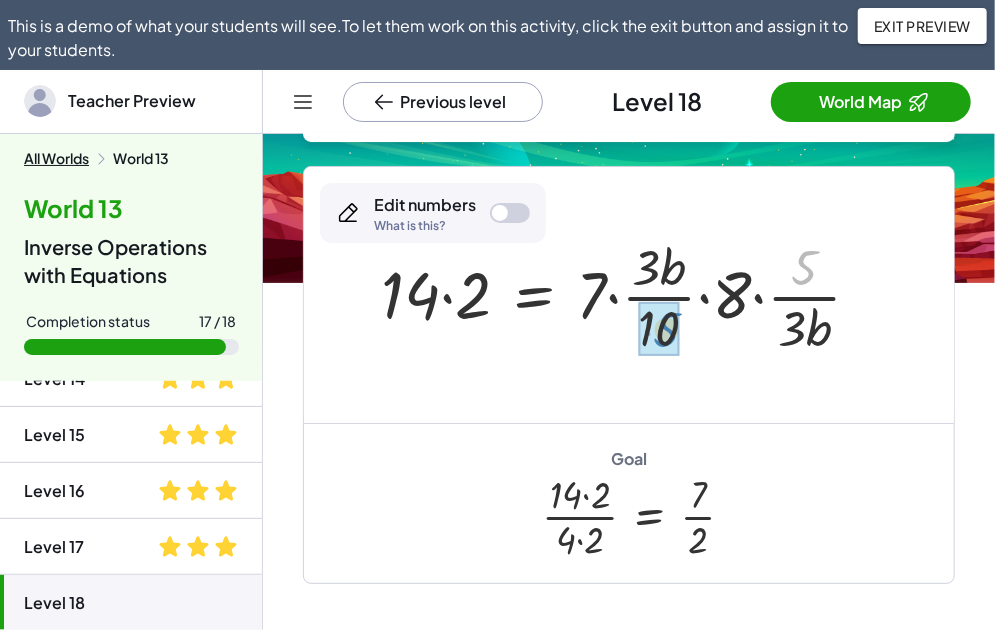 drag, startPoint x: 808, startPoint y: 259, endPoint x: 670, endPoint y: 321, distance: 151.28781 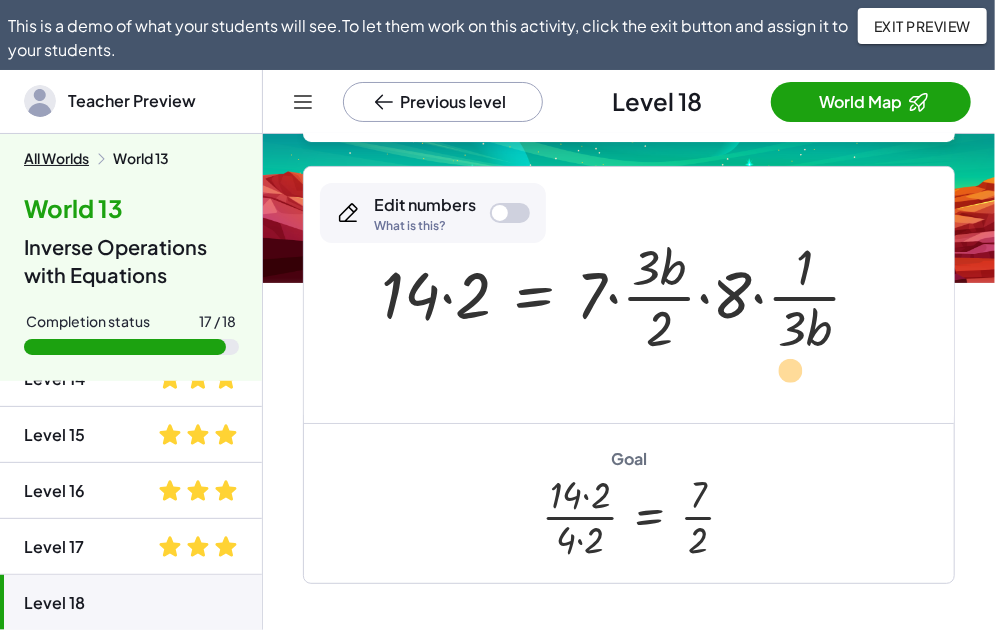 drag, startPoint x: 803, startPoint y: 333, endPoint x: 798, endPoint y: 352, distance: 19.646883 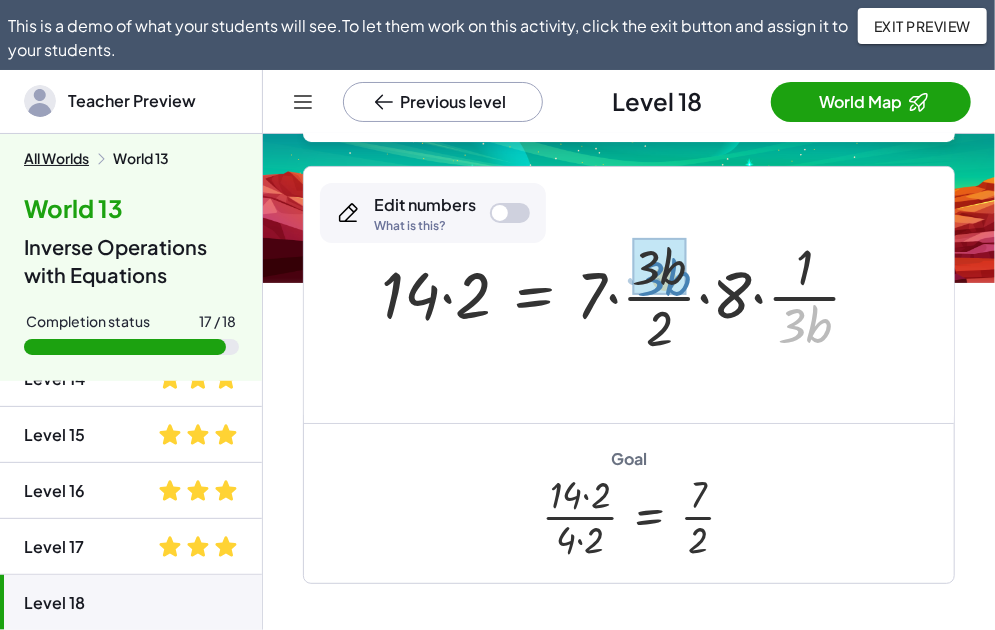 drag, startPoint x: 812, startPoint y: 335, endPoint x: 669, endPoint y: 270, distance: 157.0796 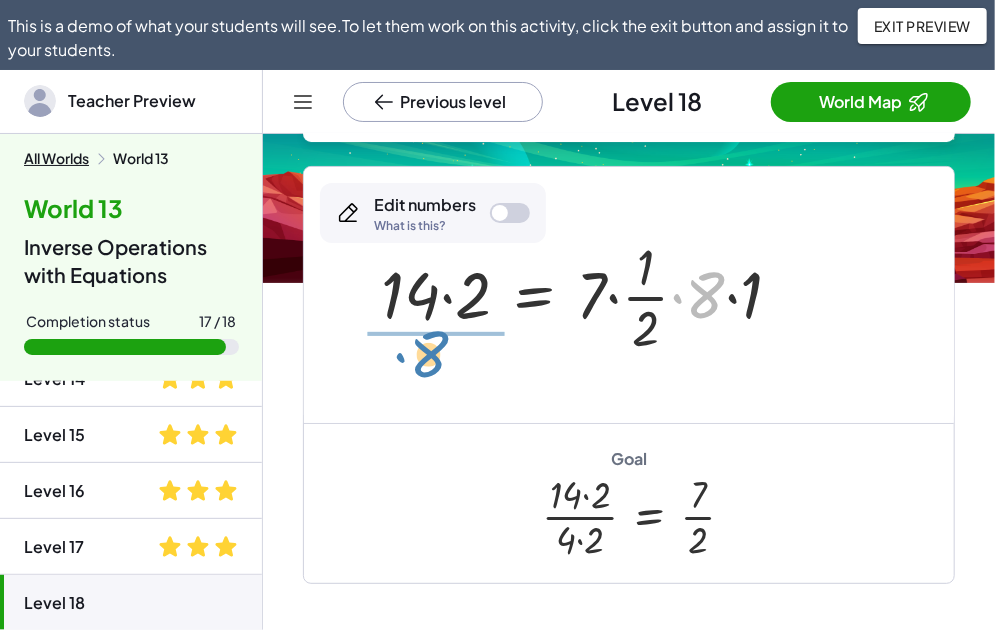 drag, startPoint x: 699, startPoint y: 322, endPoint x: 429, endPoint y: 358, distance: 272.38943 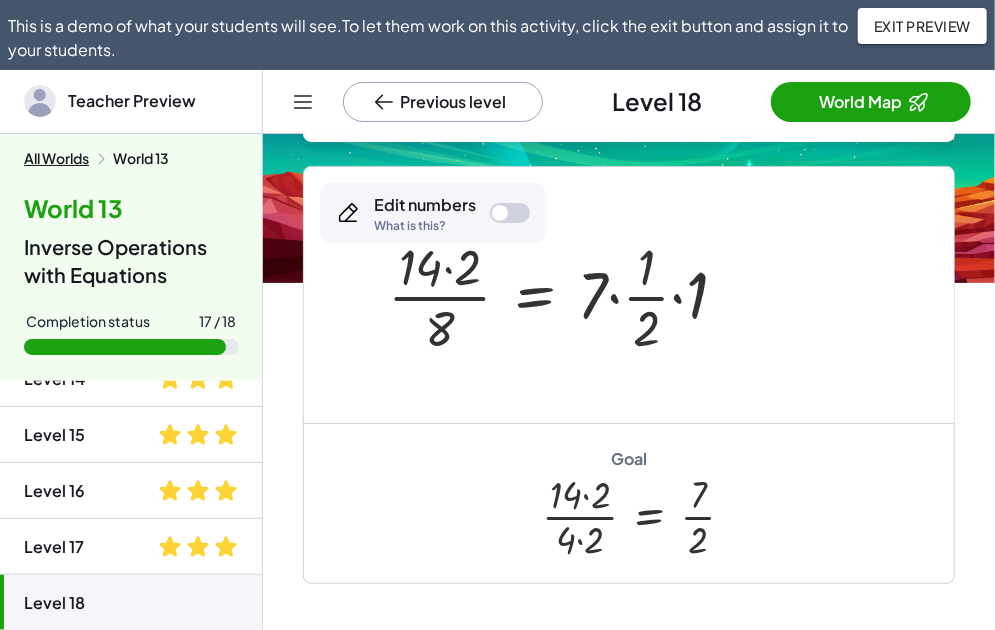 click at bounding box center [566, 295] 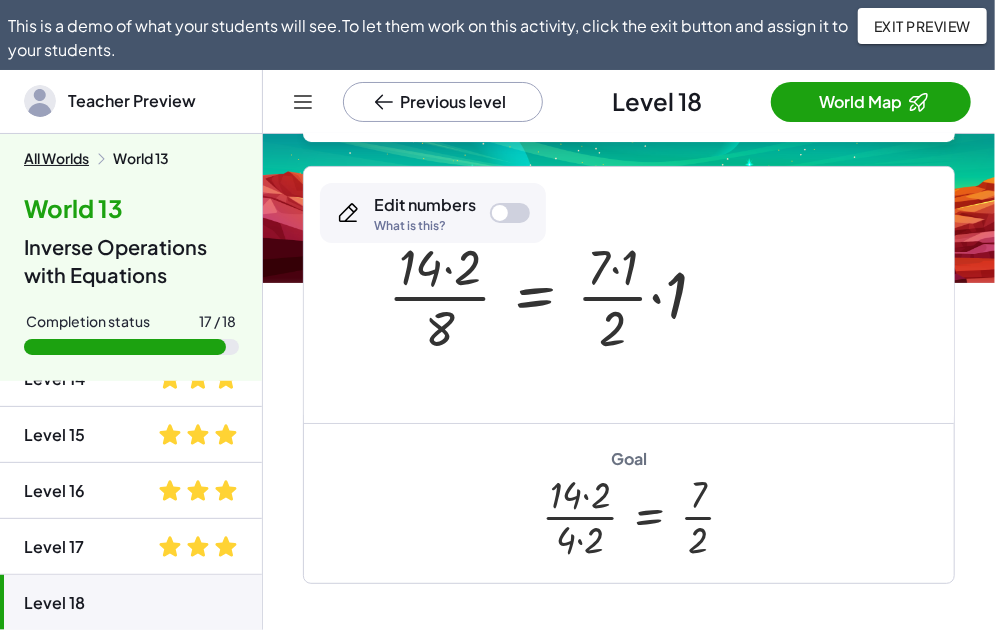 click at bounding box center (555, 295) 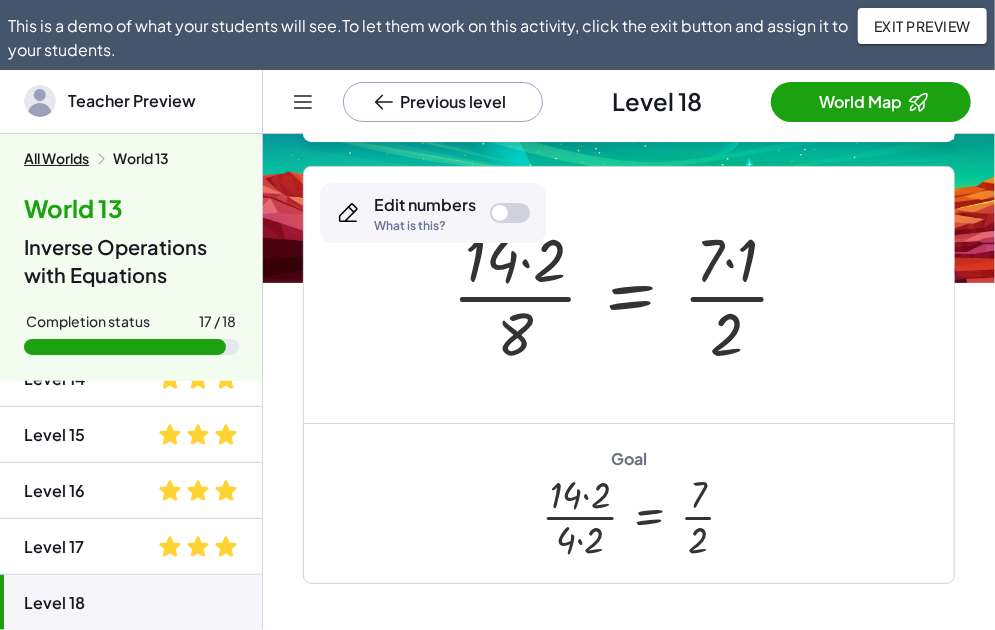 click at bounding box center (629, 295) 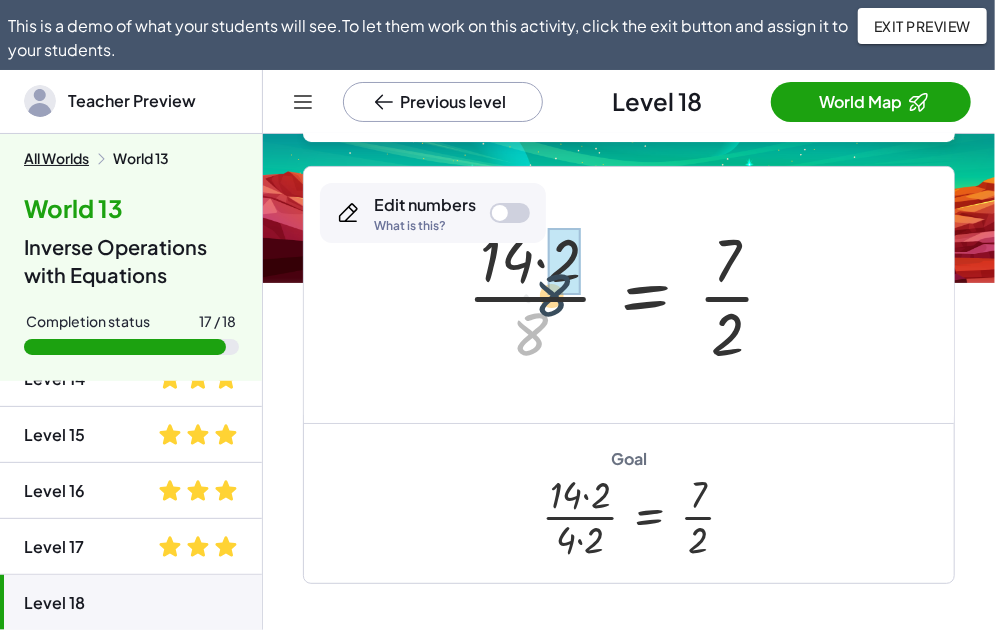 drag, startPoint x: 533, startPoint y: 338, endPoint x: 563, endPoint y: 285, distance: 60.90156 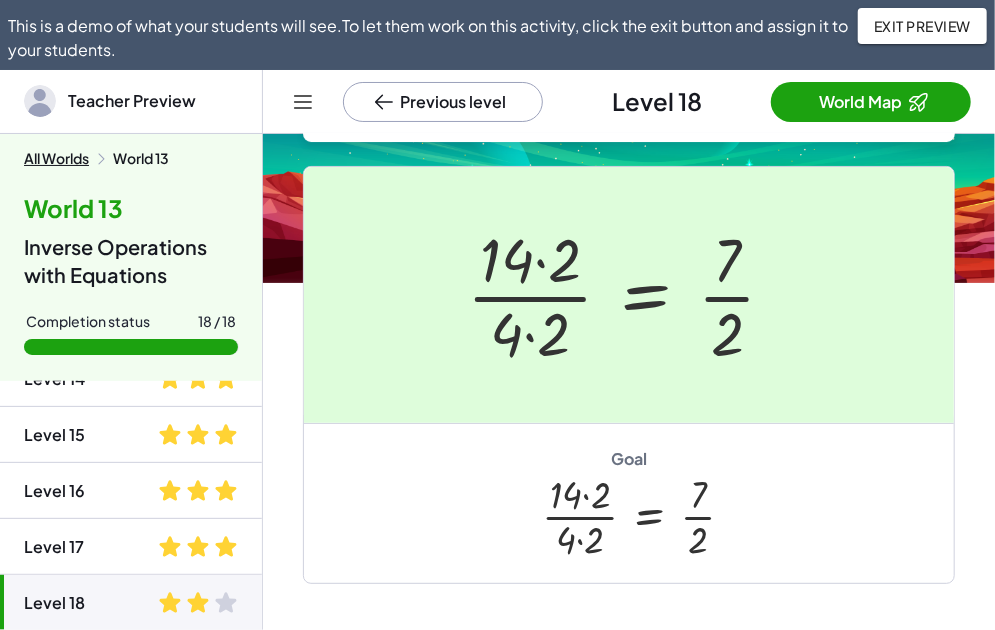 scroll, scrollTop: 100, scrollLeft: 0, axis: vertical 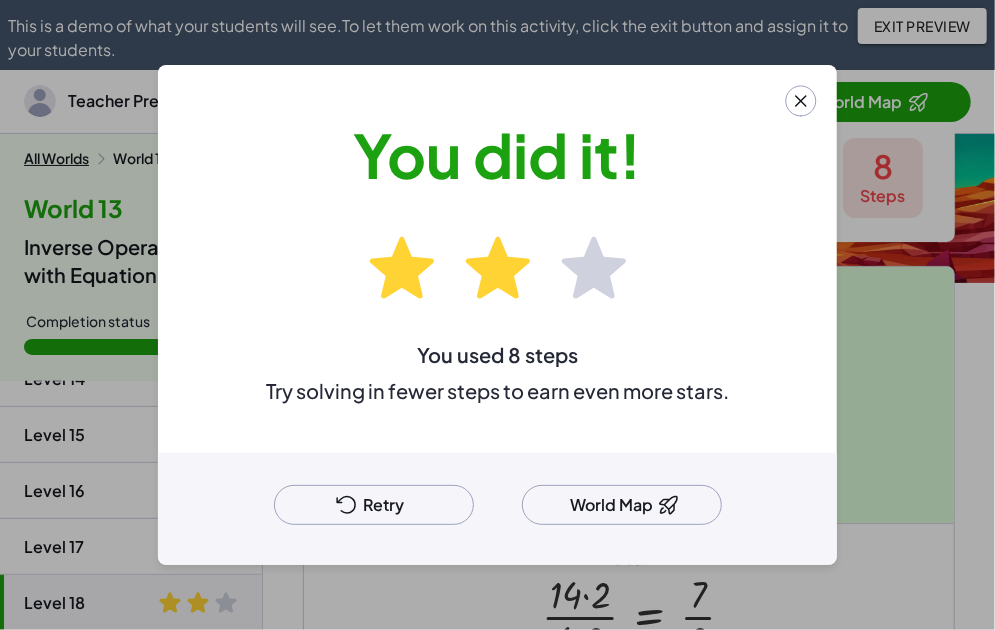 click on "Retry" at bounding box center [374, 505] 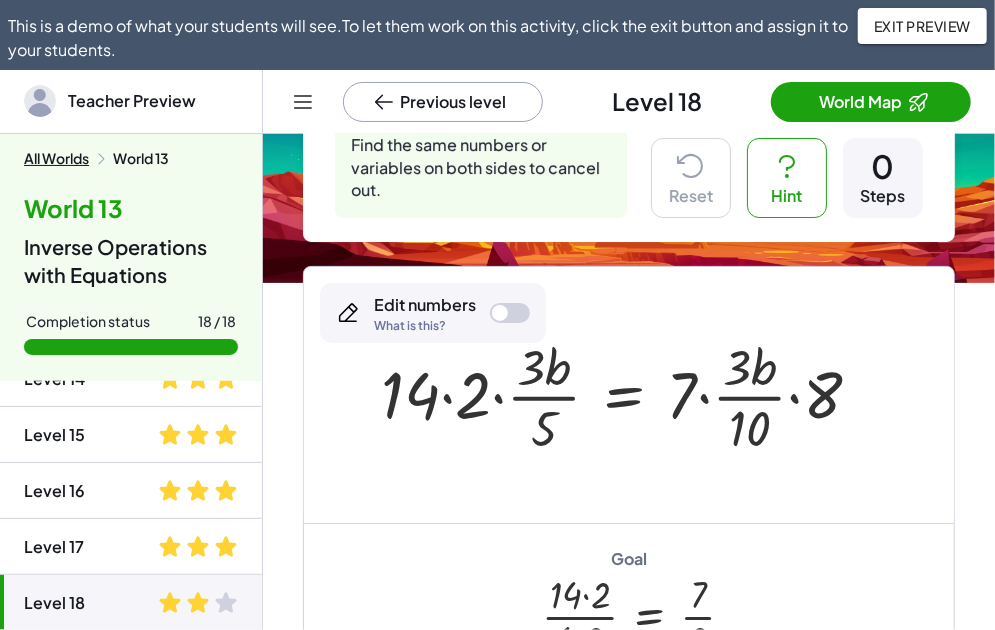 click on "· 14 · 2 · · 3 · b · 5 = · 7 · · 3 · b · 10 · 8" at bounding box center (621, 395) 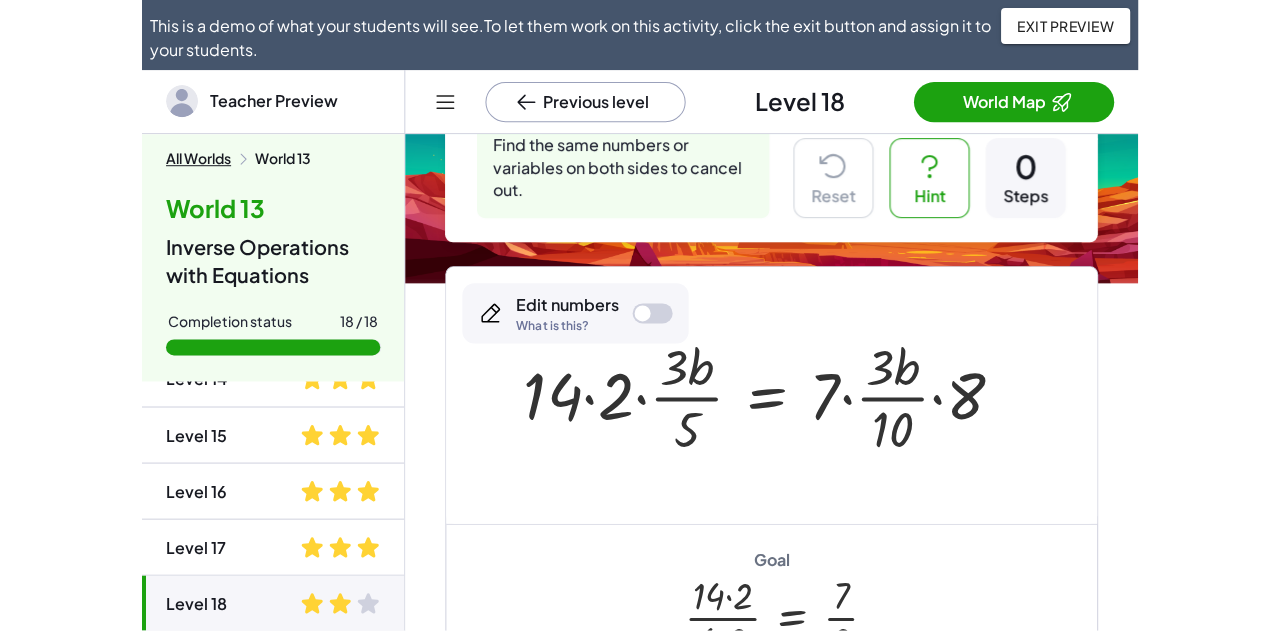 scroll, scrollTop: 0, scrollLeft: 0, axis: both 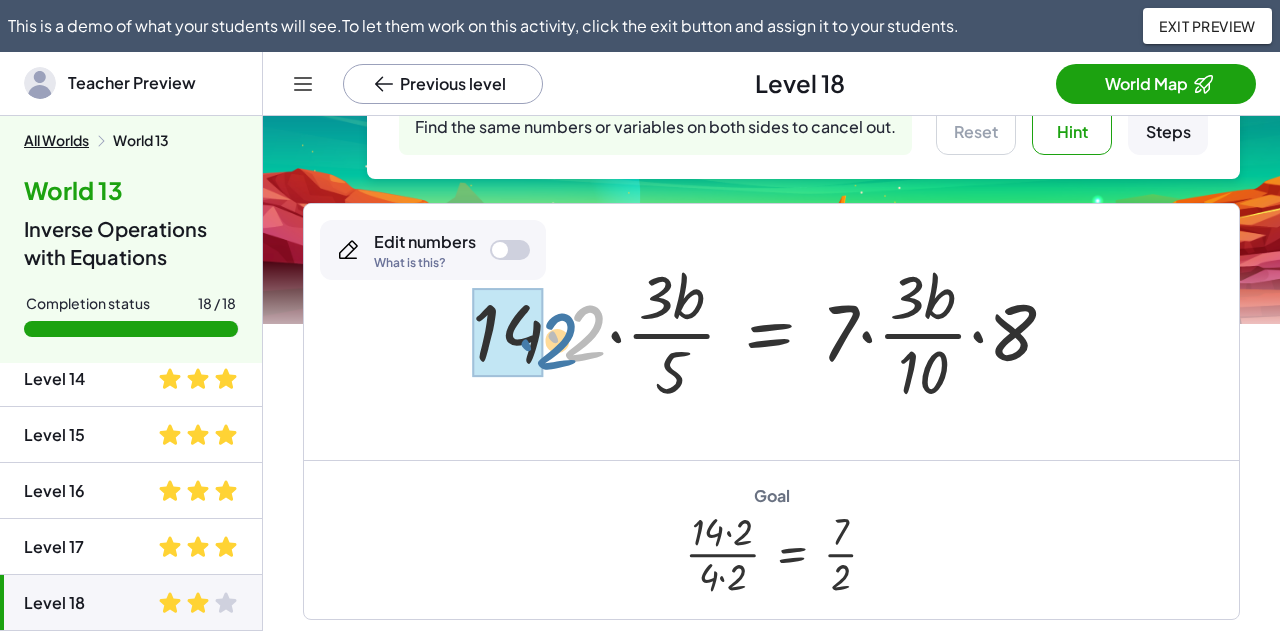 drag, startPoint x: 602, startPoint y: 343, endPoint x: 552, endPoint y: 358, distance: 52.201534 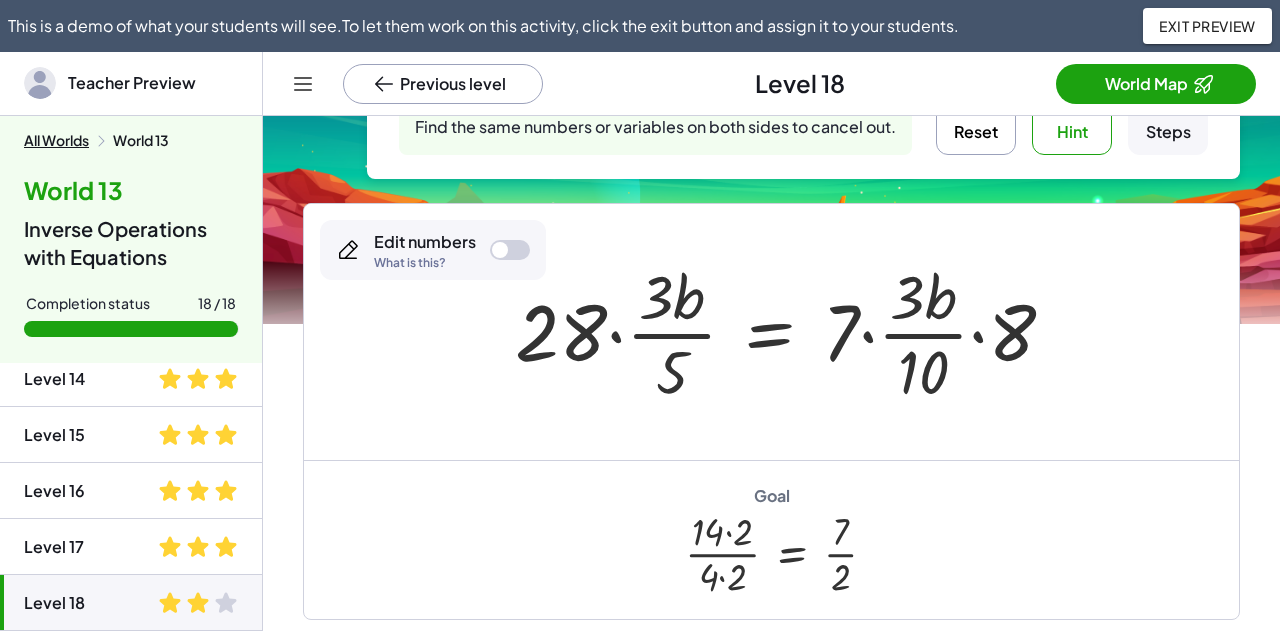 click on "Reset" at bounding box center (976, 115) 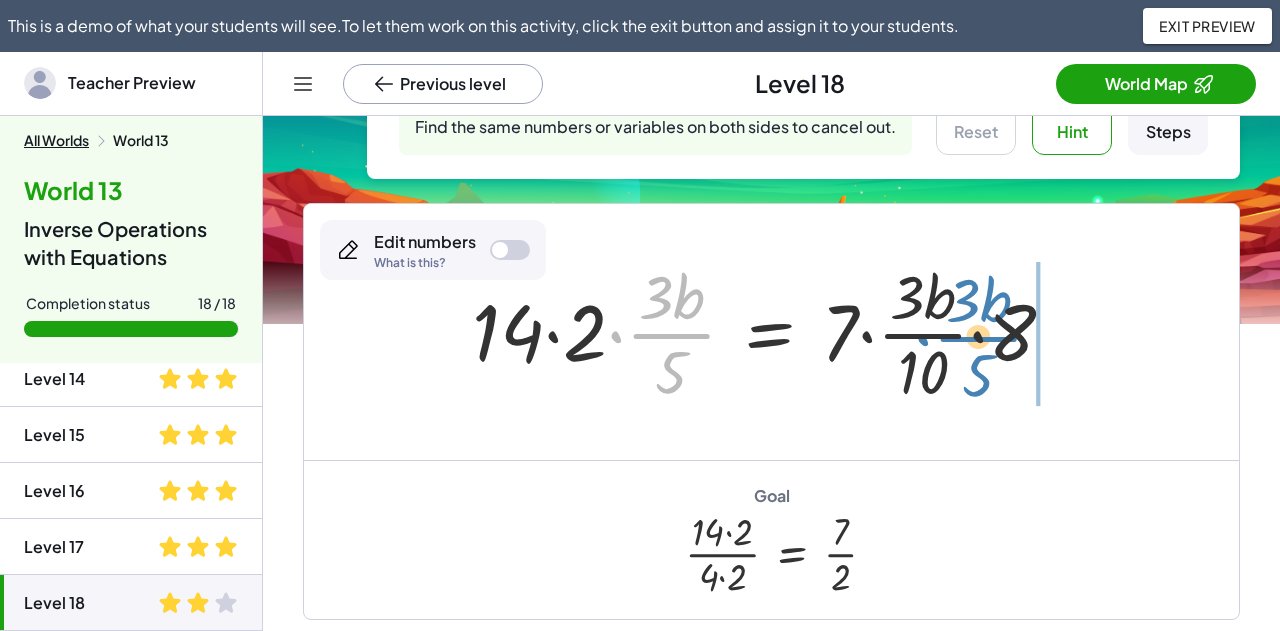 drag, startPoint x: 616, startPoint y: 331, endPoint x: 923, endPoint y: 334, distance: 307.01465 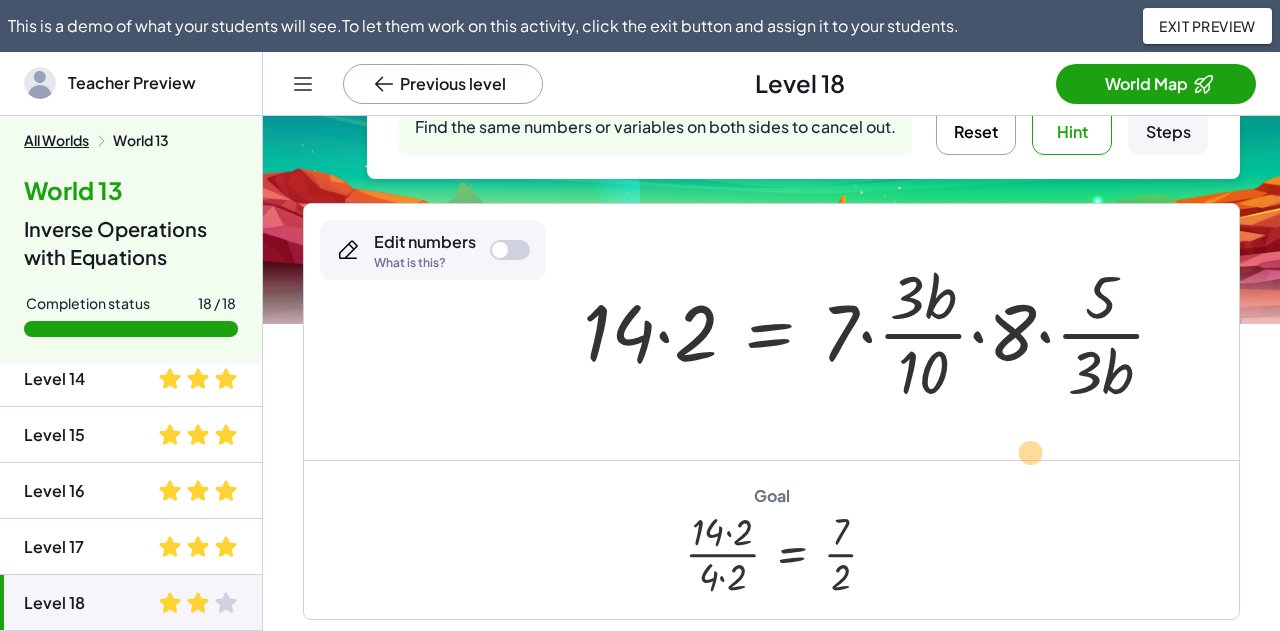 drag, startPoint x: 1092, startPoint y: 378, endPoint x: 1046, endPoint y: 385, distance: 46.52956 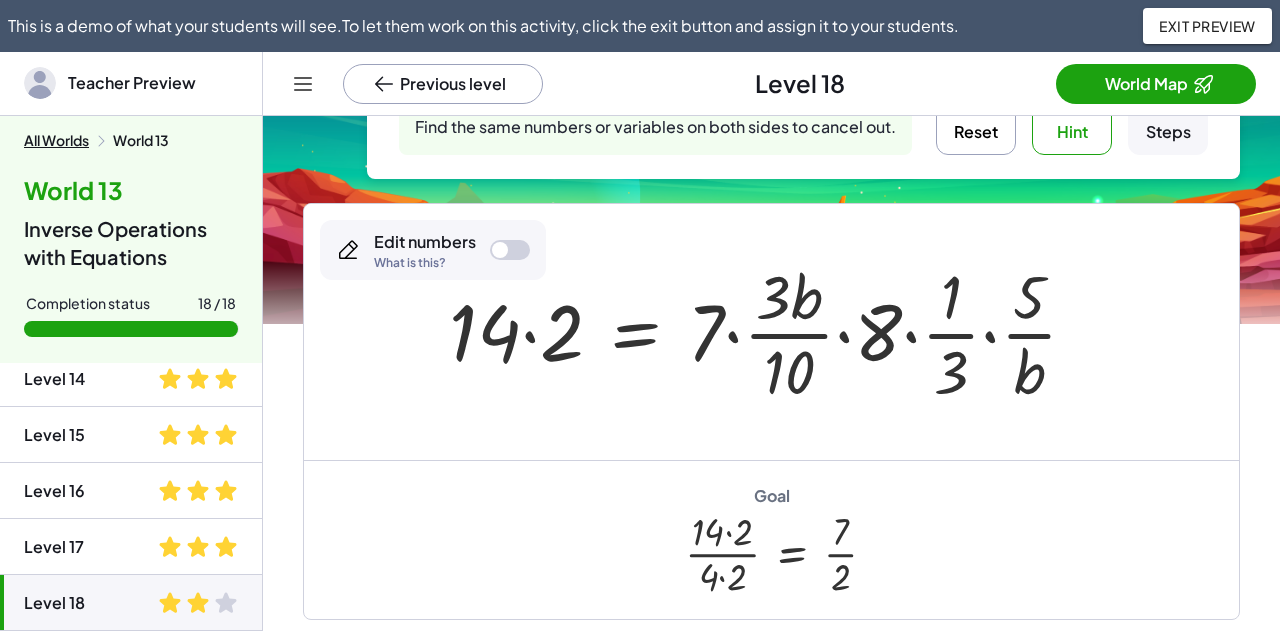 click on "Reset" at bounding box center (976, 115) 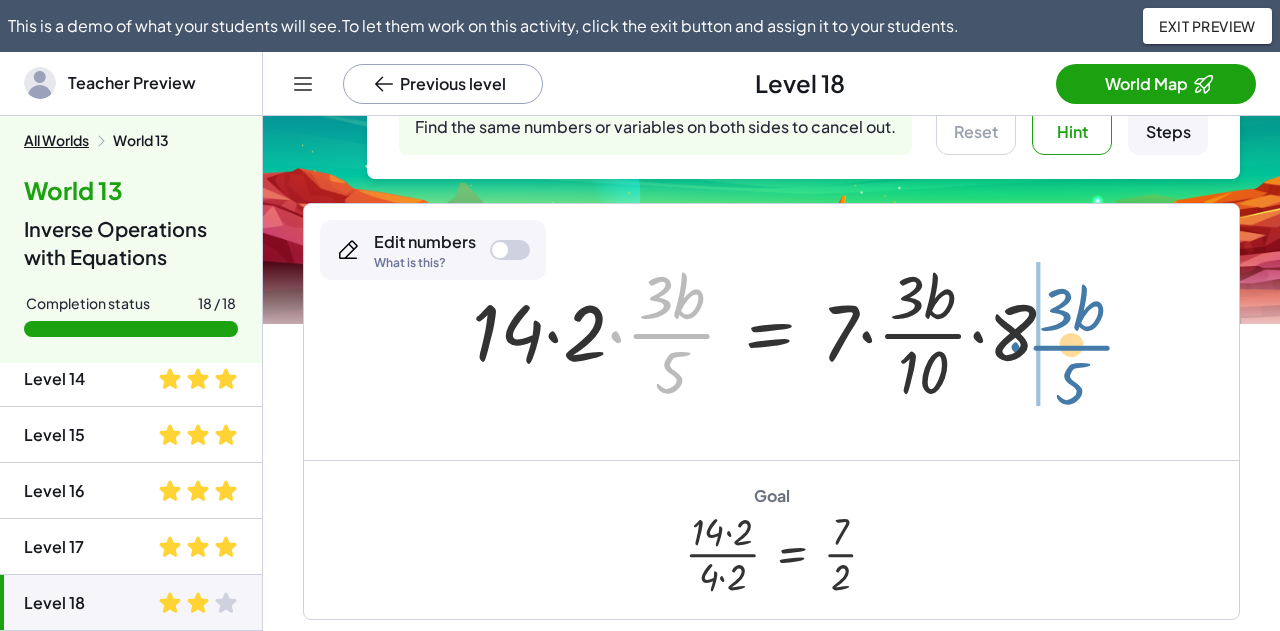 drag, startPoint x: 677, startPoint y: 337, endPoint x: 1082, endPoint y: 349, distance: 405.17773 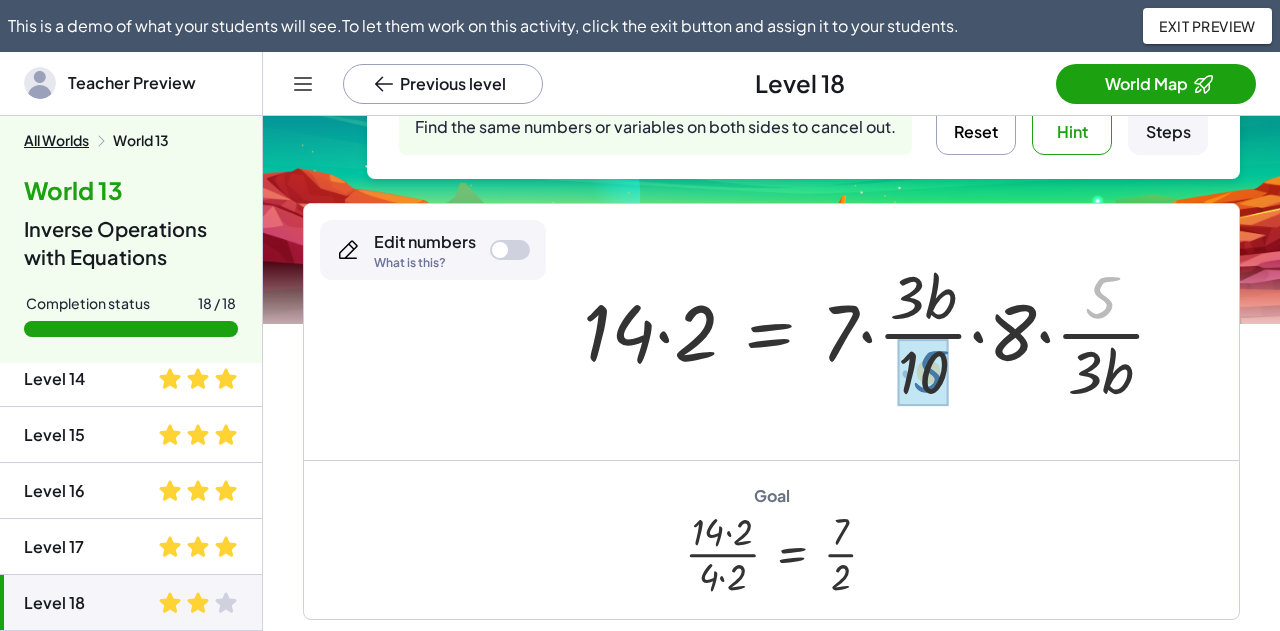 drag, startPoint x: 1102, startPoint y: 297, endPoint x: 930, endPoint y: 371, distance: 187.24316 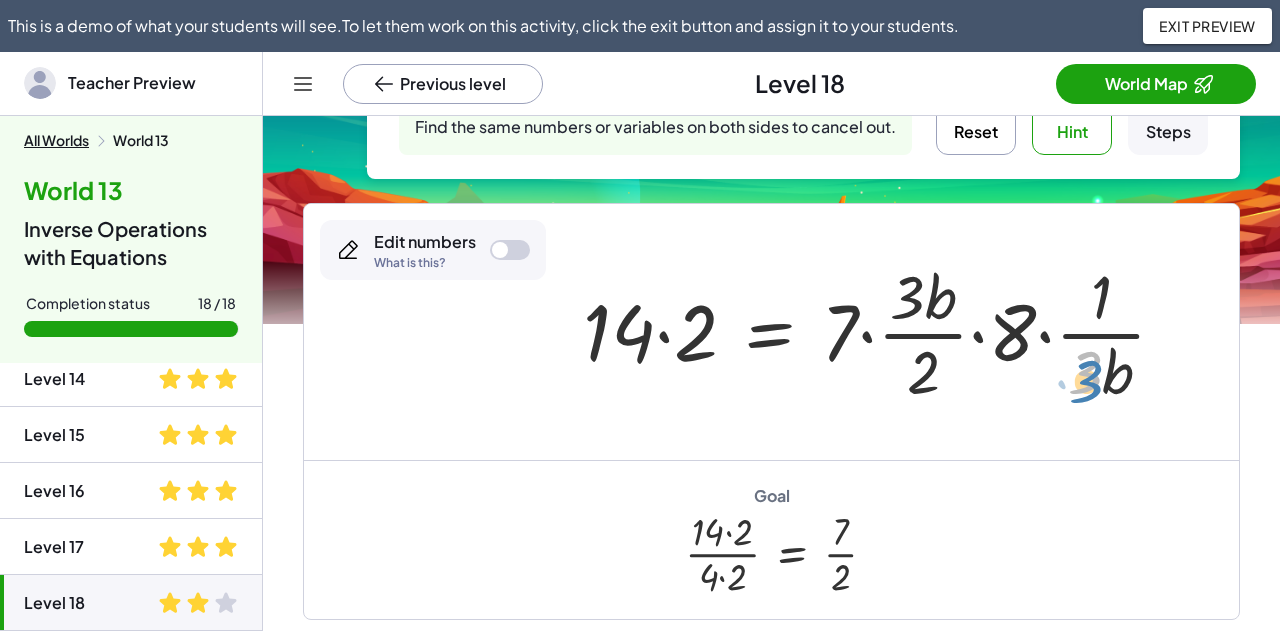 click at bounding box center [882, 332] 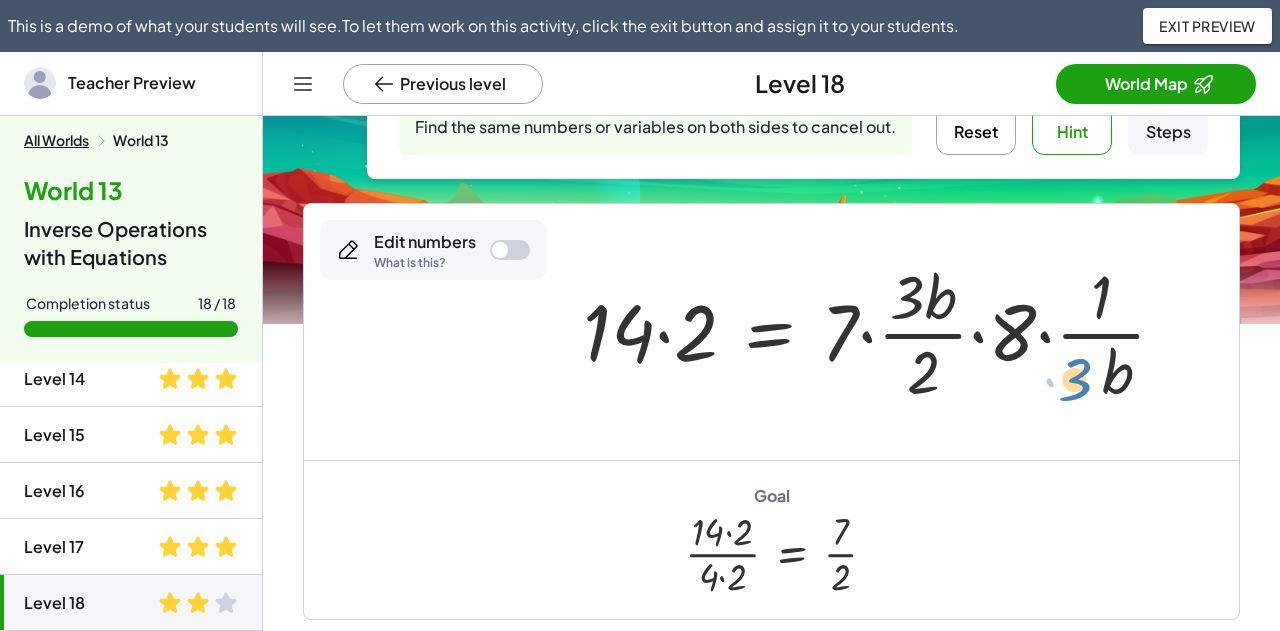 click at bounding box center (882, 332) 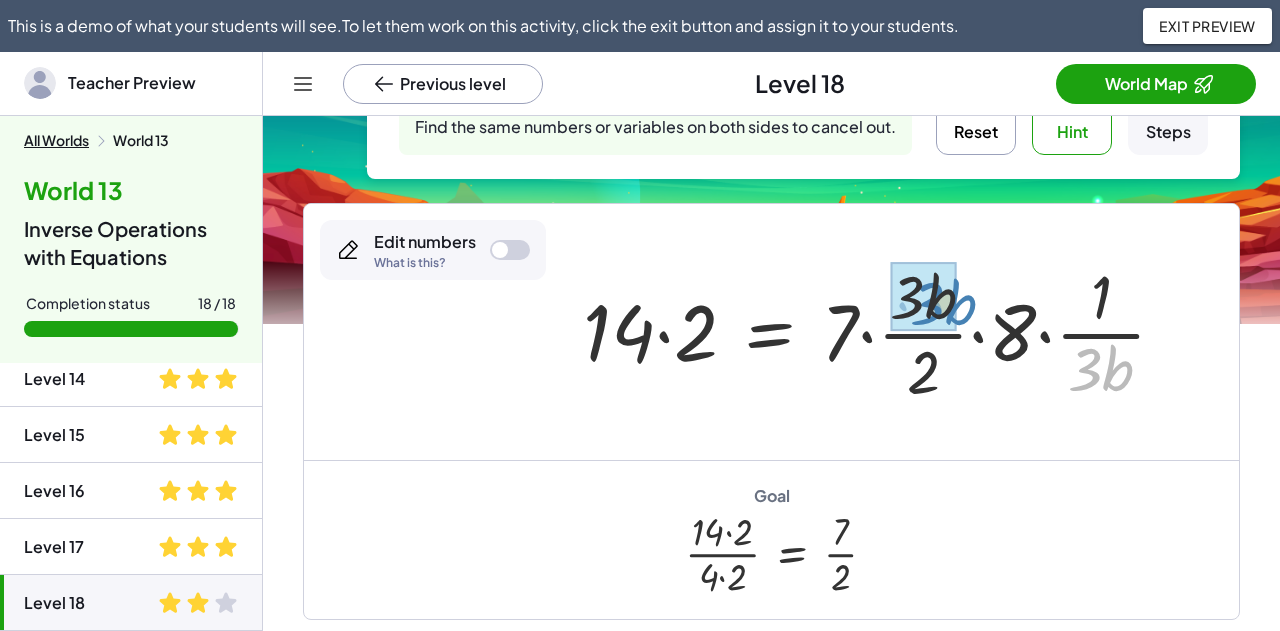 drag, startPoint x: 1104, startPoint y: 381, endPoint x: 946, endPoint y: 313, distance: 172.01163 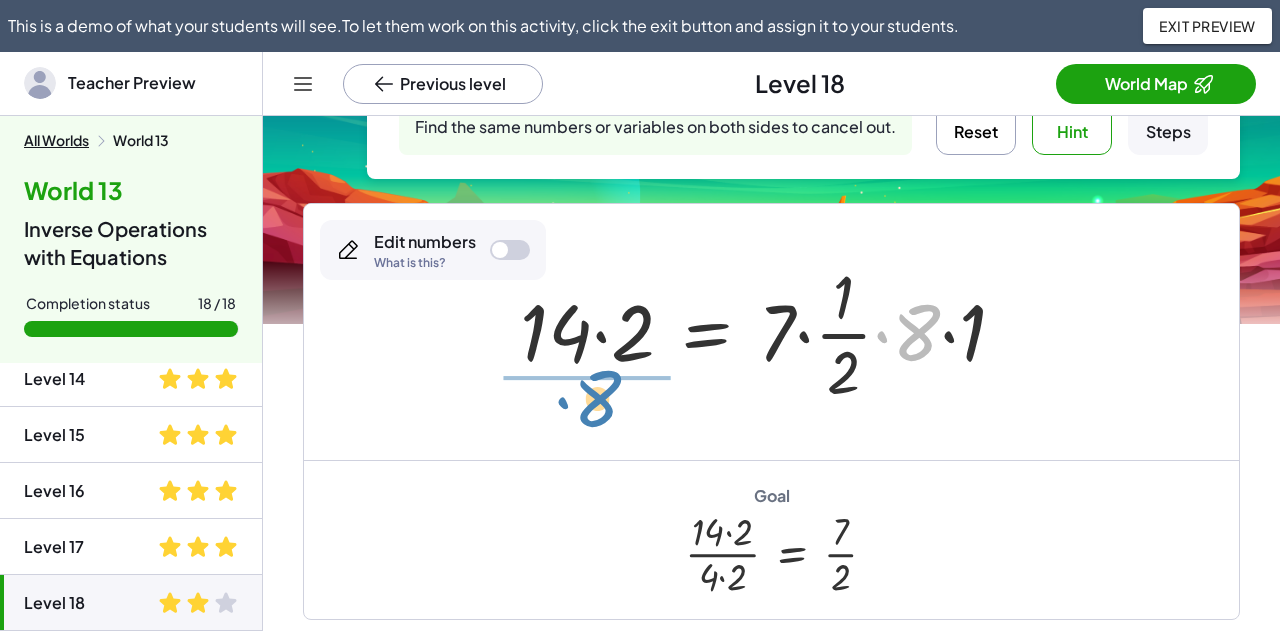 drag, startPoint x: 898, startPoint y: 336, endPoint x: 574, endPoint y: 403, distance: 330.85495 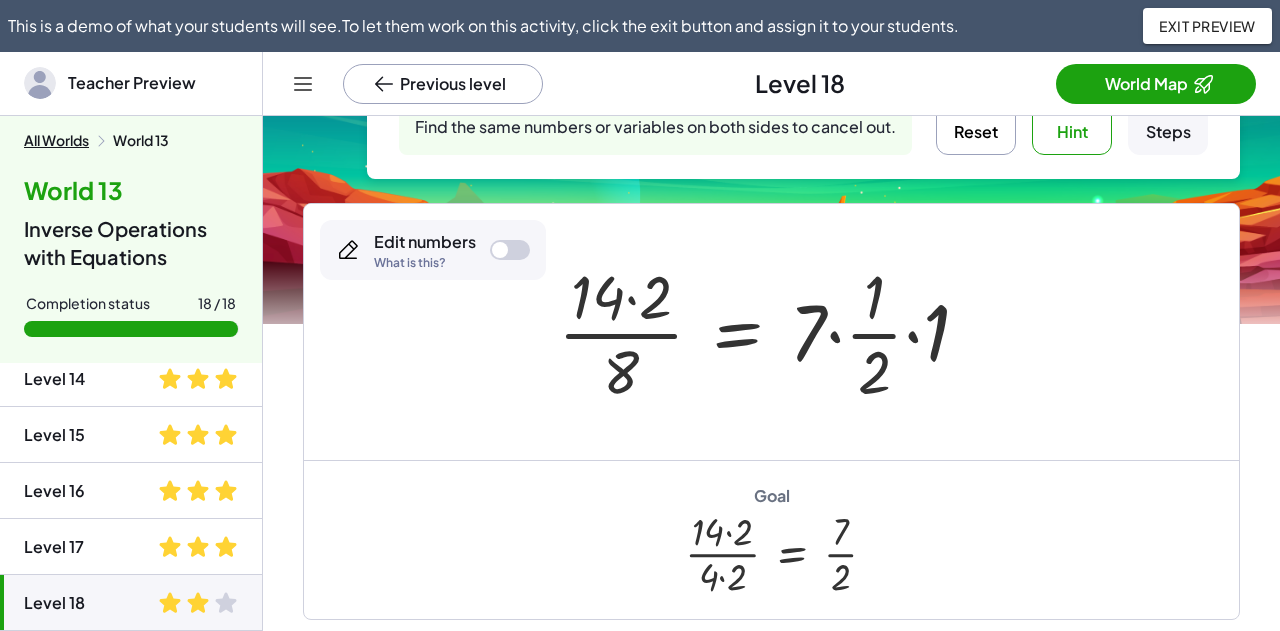 click at bounding box center (771, 332) 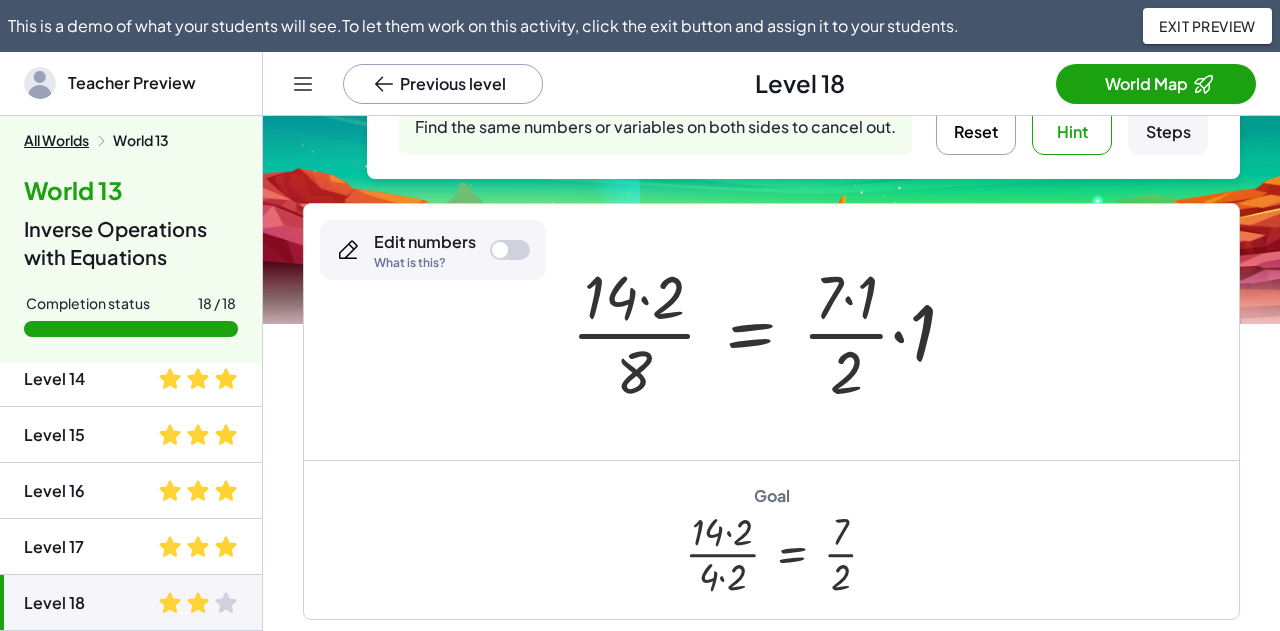 click at bounding box center [771, 332] 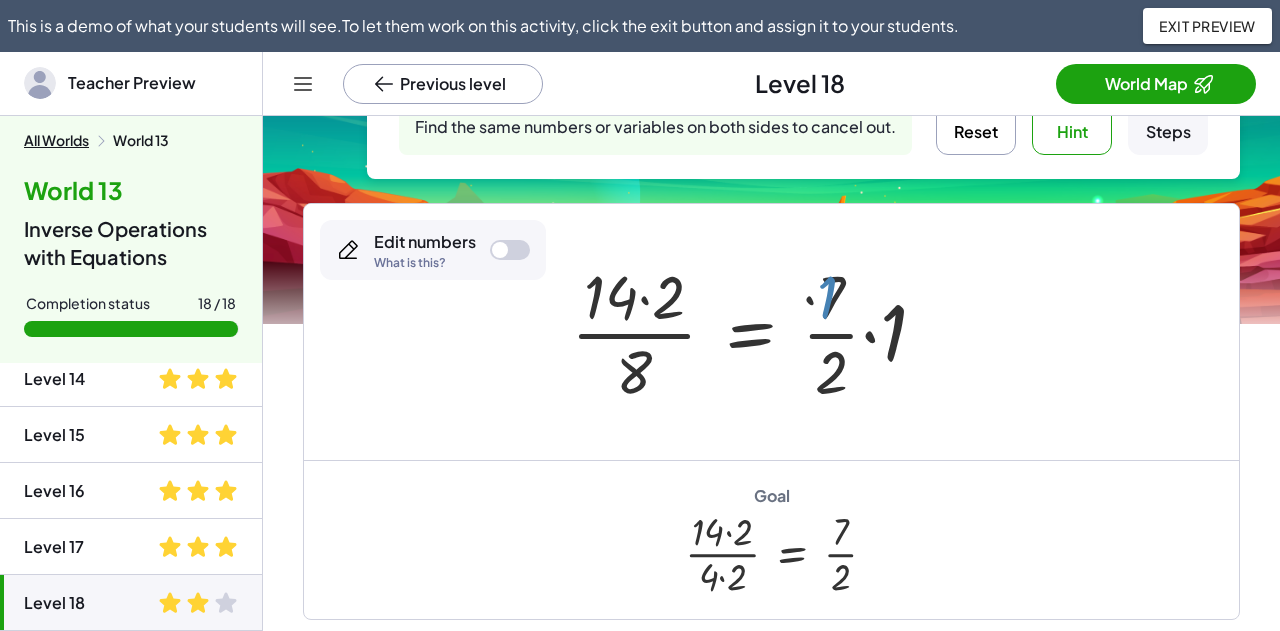 click at bounding box center (756, 332) 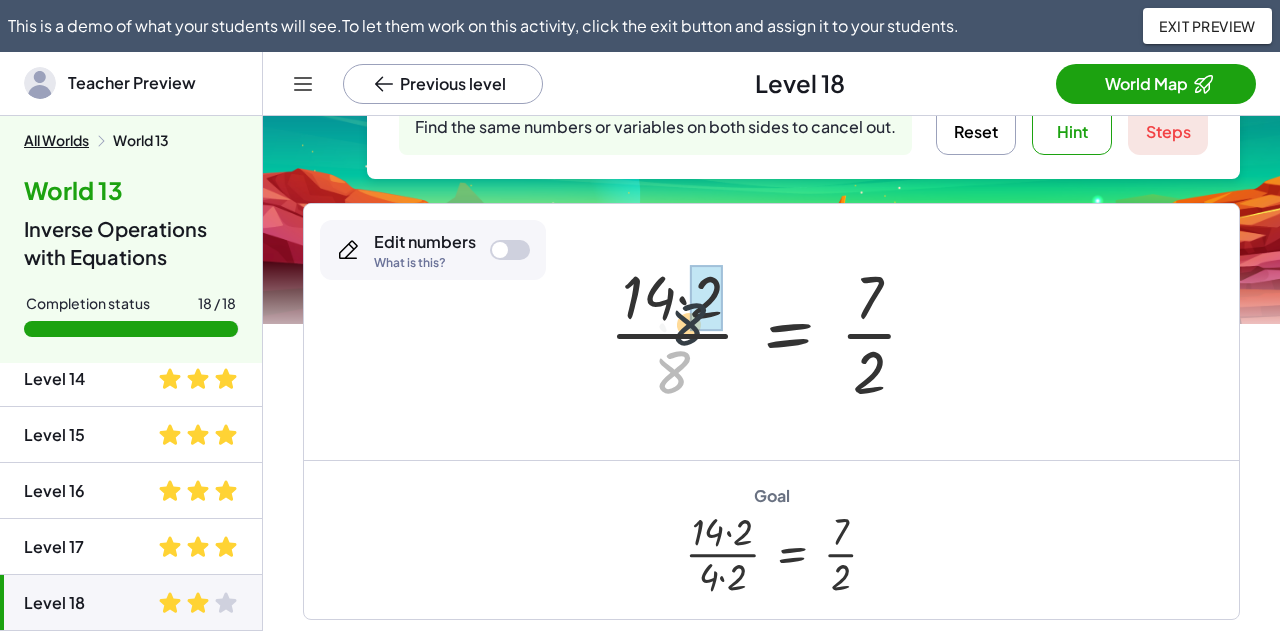 drag, startPoint x: 668, startPoint y: 385, endPoint x: 688, endPoint y: 329, distance: 59.464275 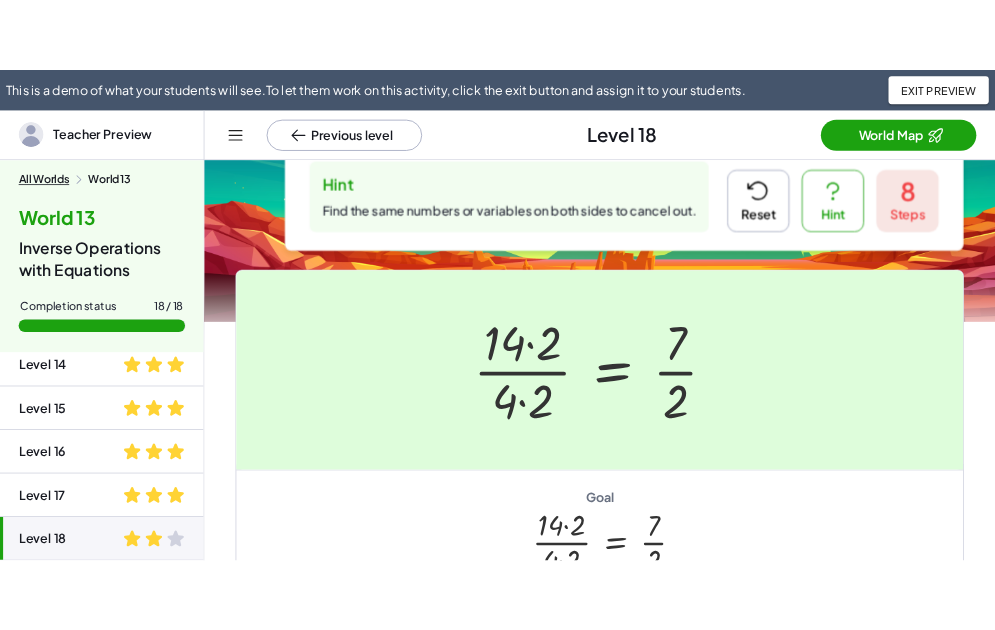 scroll, scrollTop: 0, scrollLeft: 0, axis: both 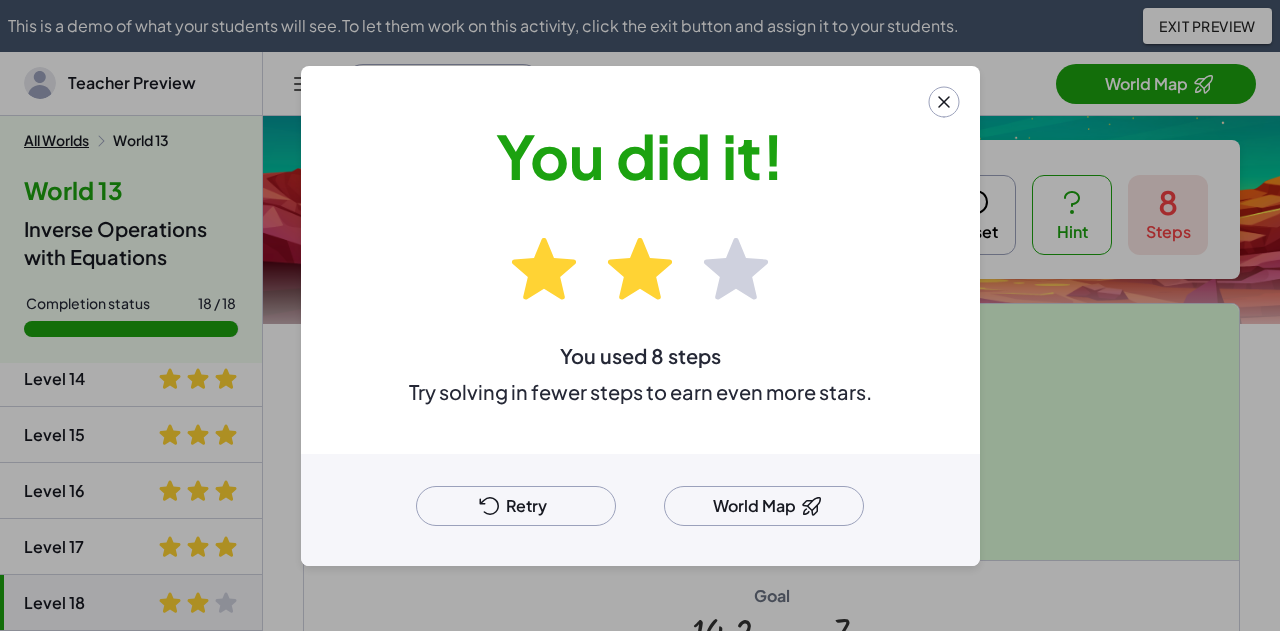 click on "Retry" at bounding box center [516, 506] 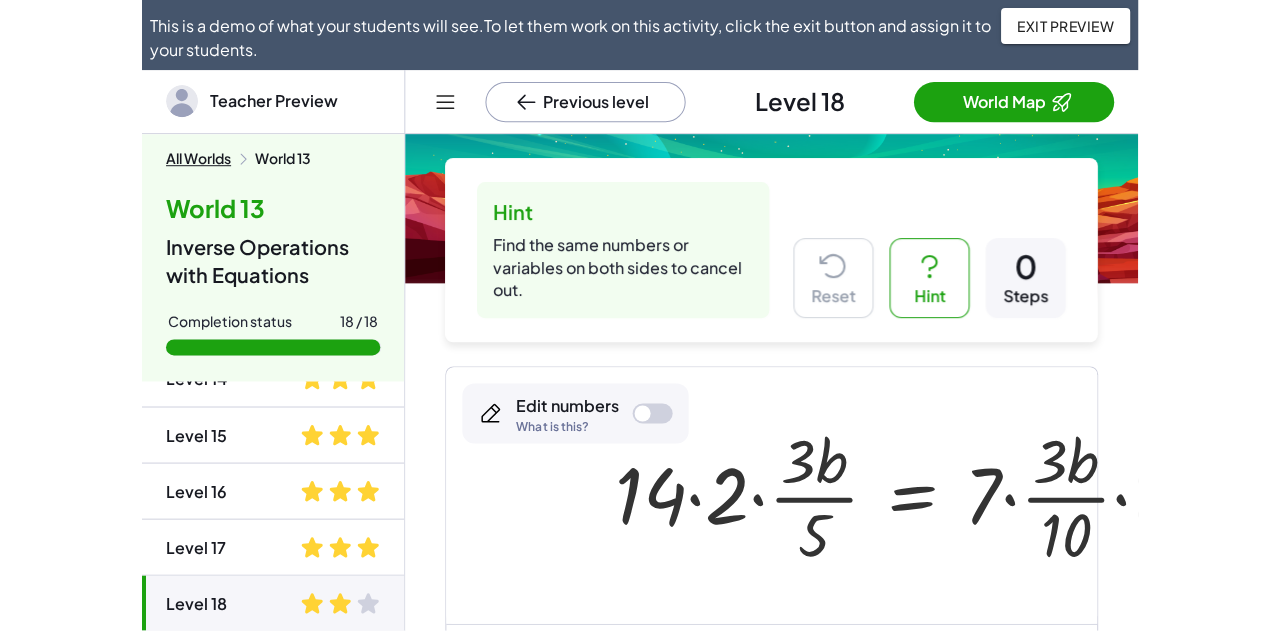 scroll, scrollTop: 740, scrollLeft: 0, axis: vertical 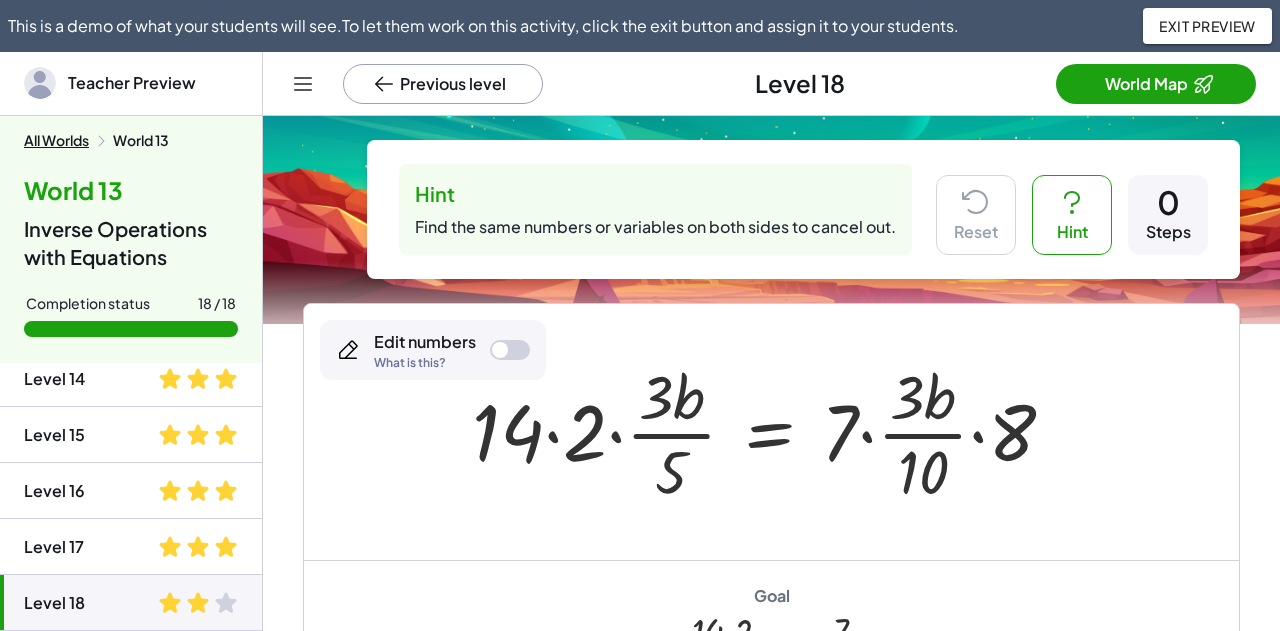 click at bounding box center [771, 432] 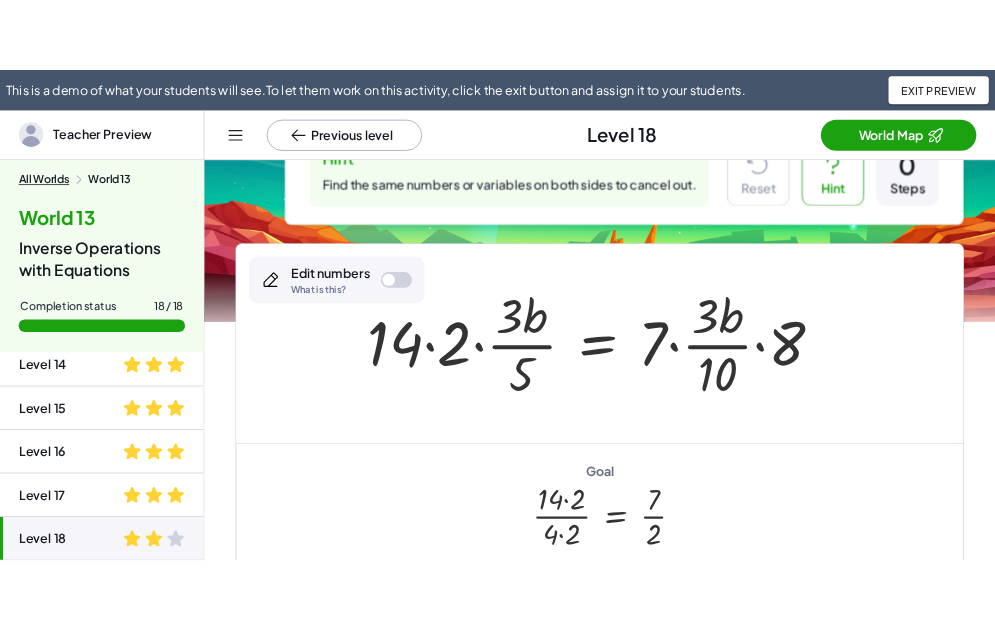 scroll, scrollTop: 100, scrollLeft: 0, axis: vertical 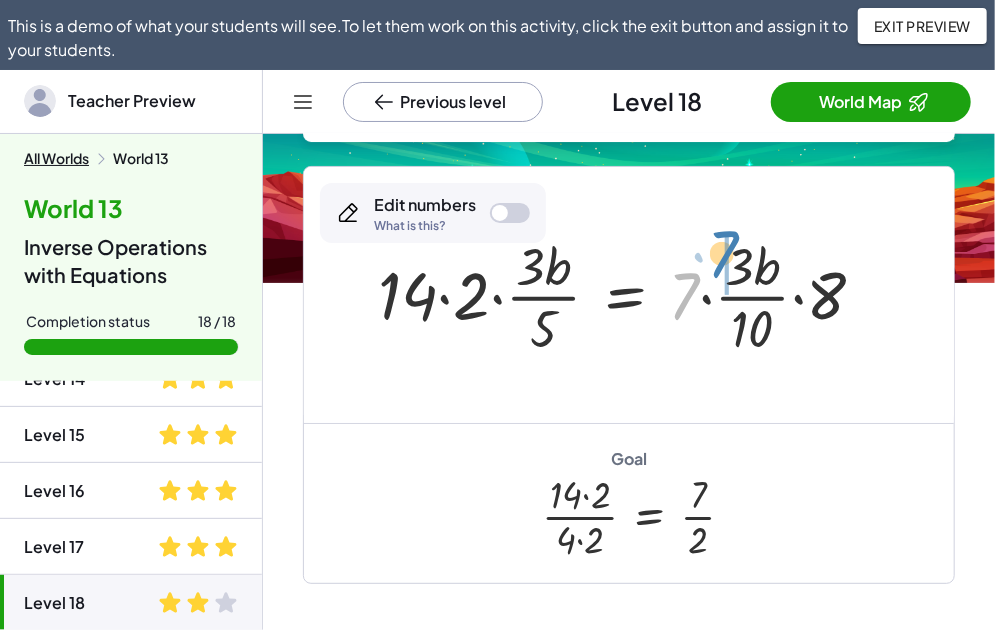 drag, startPoint x: 690, startPoint y: 293, endPoint x: 729, endPoint y: 251, distance: 57.31492 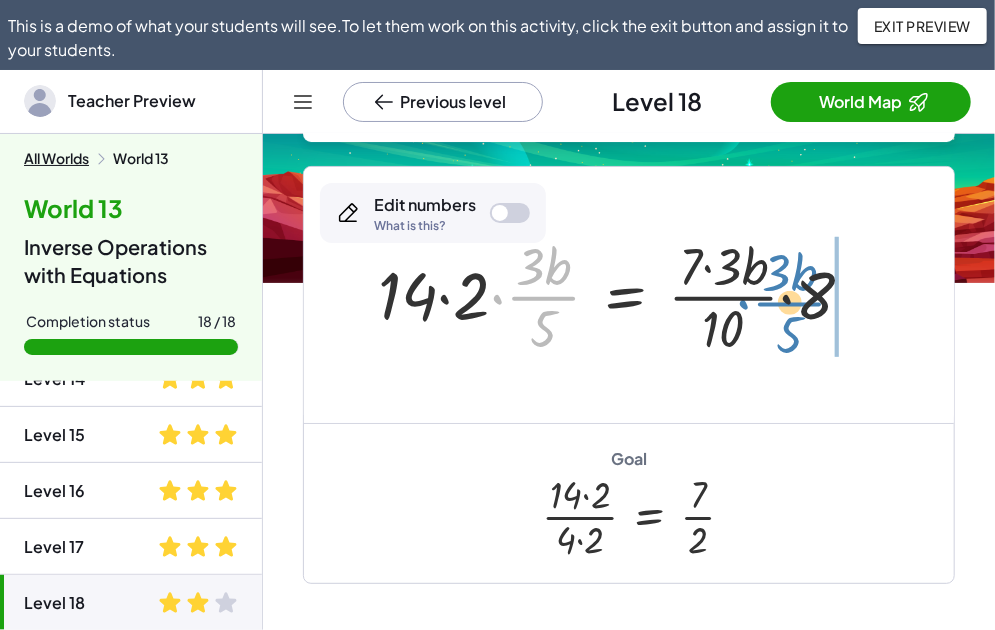 drag, startPoint x: 498, startPoint y: 299, endPoint x: 743, endPoint y: 305, distance: 245.07346 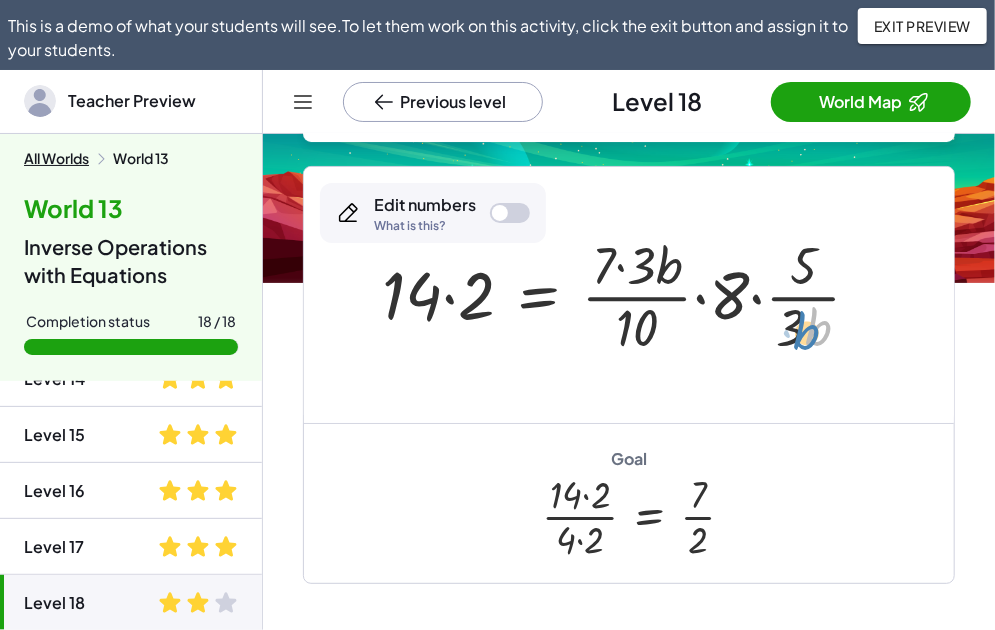 drag, startPoint x: 805, startPoint y: 332, endPoint x: 796, endPoint y: 338, distance: 10.816654 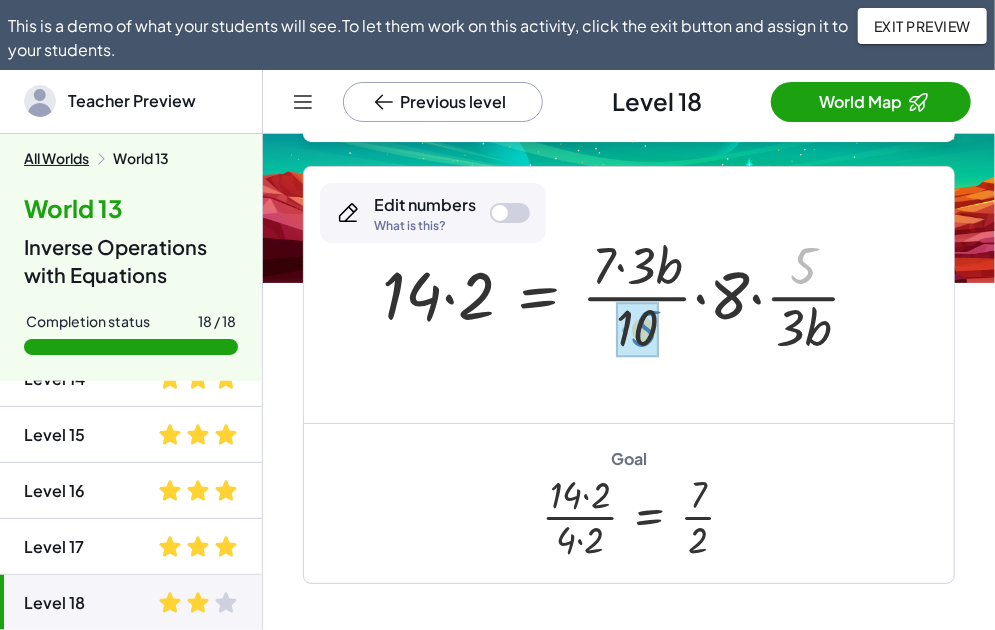 drag, startPoint x: 802, startPoint y: 267, endPoint x: 642, endPoint y: 330, distance: 171.95639 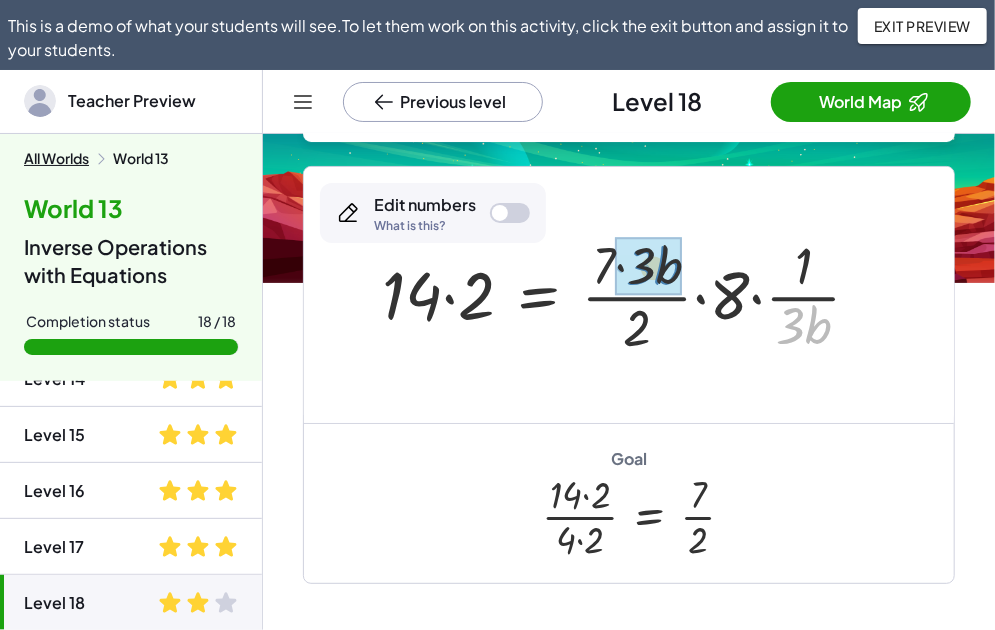drag, startPoint x: 787, startPoint y: 335, endPoint x: 639, endPoint y: 275, distance: 159.69972 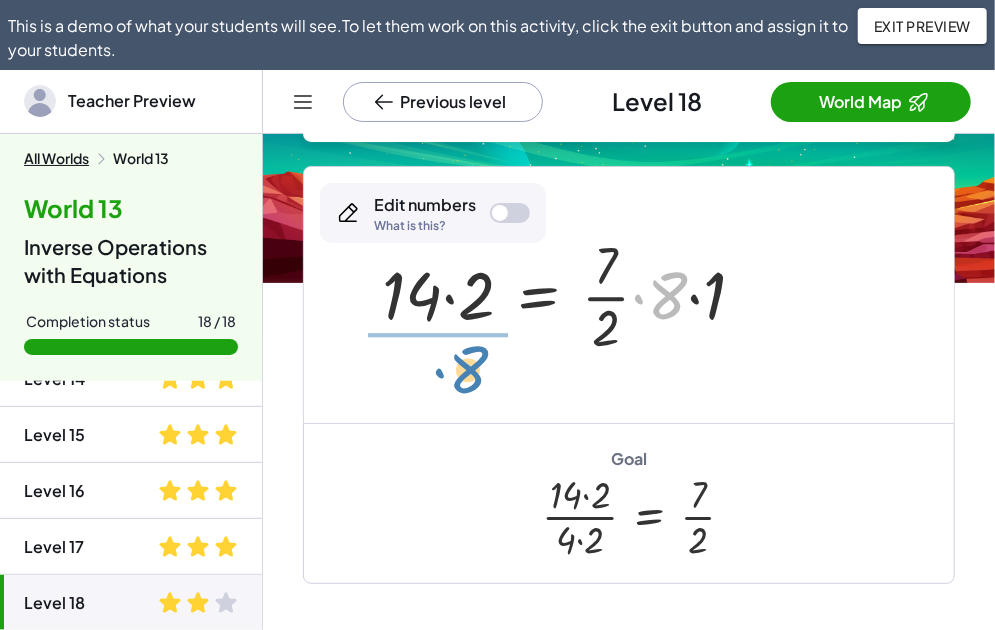 drag, startPoint x: 673, startPoint y: 289, endPoint x: 474, endPoint y: 363, distance: 212.31345 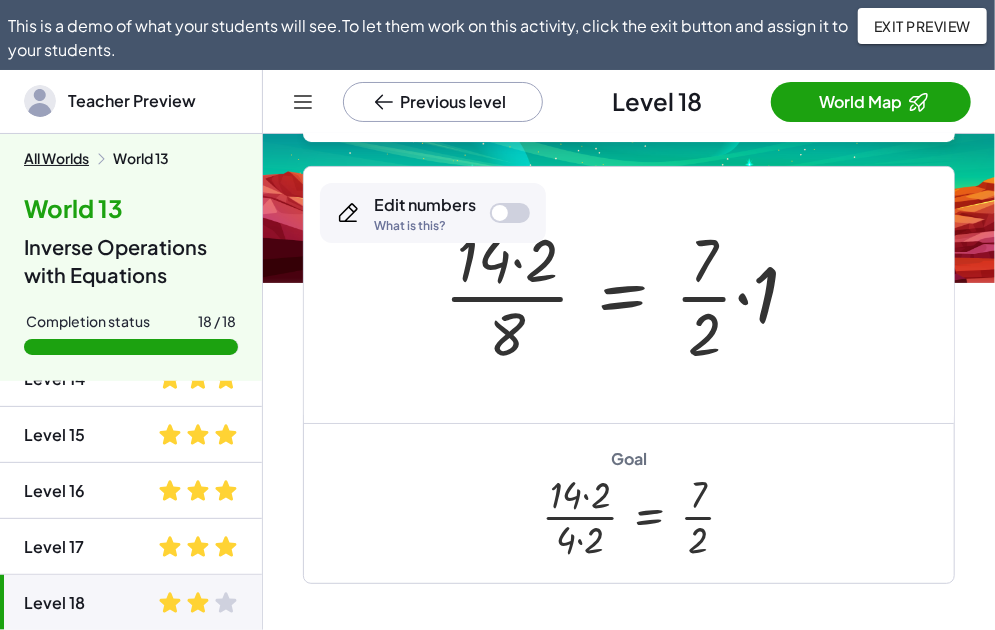 click at bounding box center (629, 295) 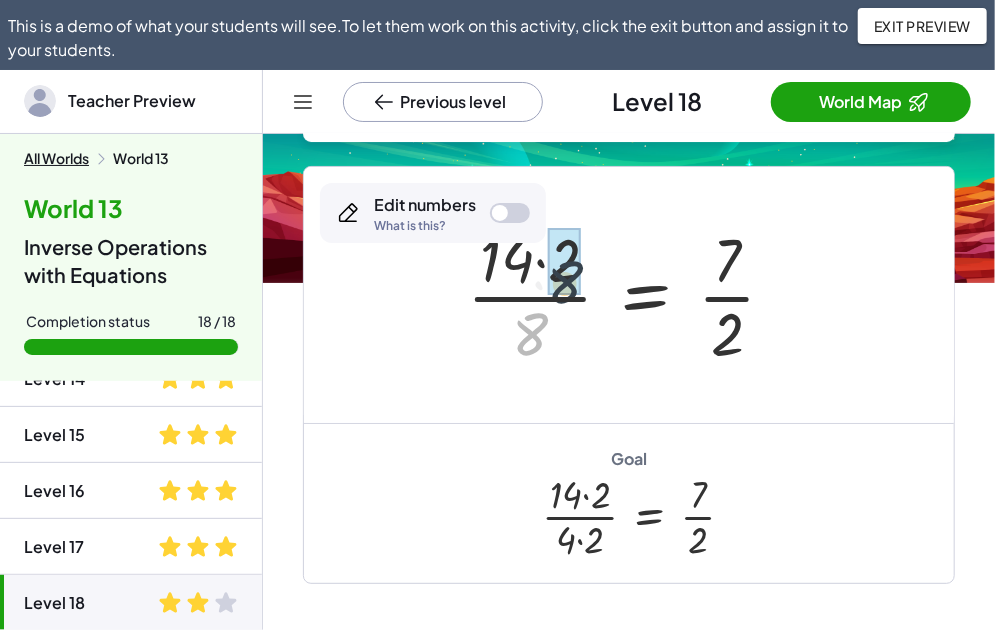 drag, startPoint x: 536, startPoint y: 328, endPoint x: 567, endPoint y: 291, distance: 48.270073 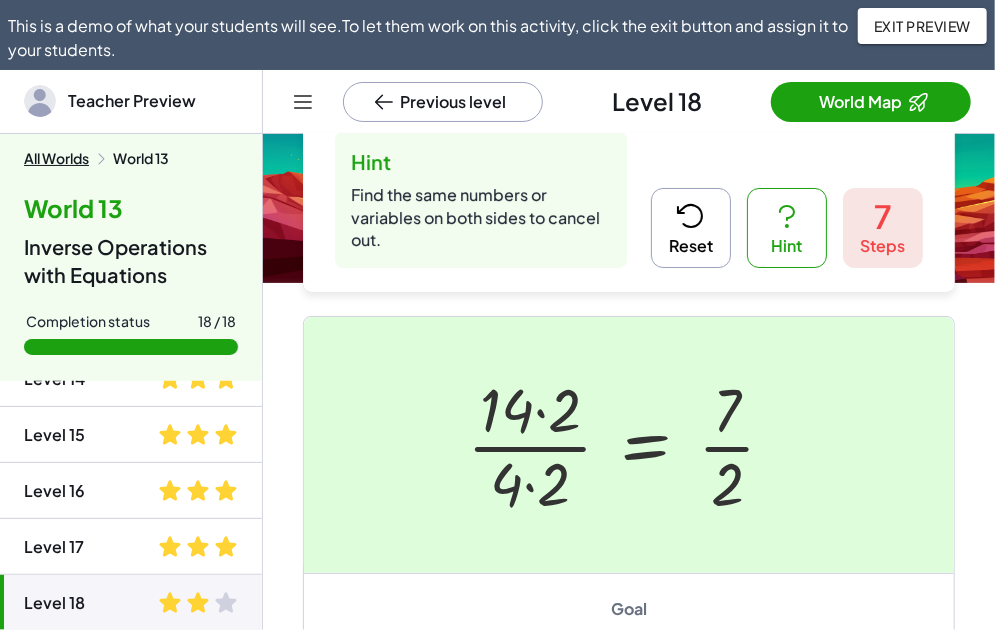 scroll, scrollTop: 0, scrollLeft: 0, axis: both 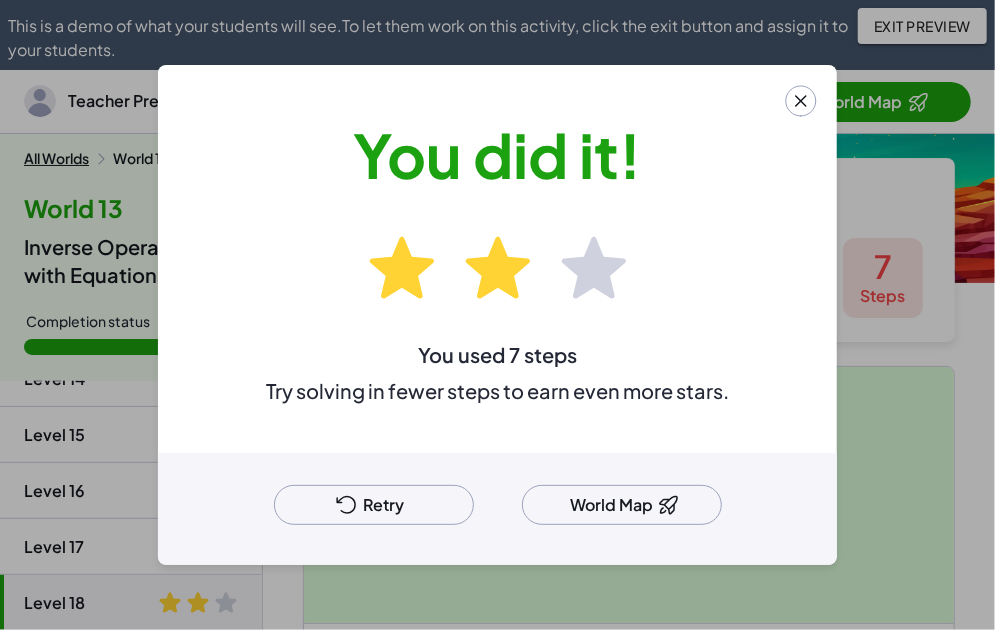 click on "Retry" at bounding box center (374, 505) 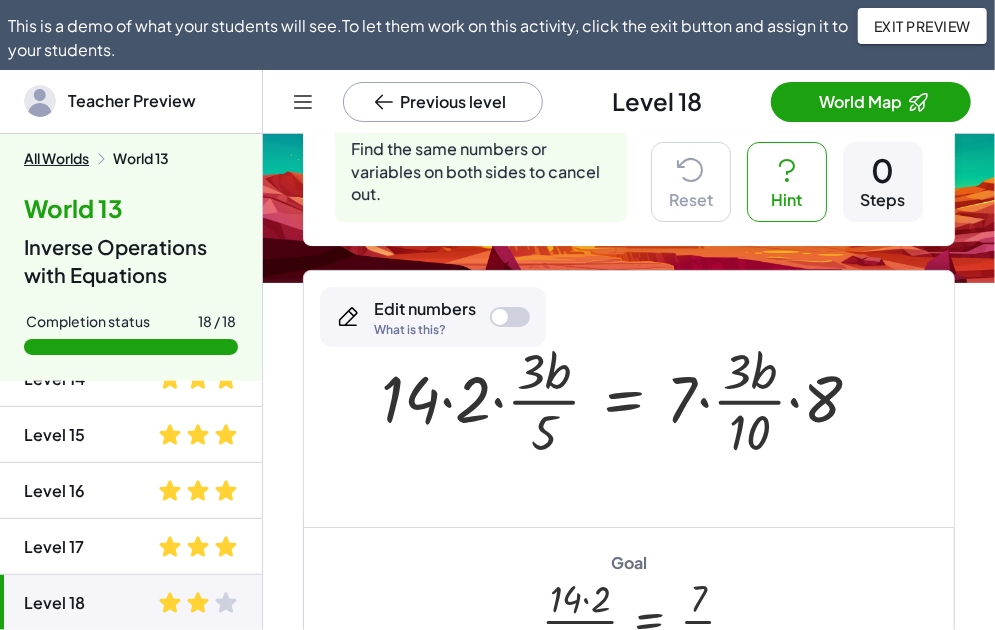 scroll, scrollTop: 100, scrollLeft: 0, axis: vertical 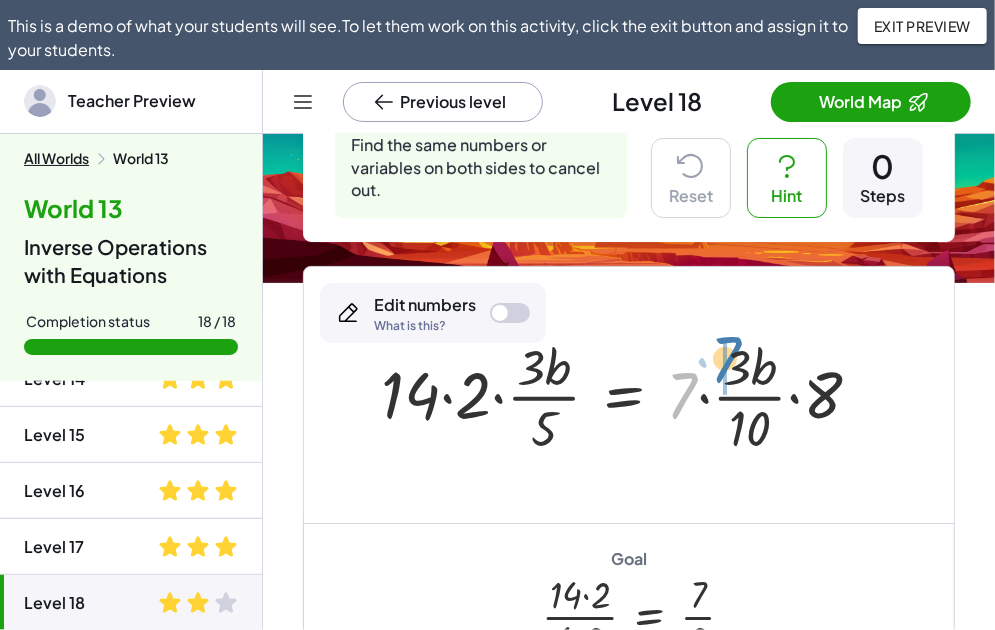 drag, startPoint x: 691, startPoint y: 383, endPoint x: 734, endPoint y: 347, distance: 56.0803 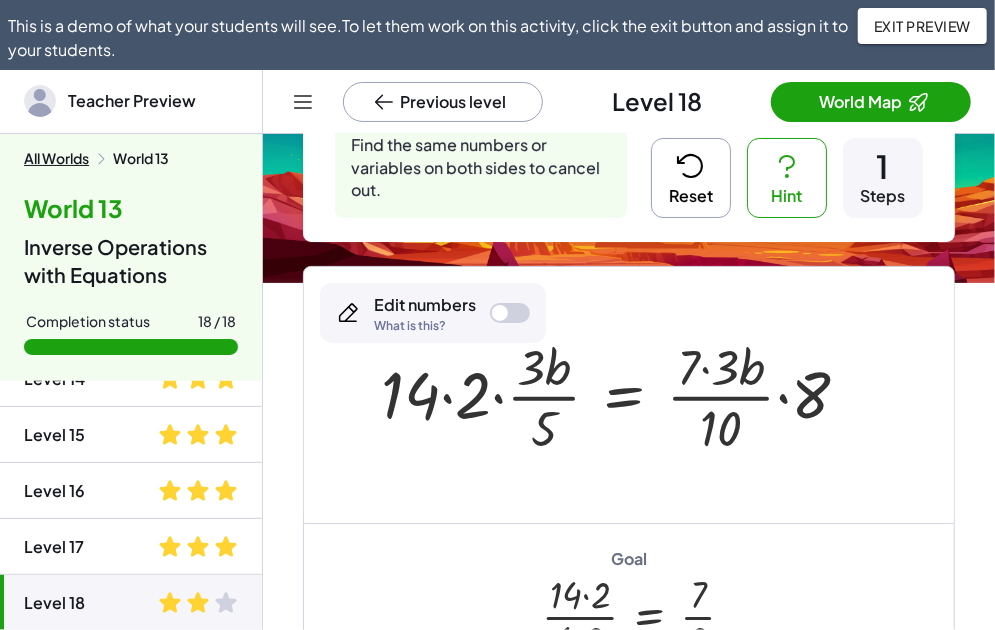 scroll, scrollTop: 200, scrollLeft: 0, axis: vertical 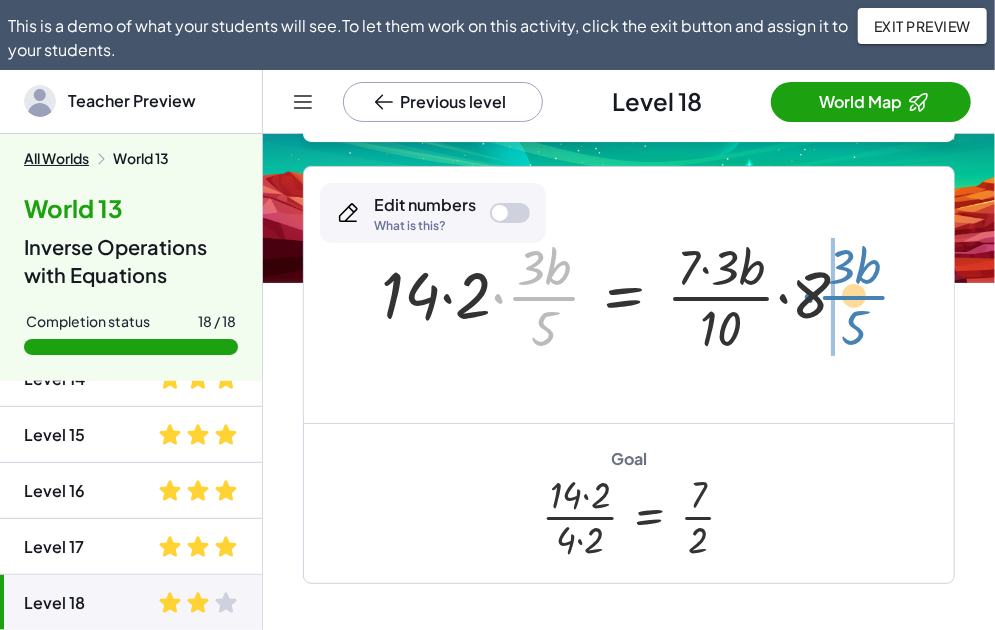 drag, startPoint x: 500, startPoint y: 293, endPoint x: 812, endPoint y: 292, distance: 312.00162 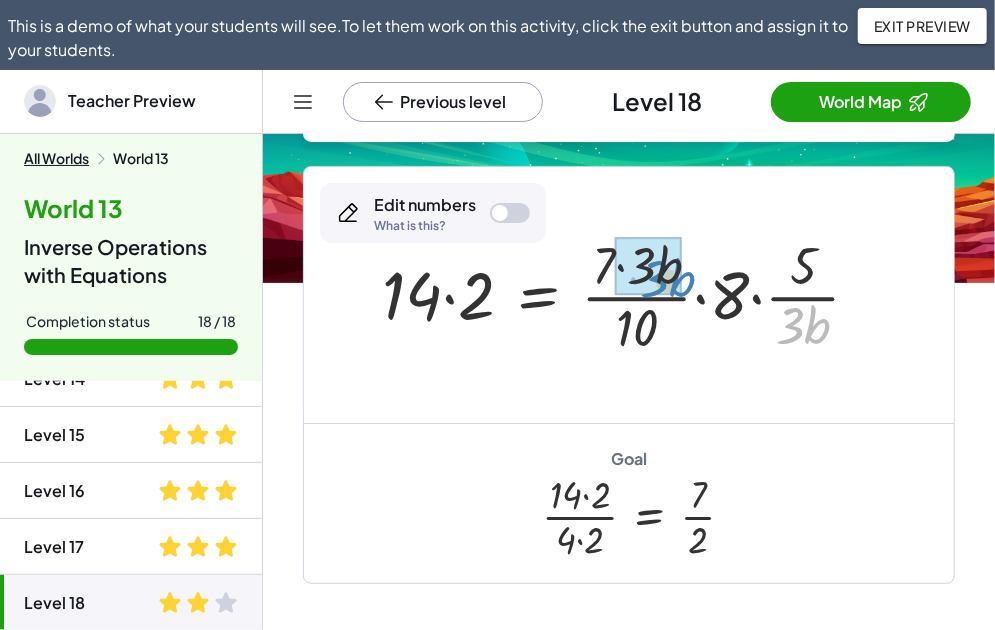 drag, startPoint x: 806, startPoint y: 332, endPoint x: 668, endPoint y: 283, distance: 146.44112 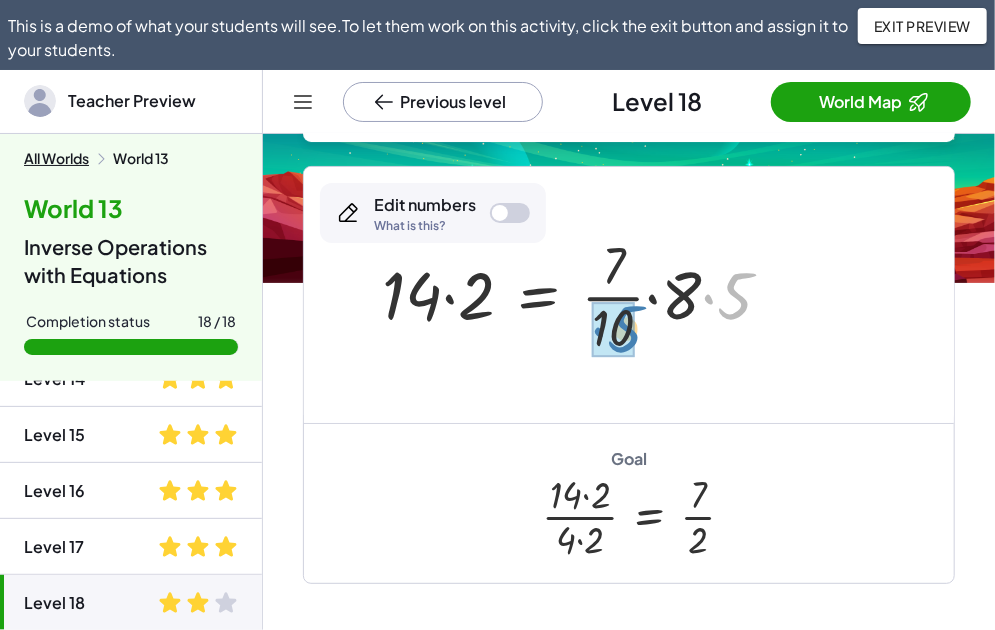 drag, startPoint x: 732, startPoint y: 304, endPoint x: 622, endPoint y: 337, distance: 114.84337 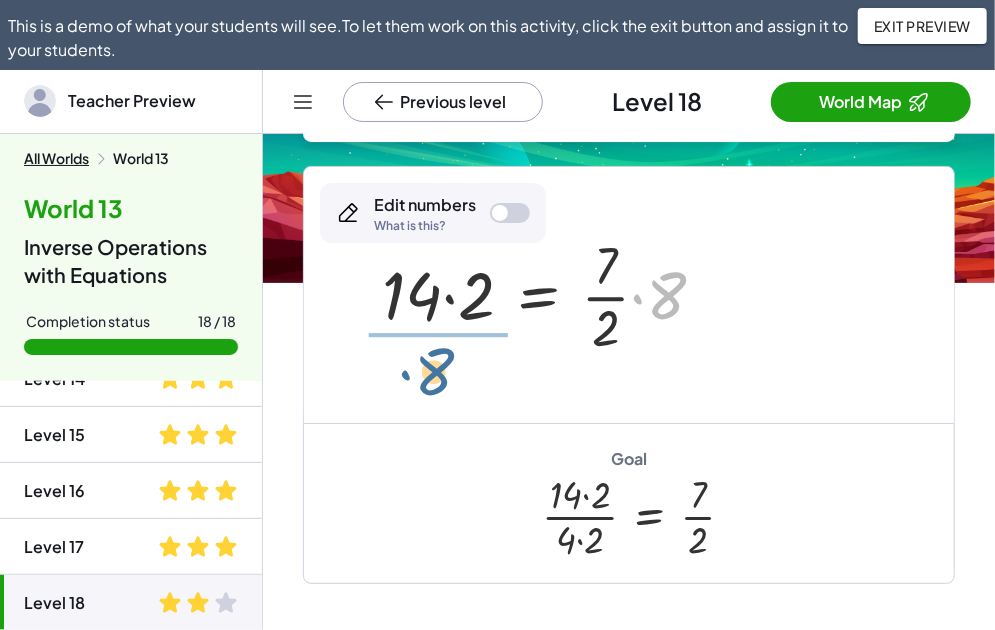 drag, startPoint x: 663, startPoint y: 299, endPoint x: 420, endPoint y: 365, distance: 251.8035 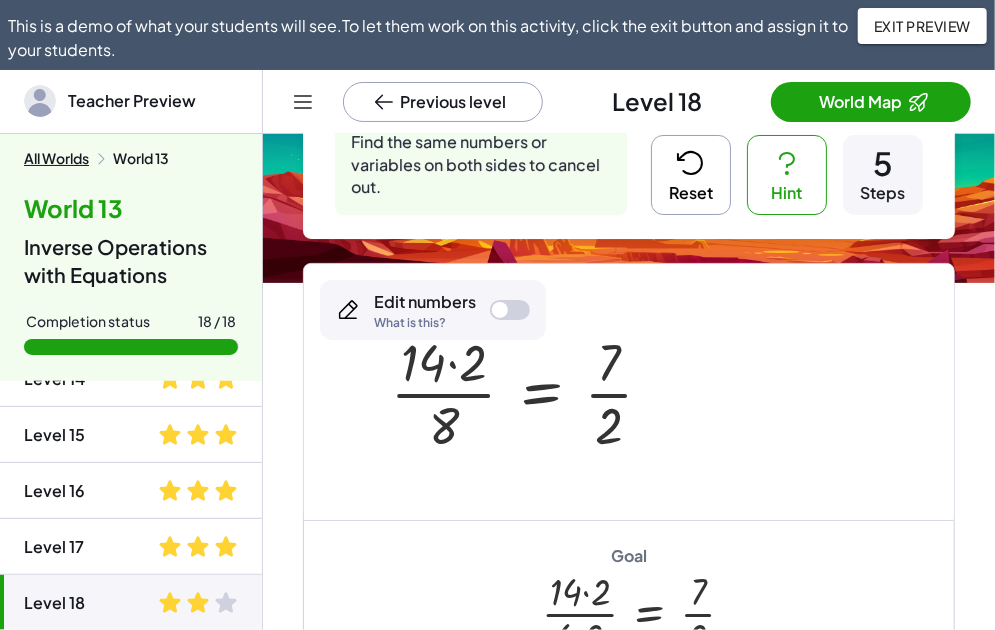 scroll, scrollTop: 100, scrollLeft: 0, axis: vertical 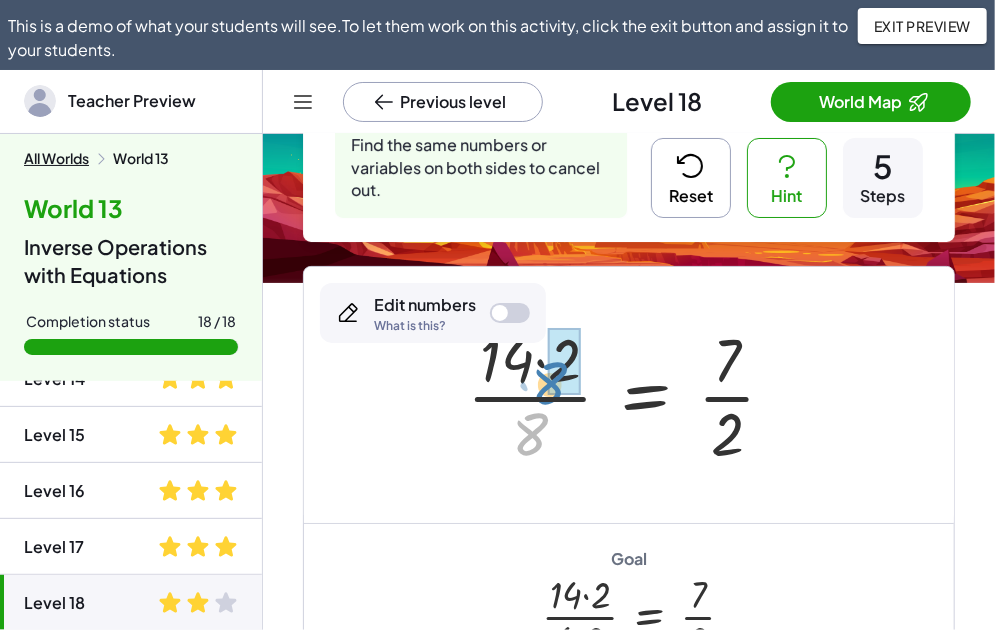 drag, startPoint x: 540, startPoint y: 429, endPoint x: 559, endPoint y: 378, distance: 54.42426 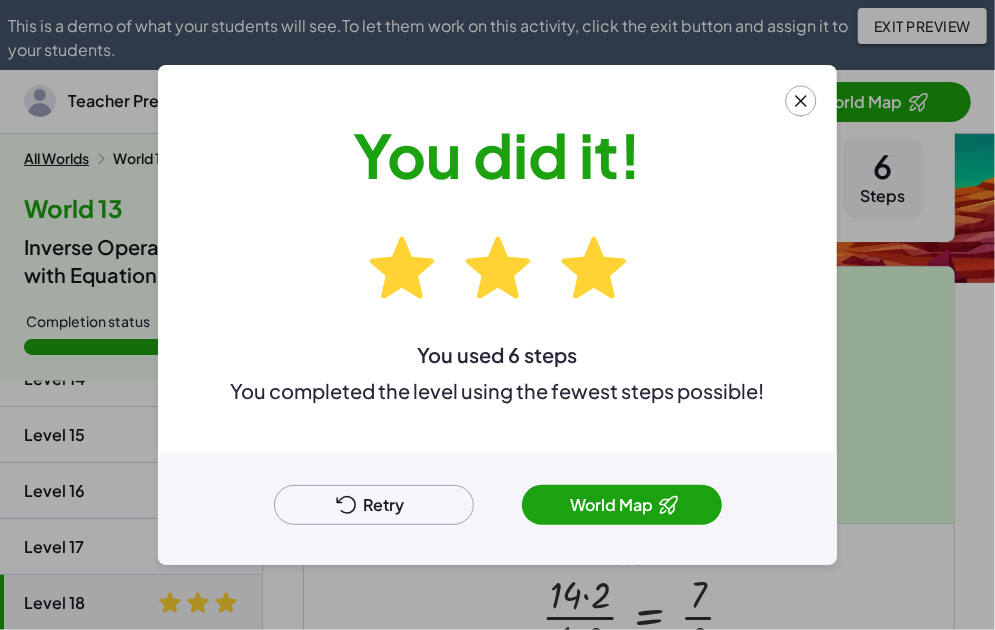 click on "Retry" at bounding box center [374, 505] 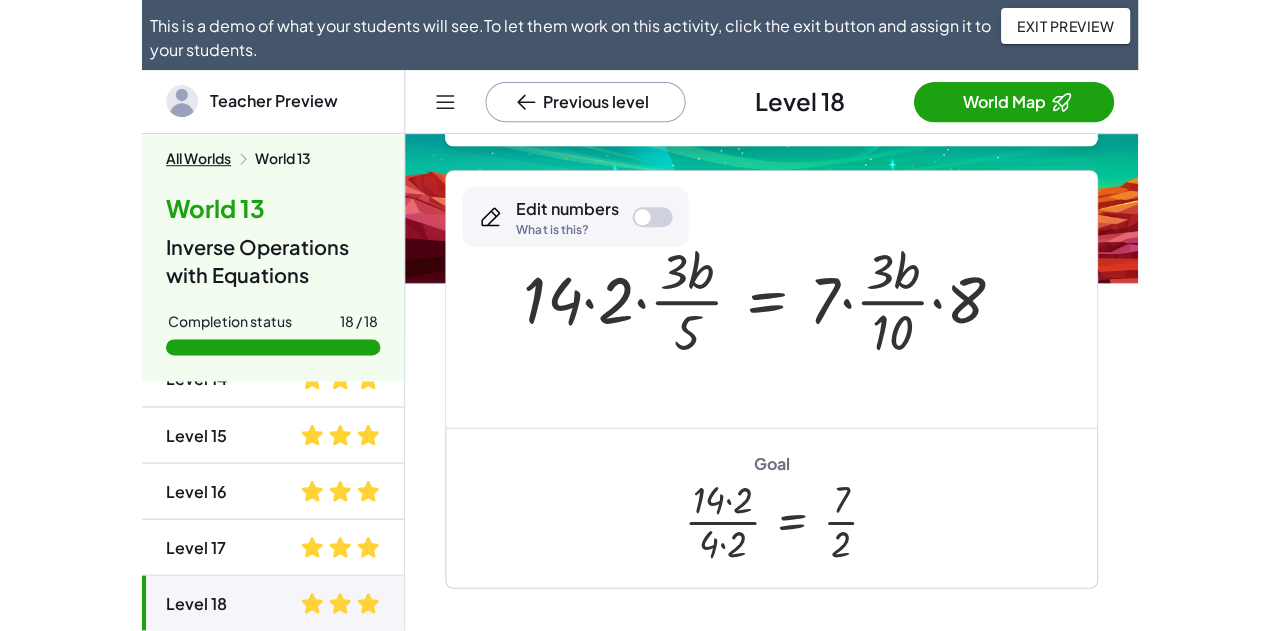 scroll, scrollTop: 200, scrollLeft: 0, axis: vertical 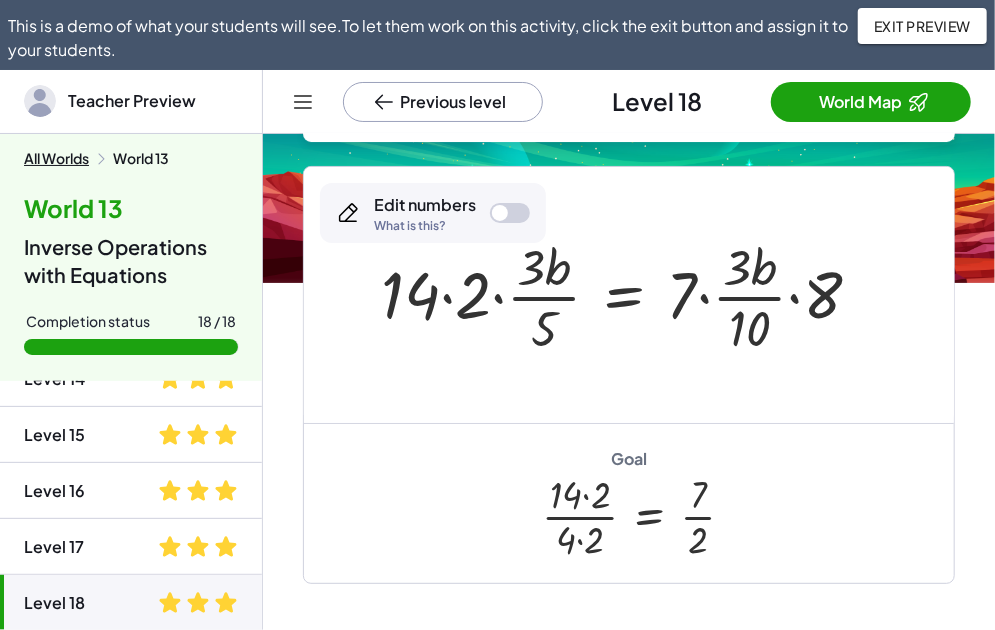 click at bounding box center (629, 295) 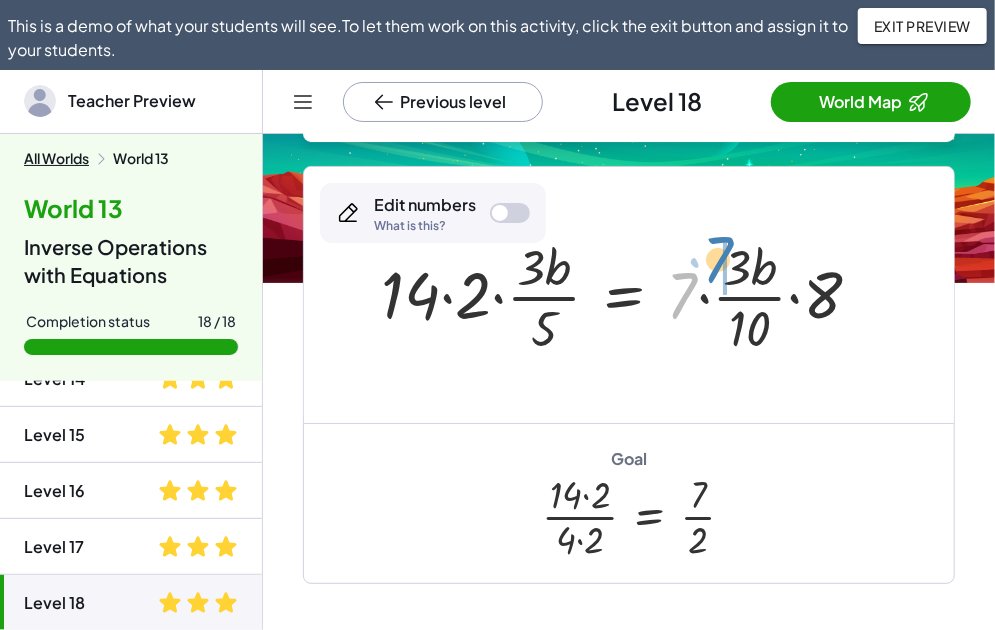 drag, startPoint x: 687, startPoint y: 287, endPoint x: 723, endPoint y: 251, distance: 50.91169 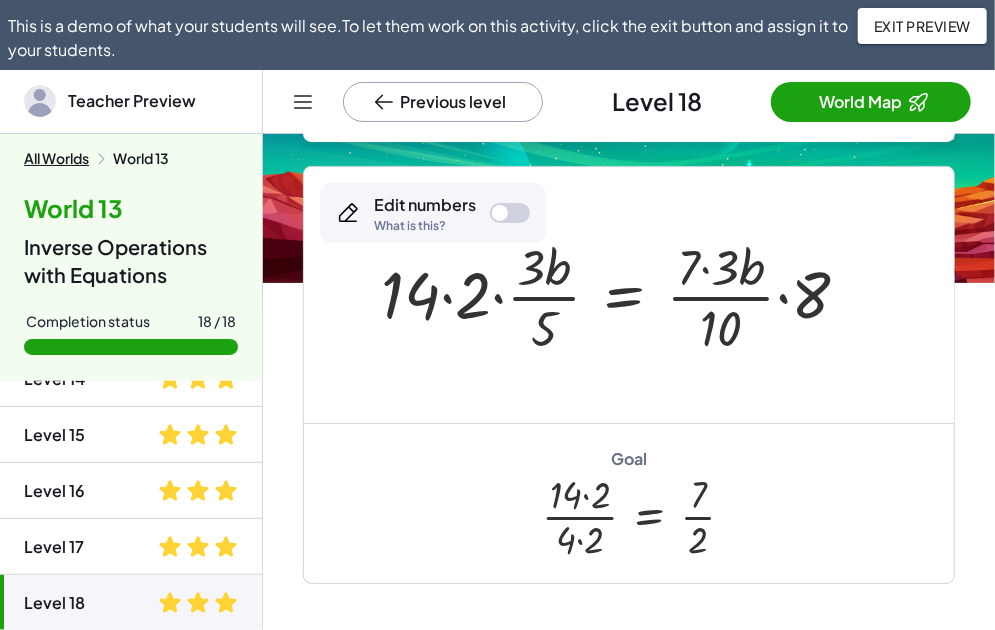 click at bounding box center [629, 295] 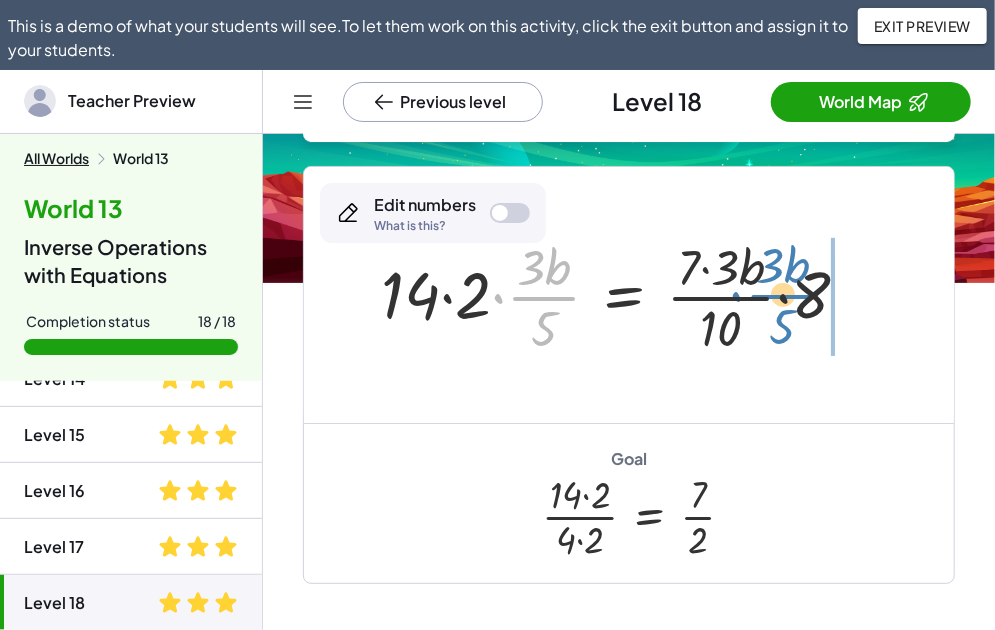 drag, startPoint x: 504, startPoint y: 297, endPoint x: 743, endPoint y: 295, distance: 239.00836 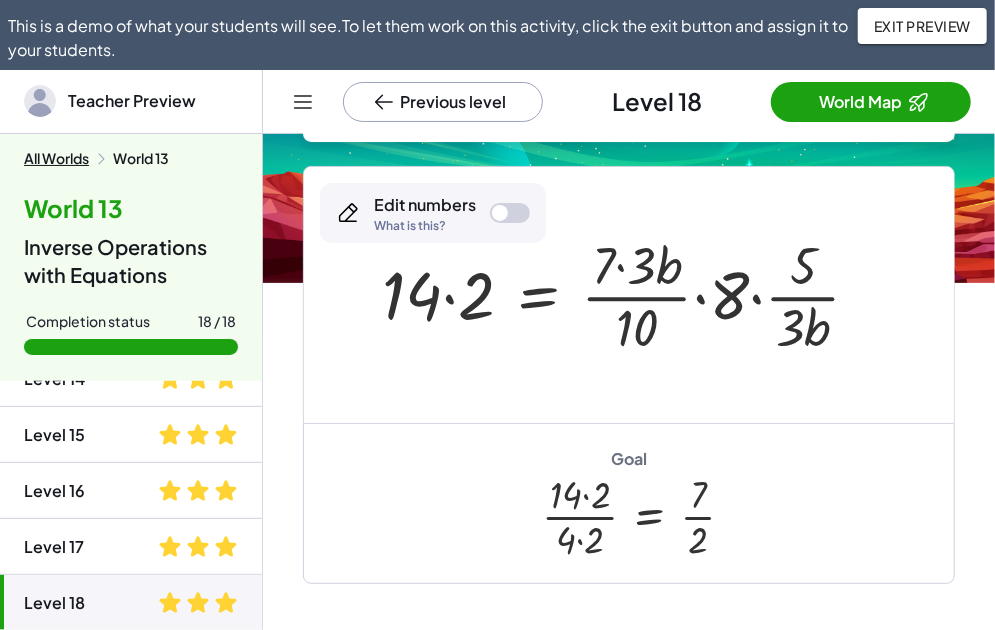 click at bounding box center [629, 295] 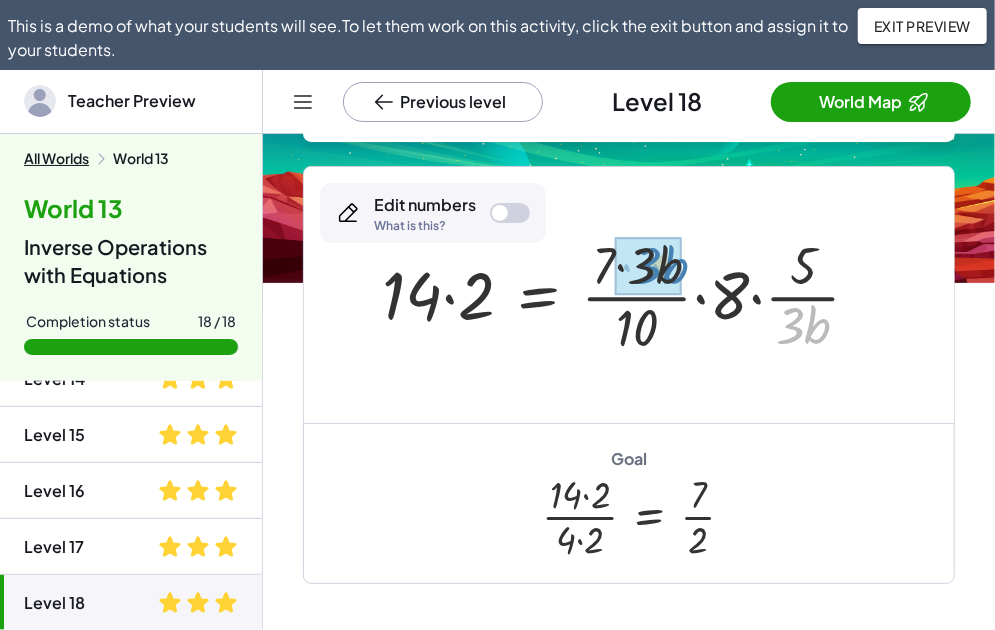 drag, startPoint x: 788, startPoint y: 336, endPoint x: 645, endPoint y: 276, distance: 155.0774 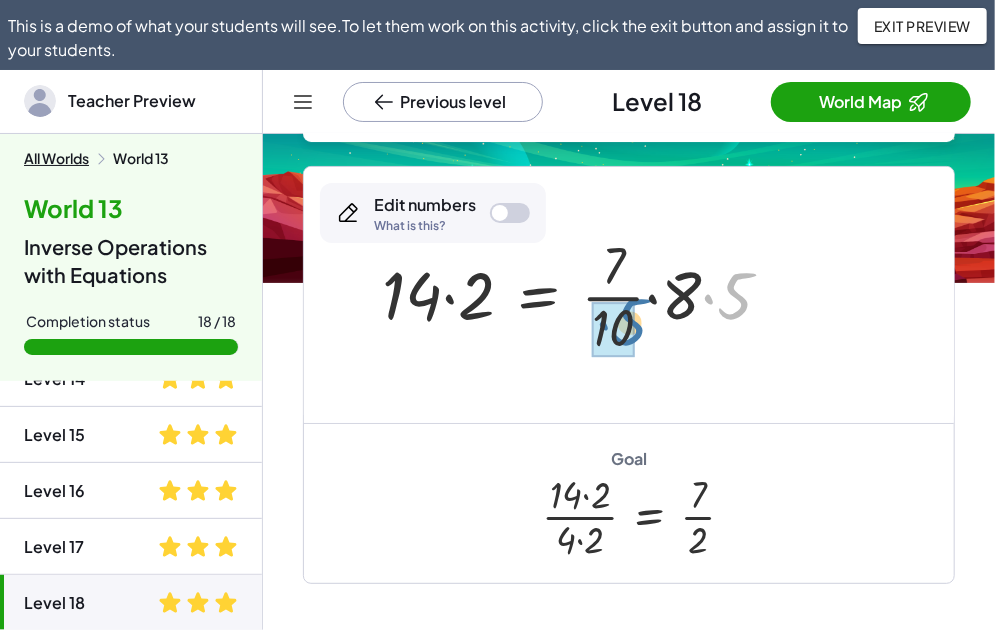 drag, startPoint x: 727, startPoint y: 305, endPoint x: 621, endPoint y: 332, distance: 109.38464 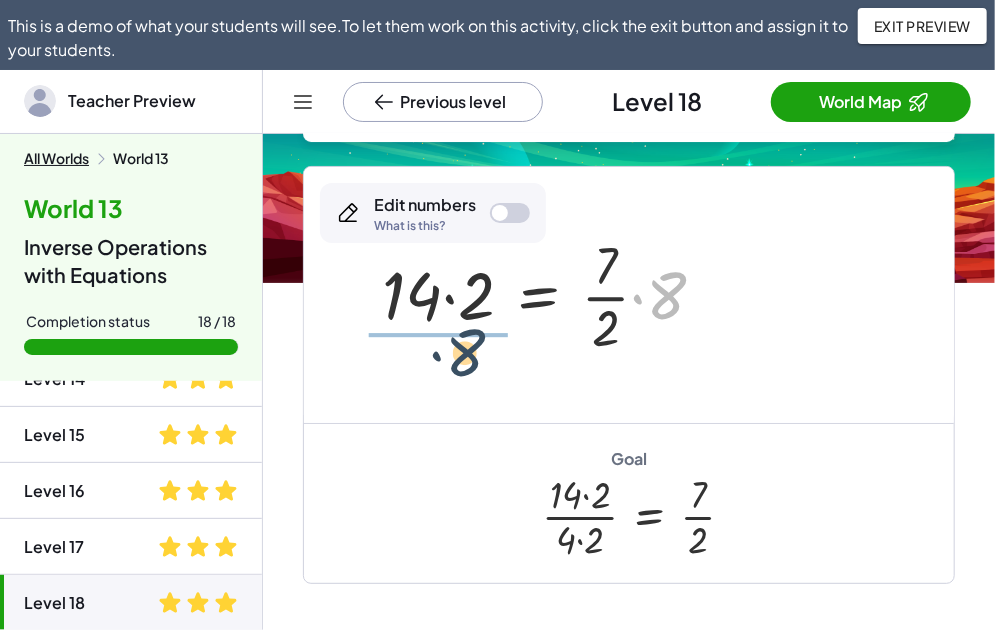 drag, startPoint x: 664, startPoint y: 300, endPoint x: 449, endPoint y: 356, distance: 222.17336 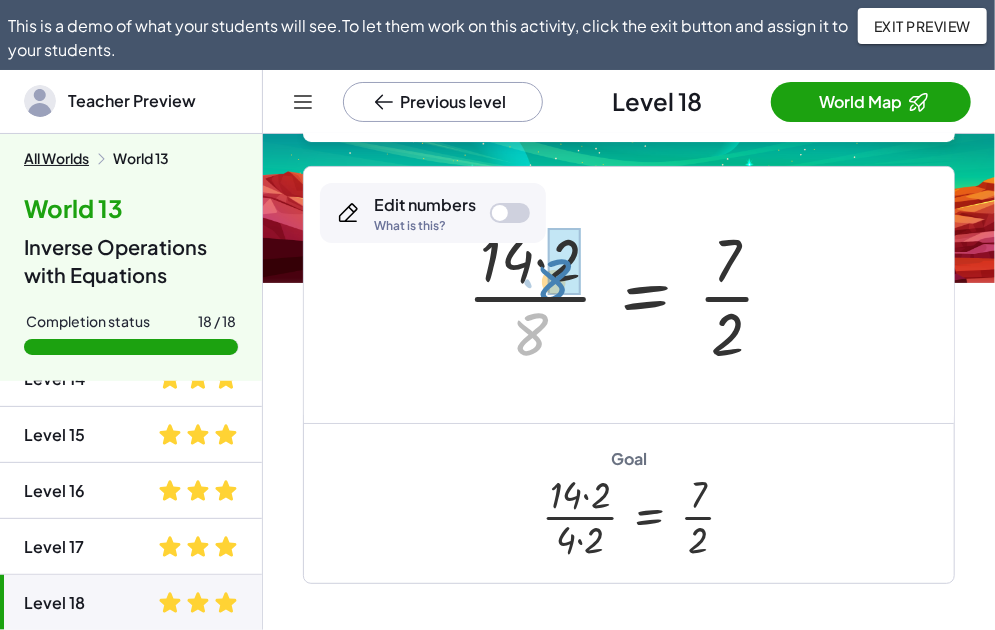 drag, startPoint x: 534, startPoint y: 341, endPoint x: 557, endPoint y: 287, distance: 58.694122 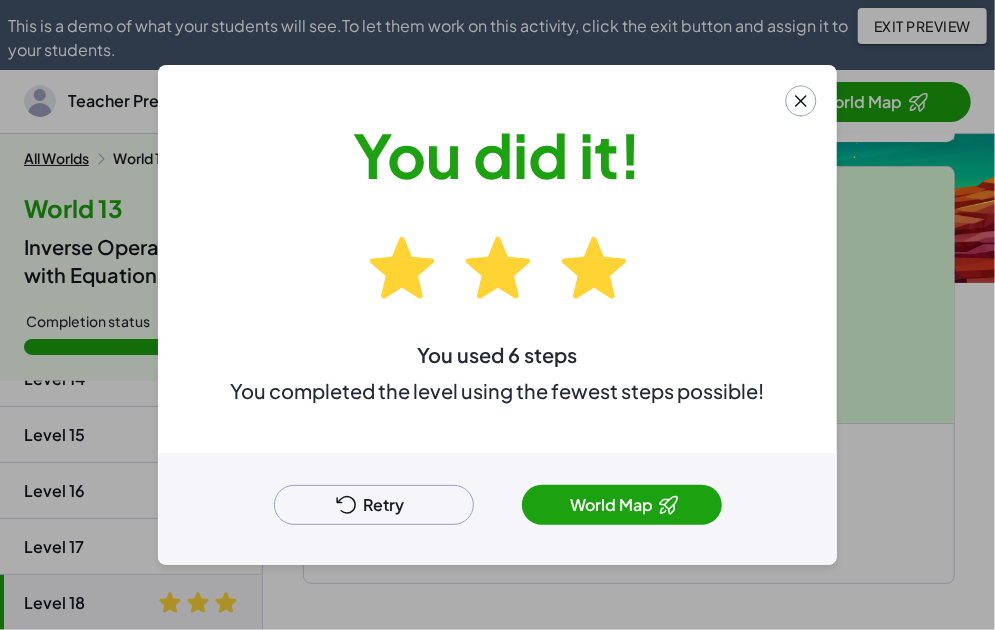 click on "Retry" at bounding box center (374, 505) 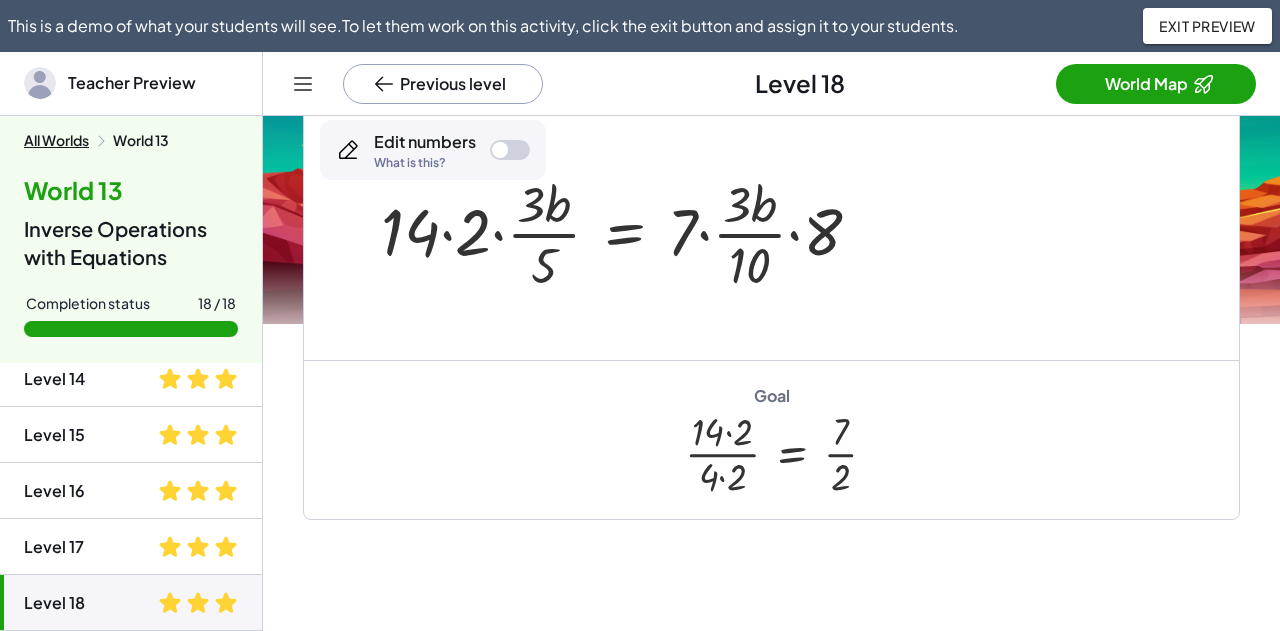 scroll, scrollTop: 740, scrollLeft: 0, axis: vertical 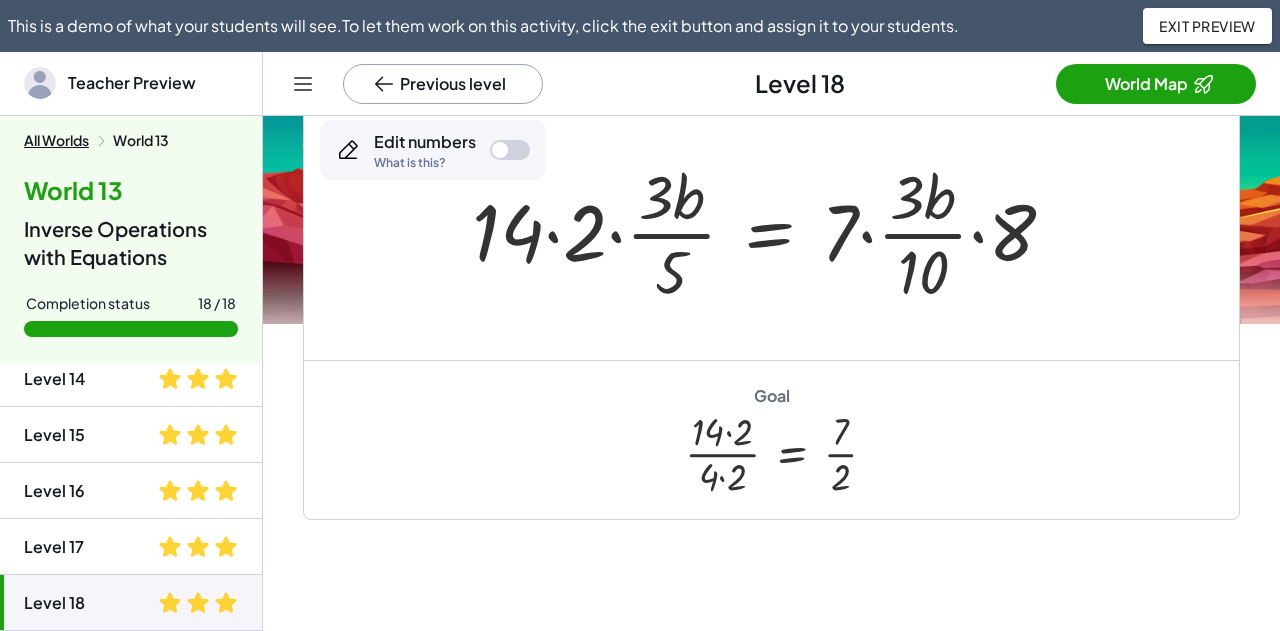 click on "All Worlds" at bounding box center (56, 141) 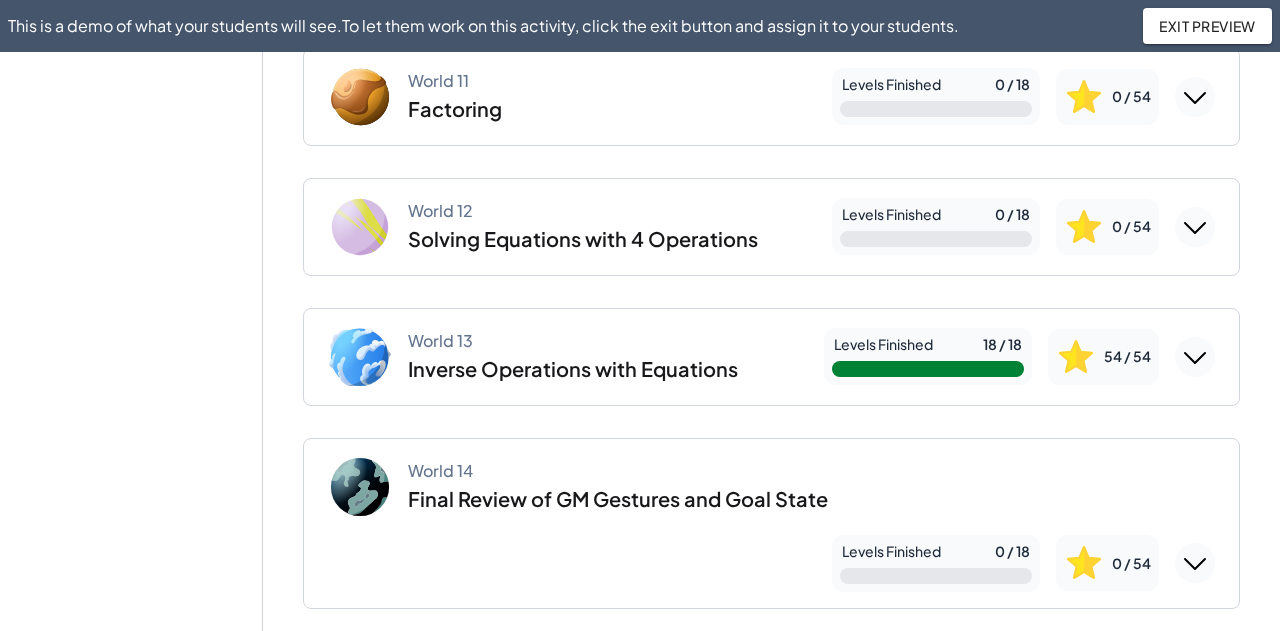 click on "World 14 Final Review of GM Gestures and Goal State" at bounding box center [618, 487] 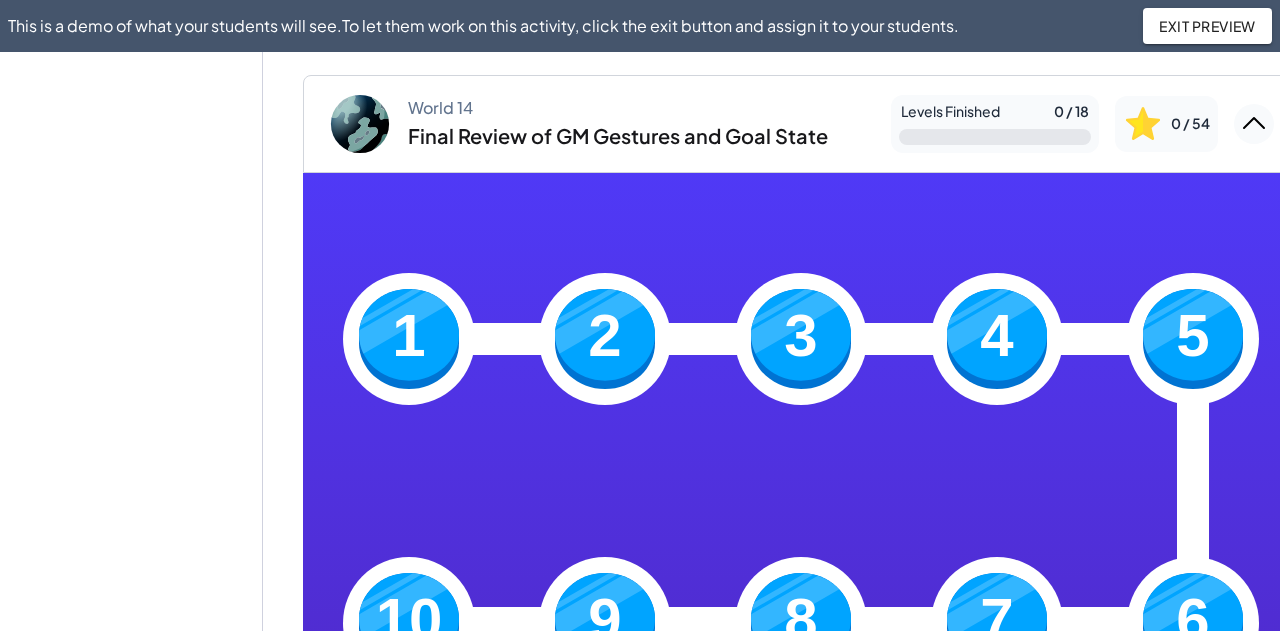 scroll, scrollTop: 1854, scrollLeft: 0, axis: vertical 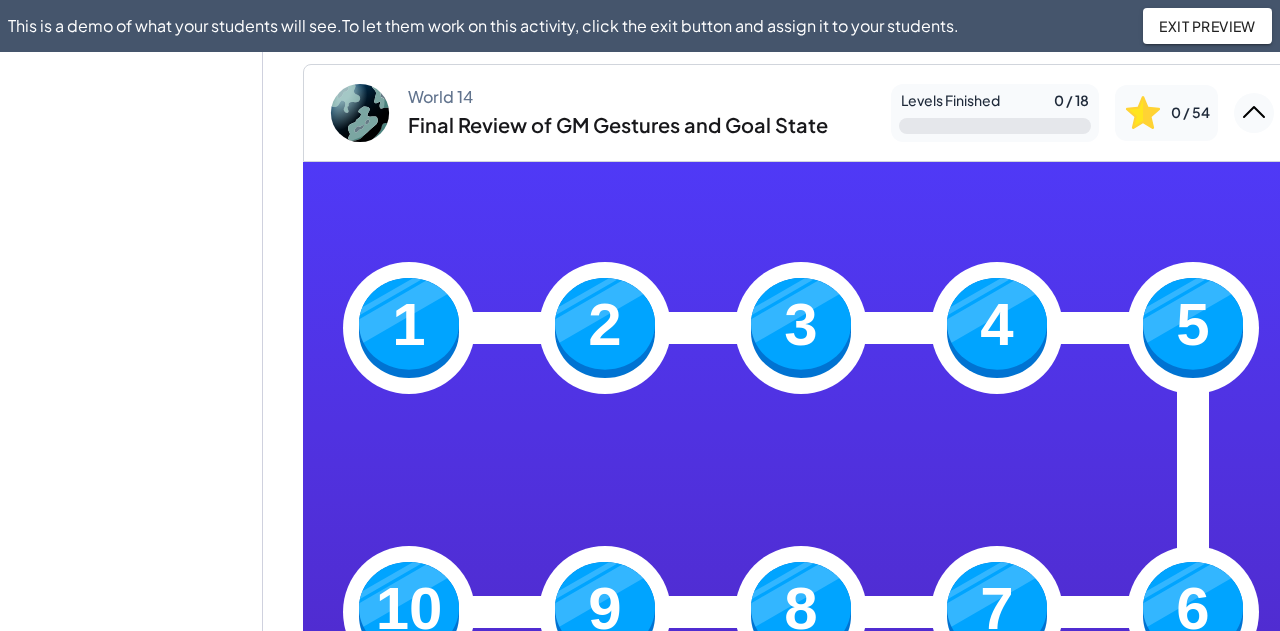 click at bounding box center (409, 328) 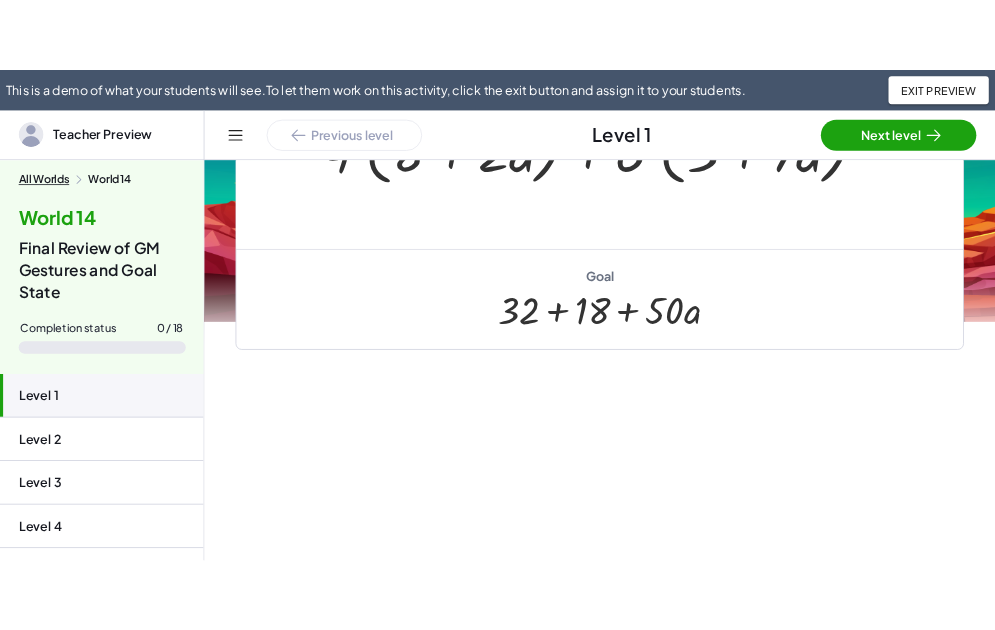 scroll, scrollTop: 73, scrollLeft: 0, axis: vertical 